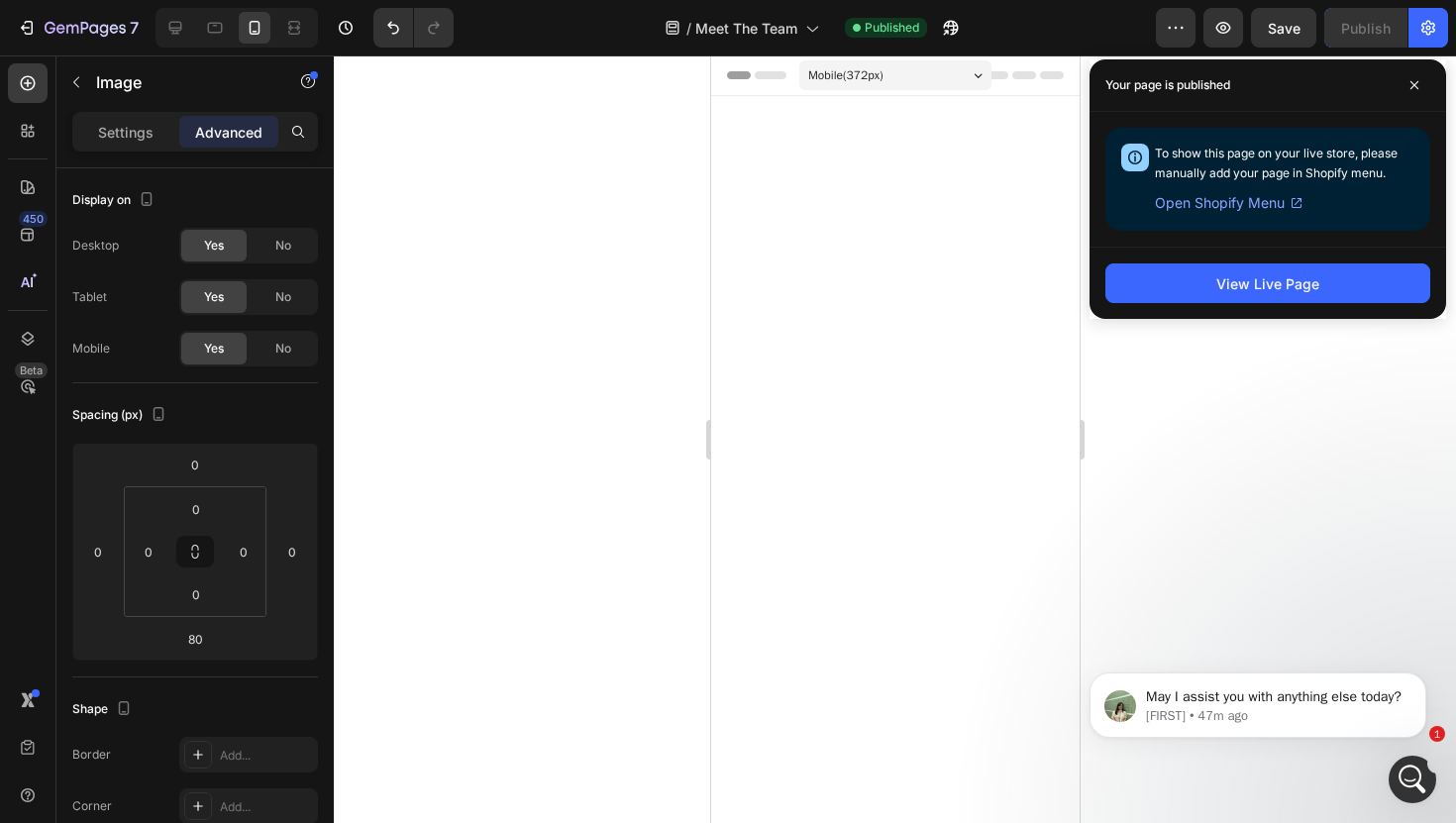 scroll, scrollTop: 2317, scrollLeft: 0, axis: vertical 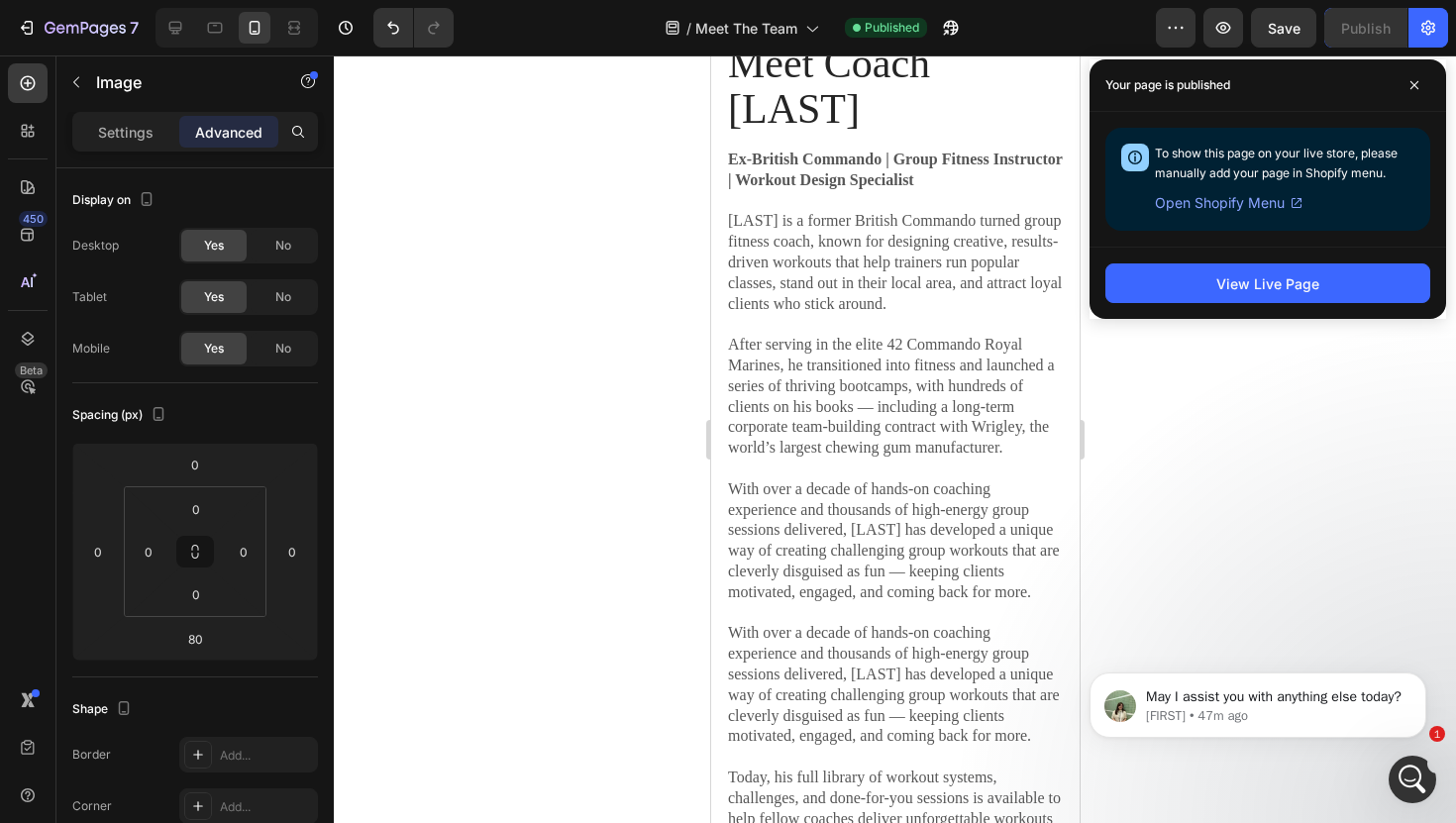 click 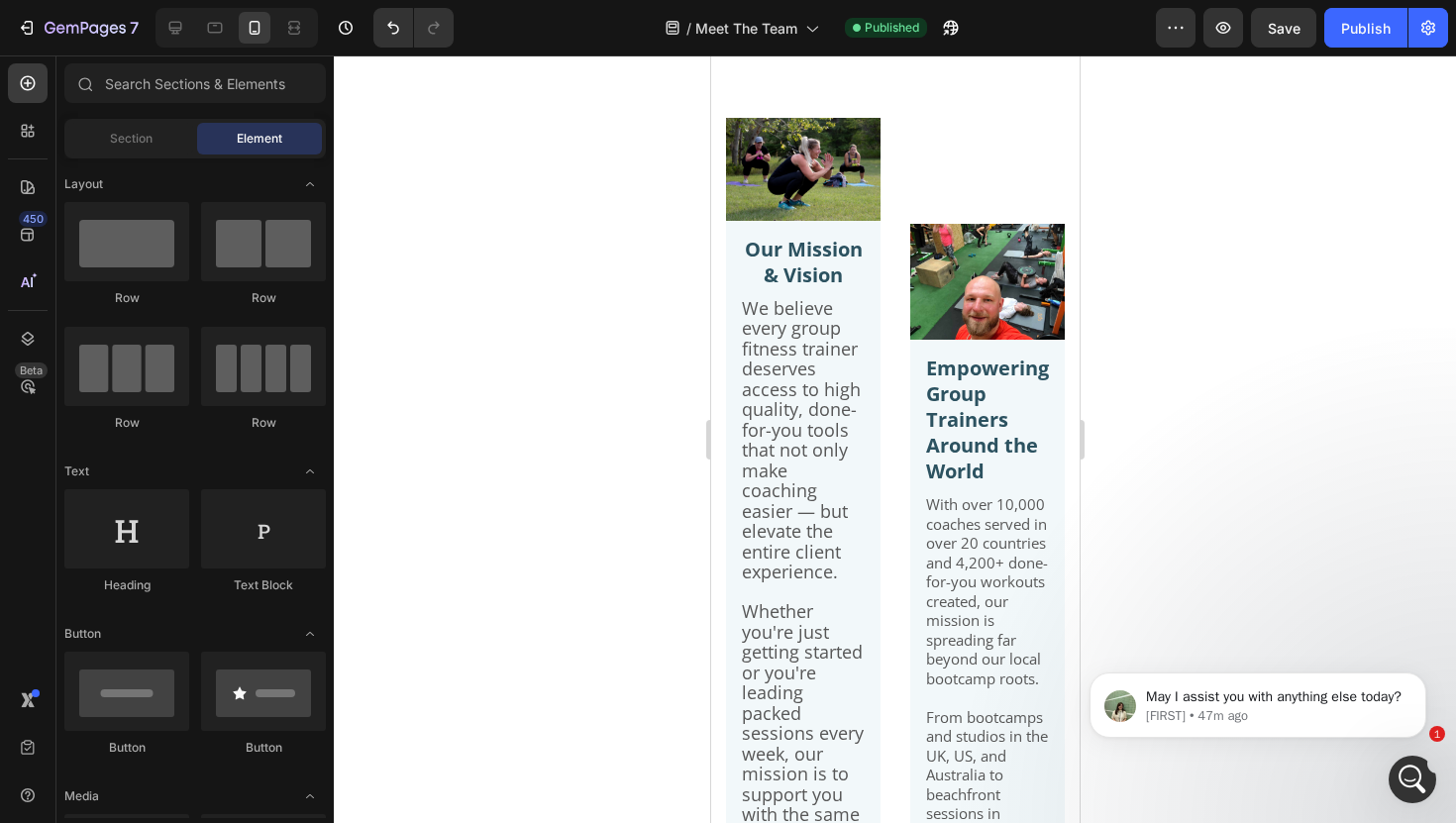 scroll, scrollTop: 4806, scrollLeft: 0, axis: vertical 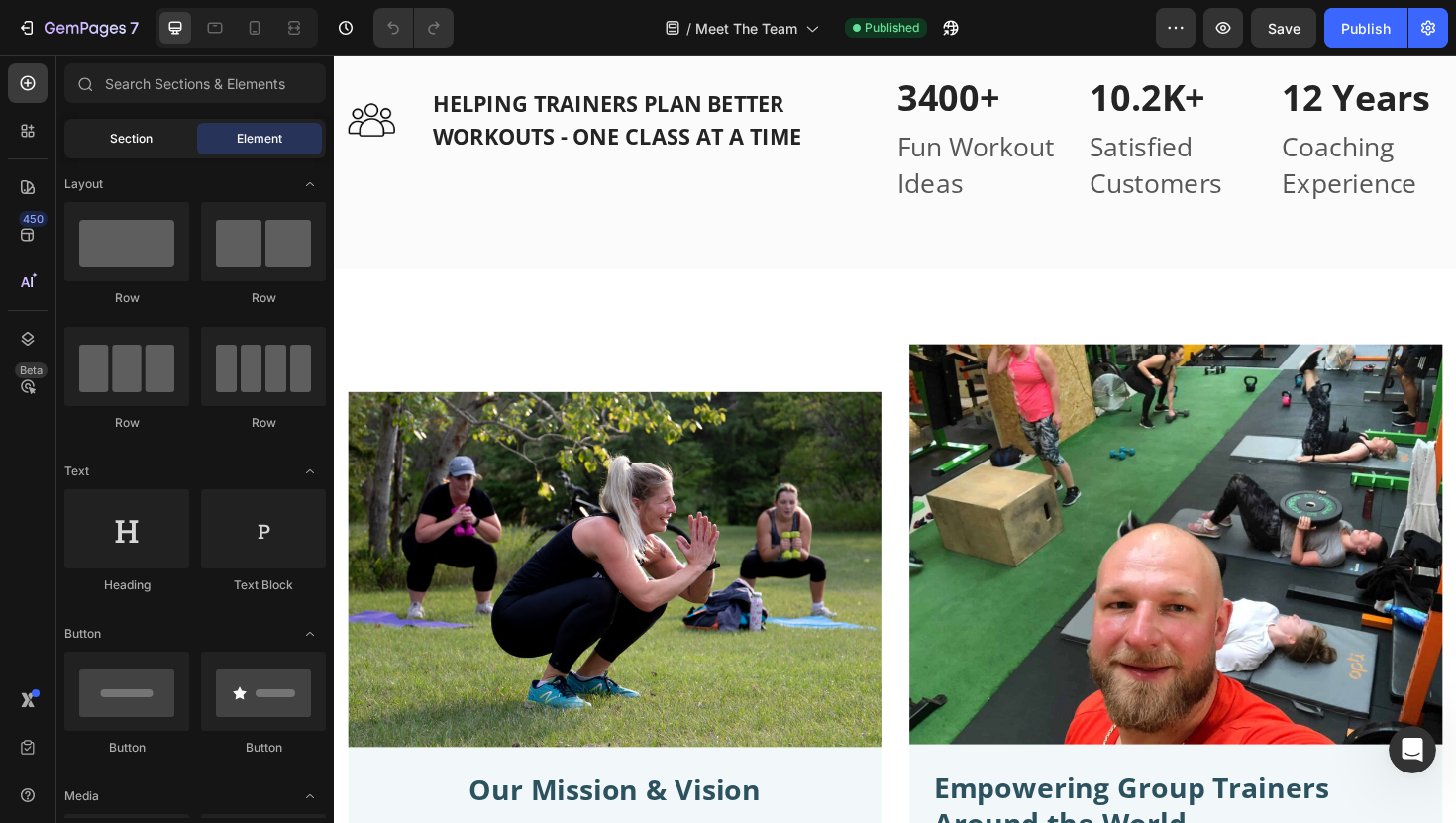 click on "Section" 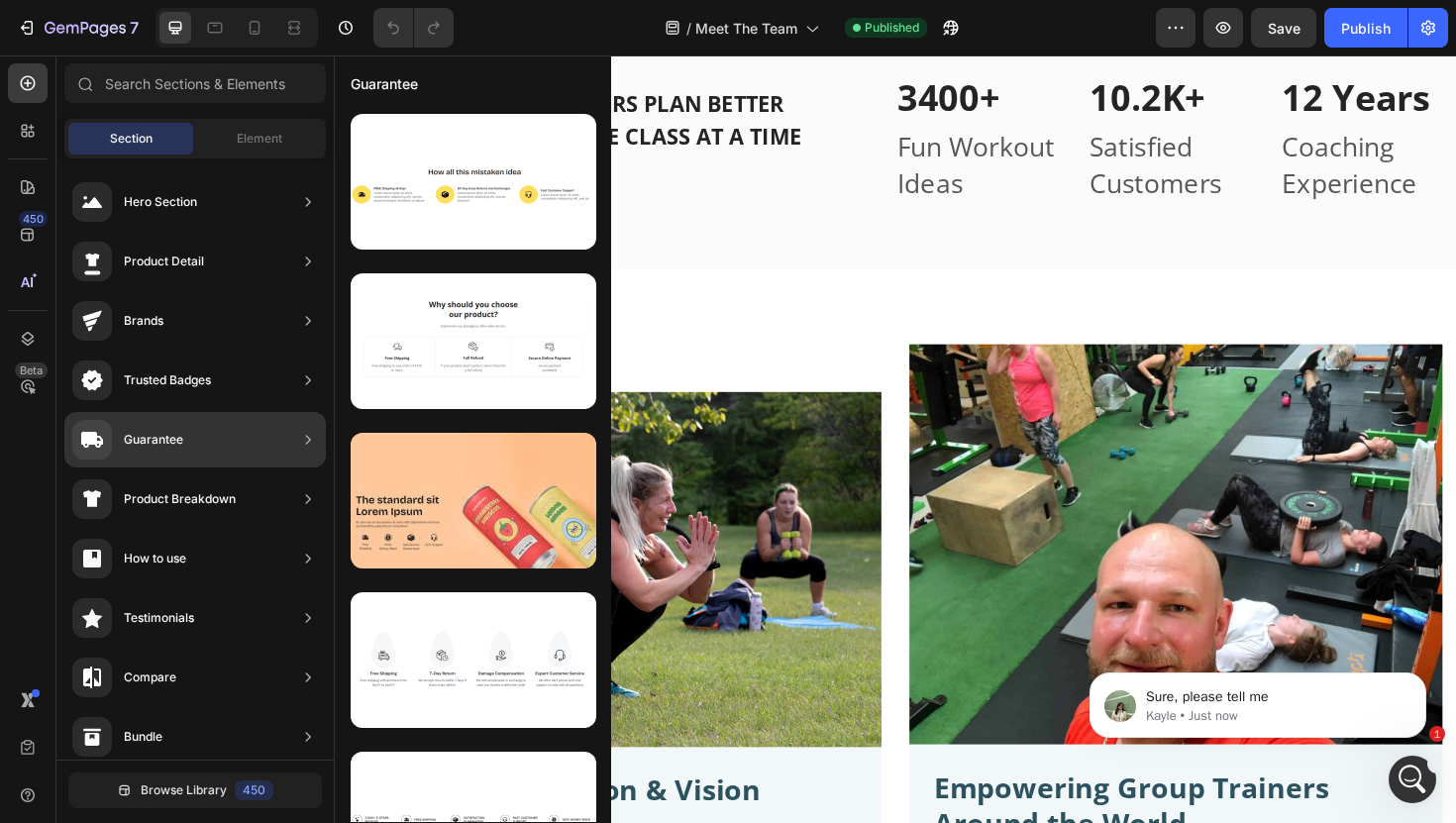 scroll, scrollTop: 0, scrollLeft: 0, axis: both 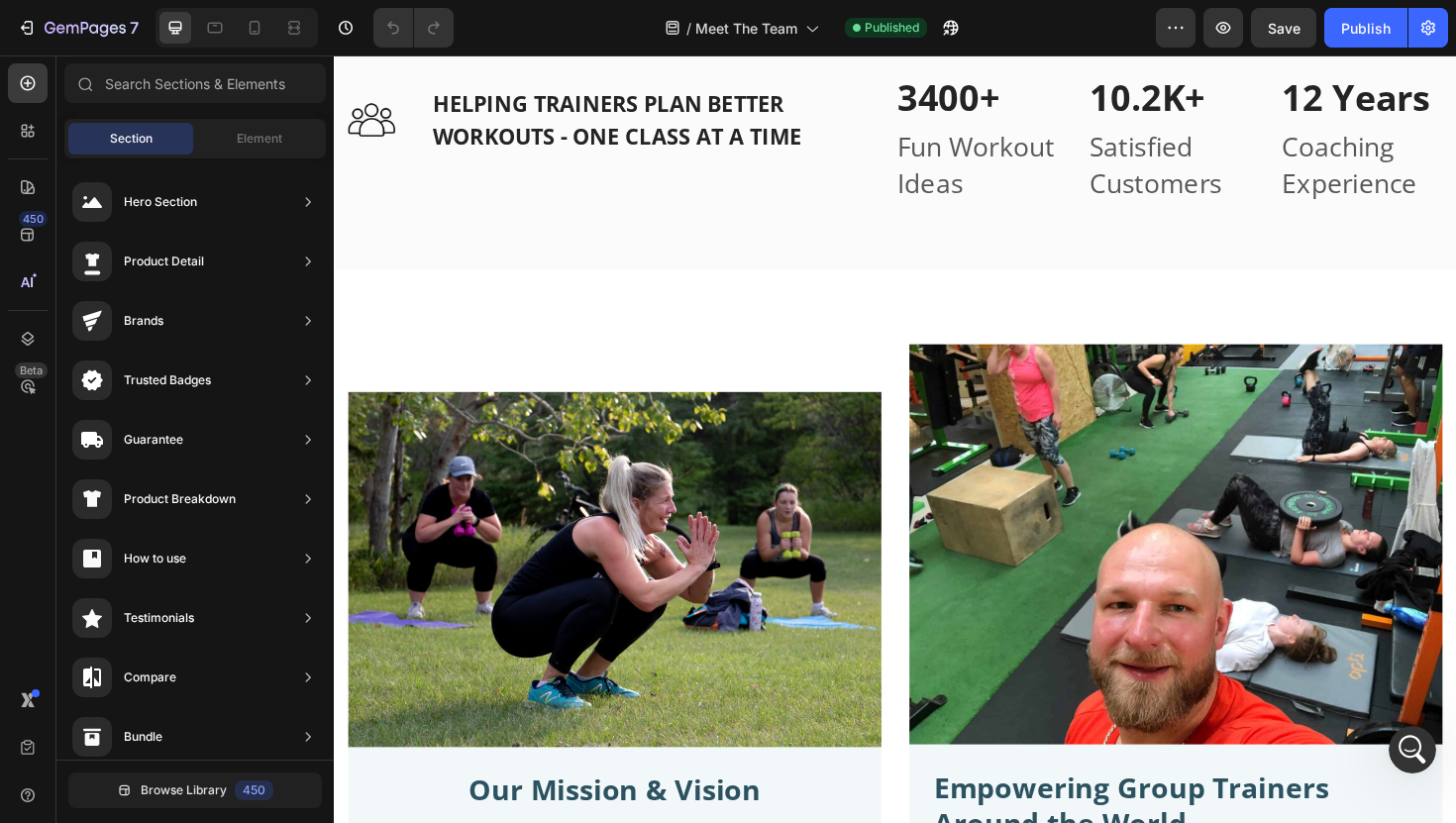 click 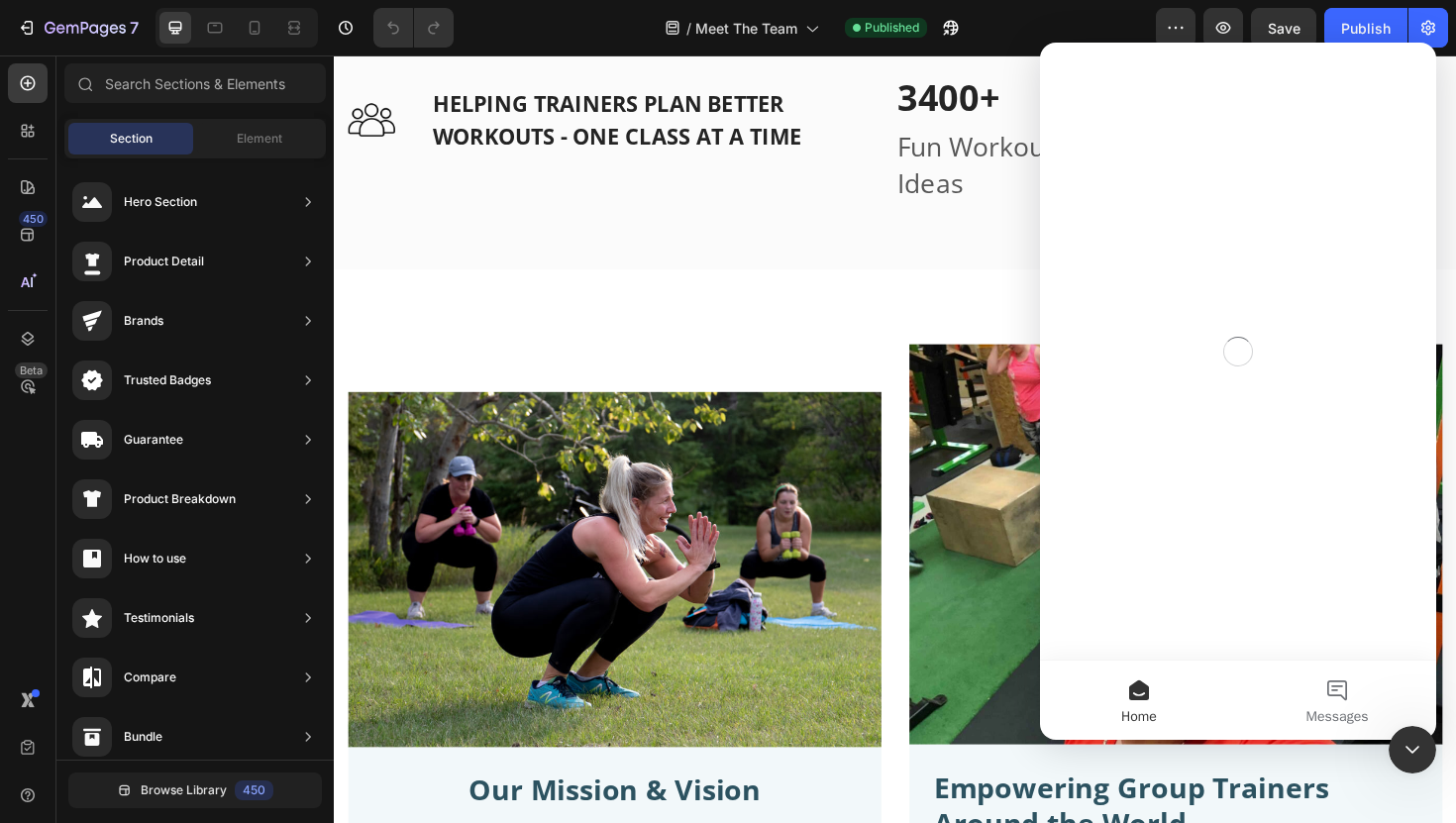 scroll, scrollTop: 0, scrollLeft: 0, axis: both 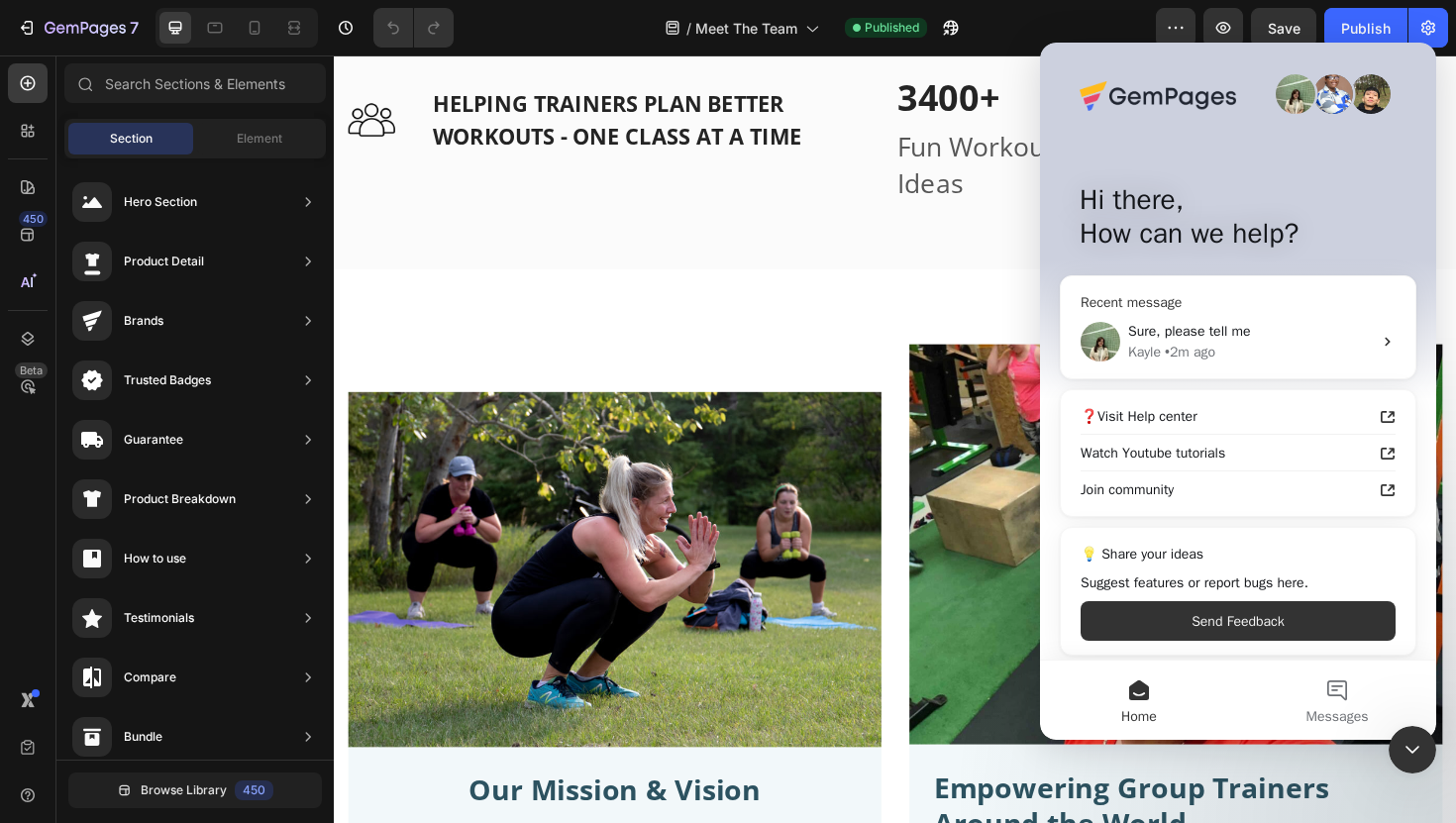 click on "Sure, please tell me" at bounding box center (1190, 331) 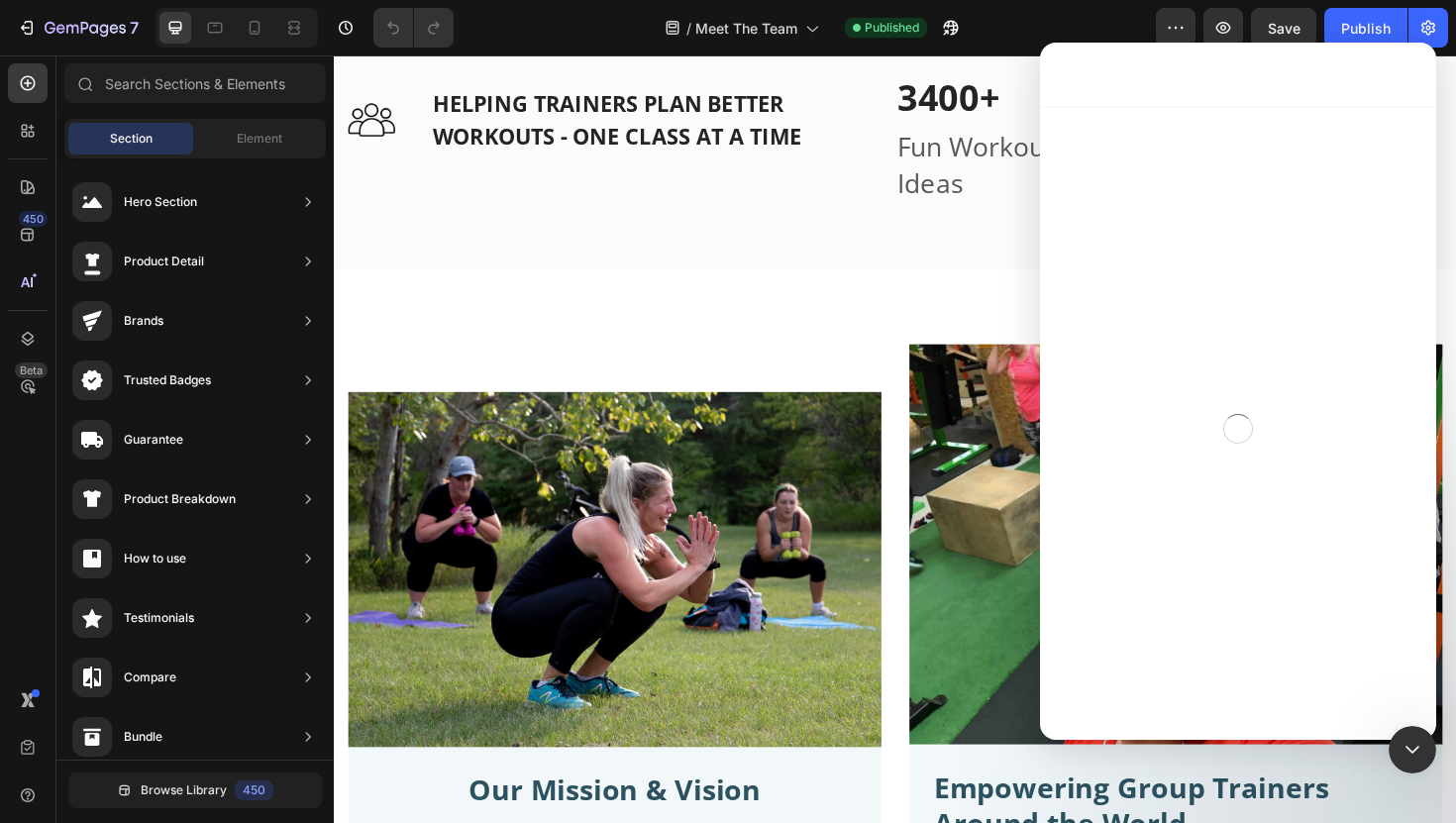 scroll, scrollTop: 3, scrollLeft: 0, axis: vertical 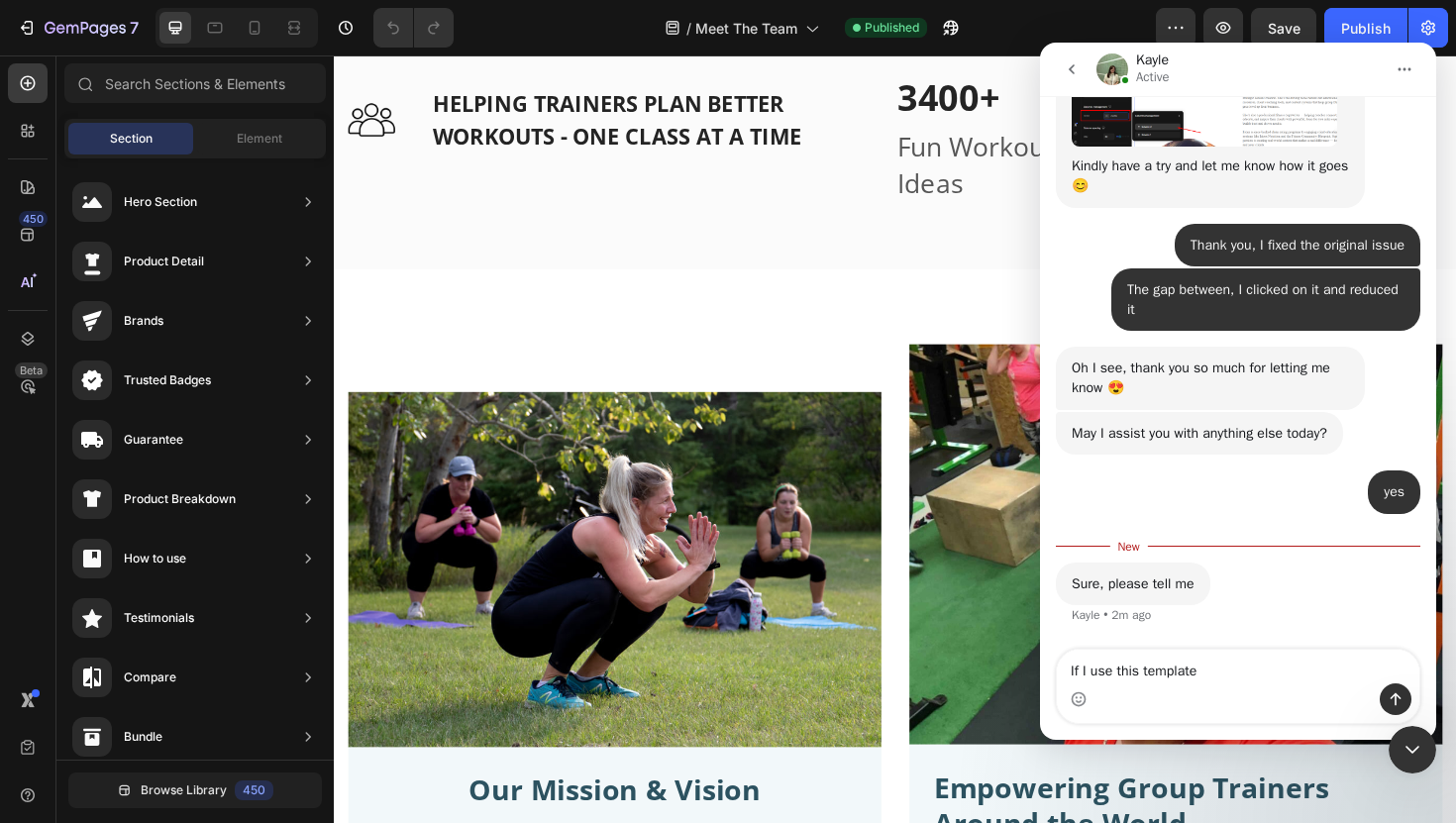 type on "If I use this template" 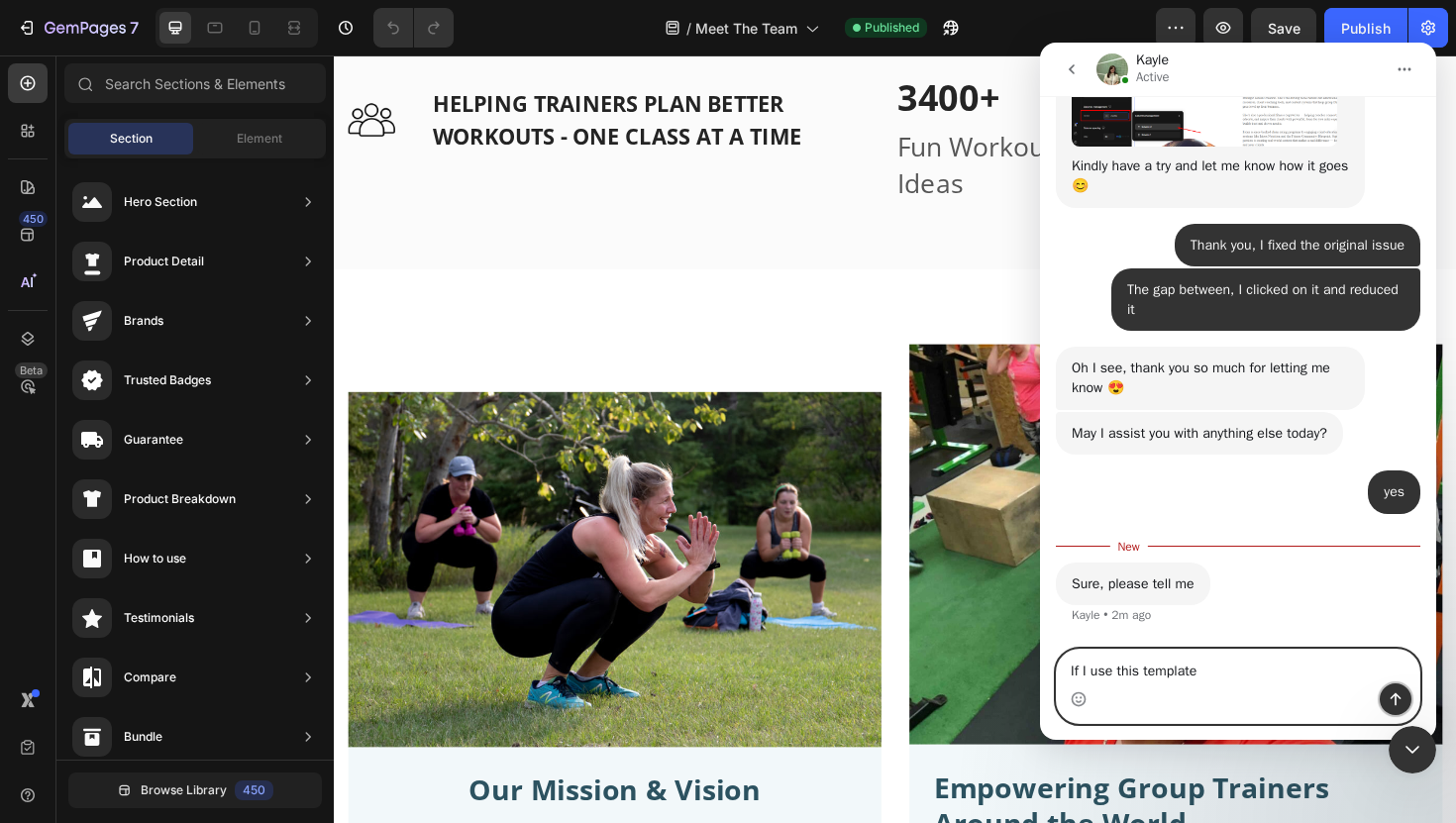 click at bounding box center (1396, 699) 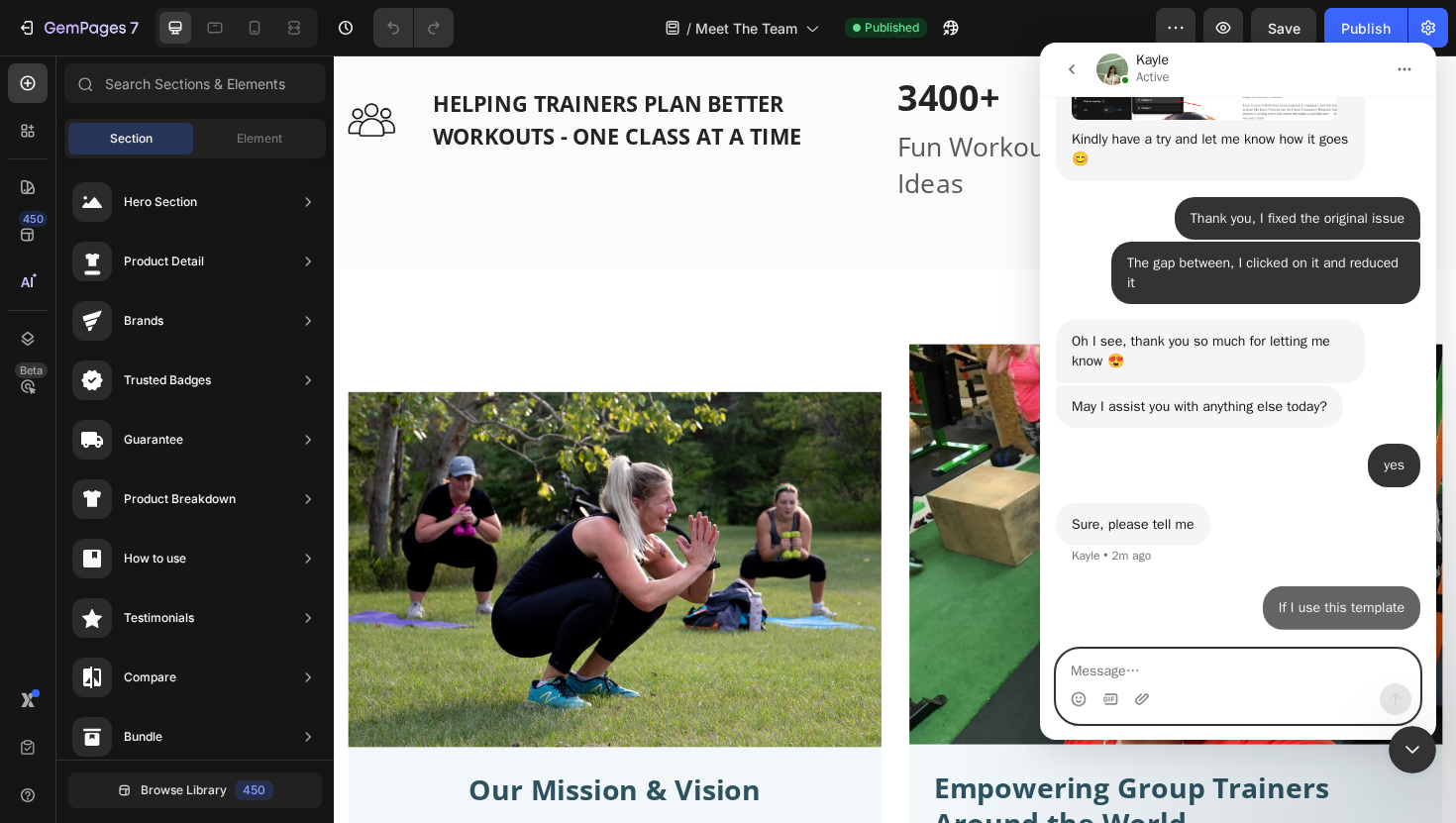 scroll, scrollTop: 2216, scrollLeft: 0, axis: vertical 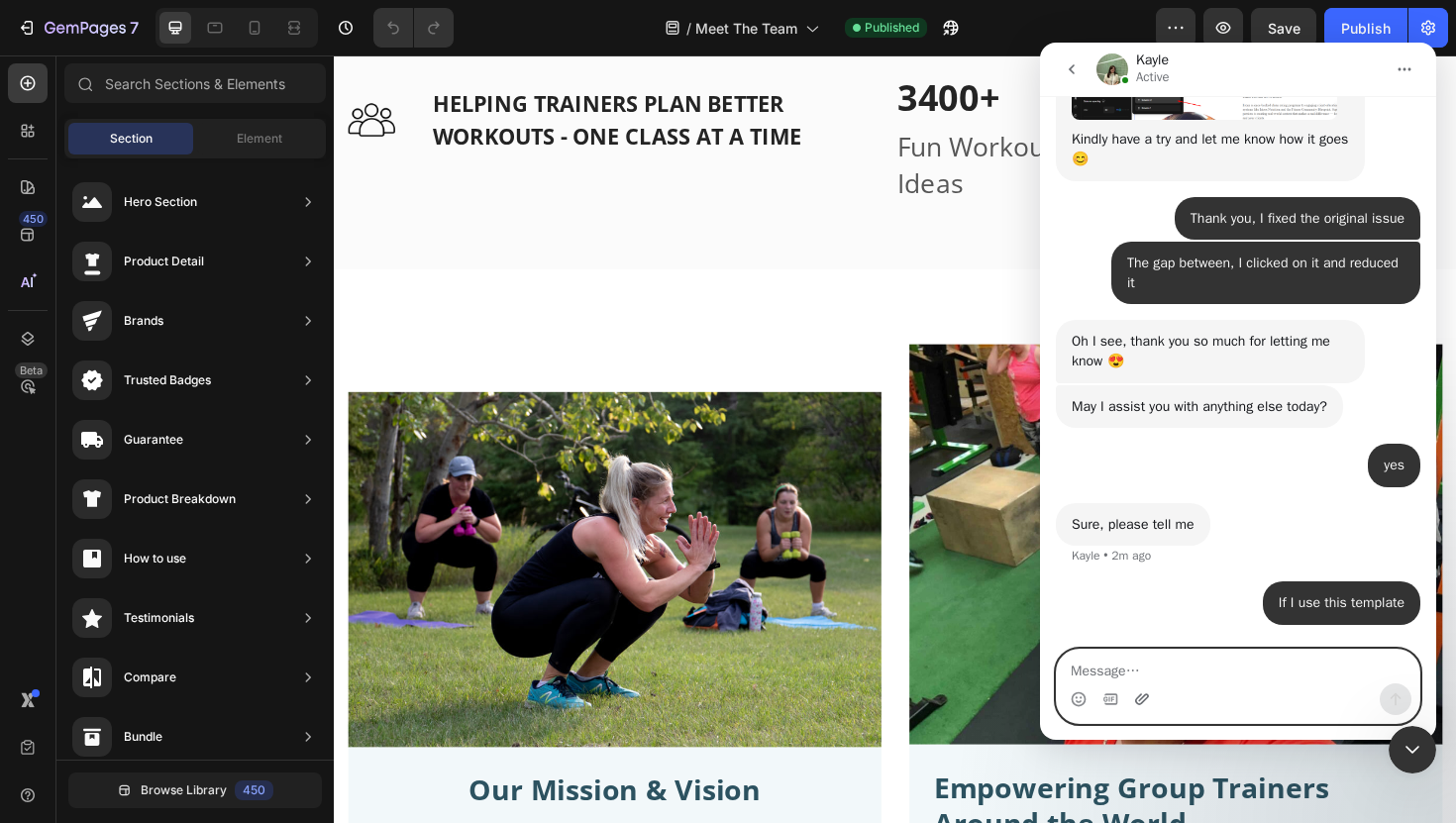 click 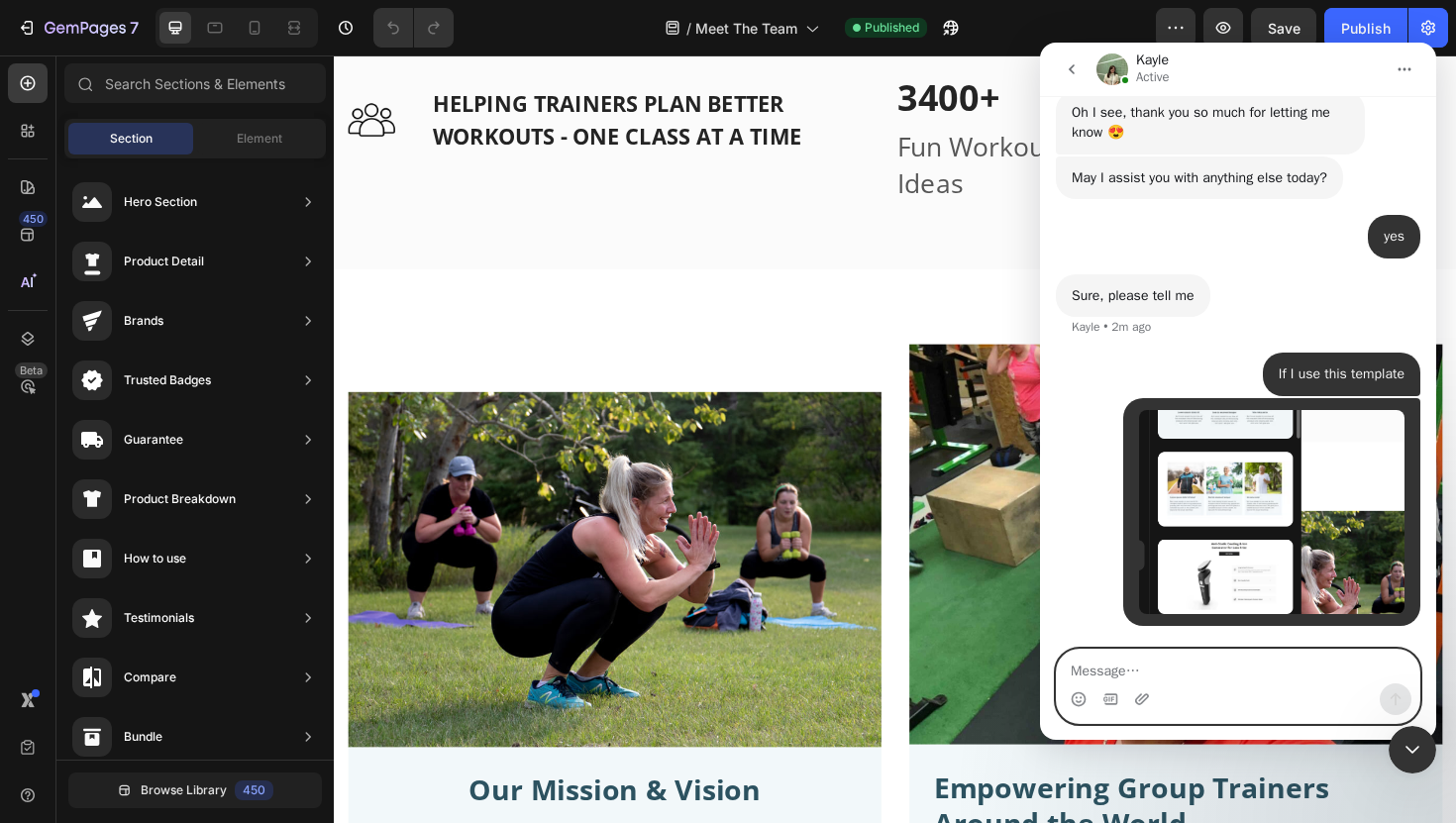 scroll, scrollTop: 2446, scrollLeft: 0, axis: vertical 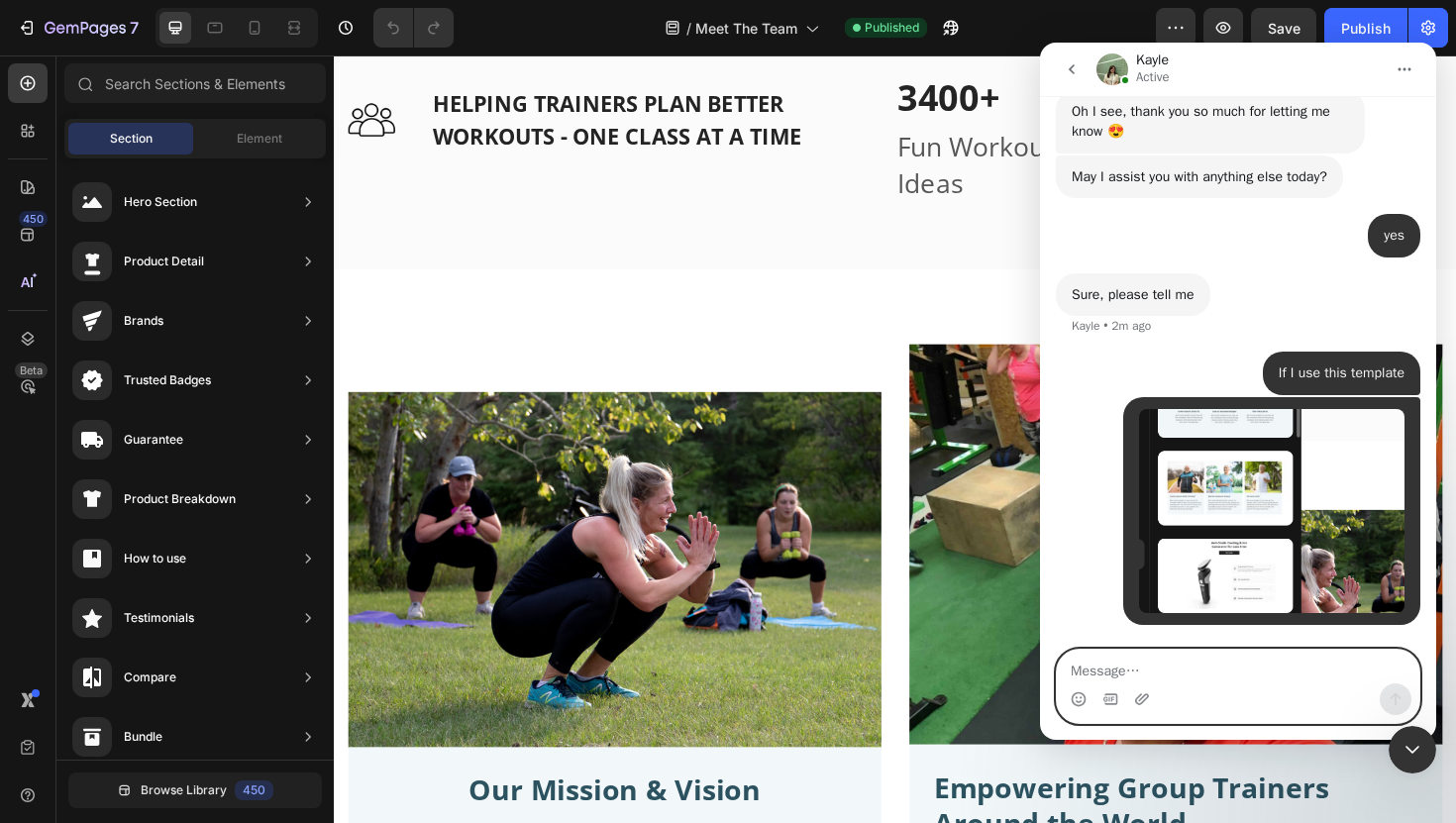 type on "h" 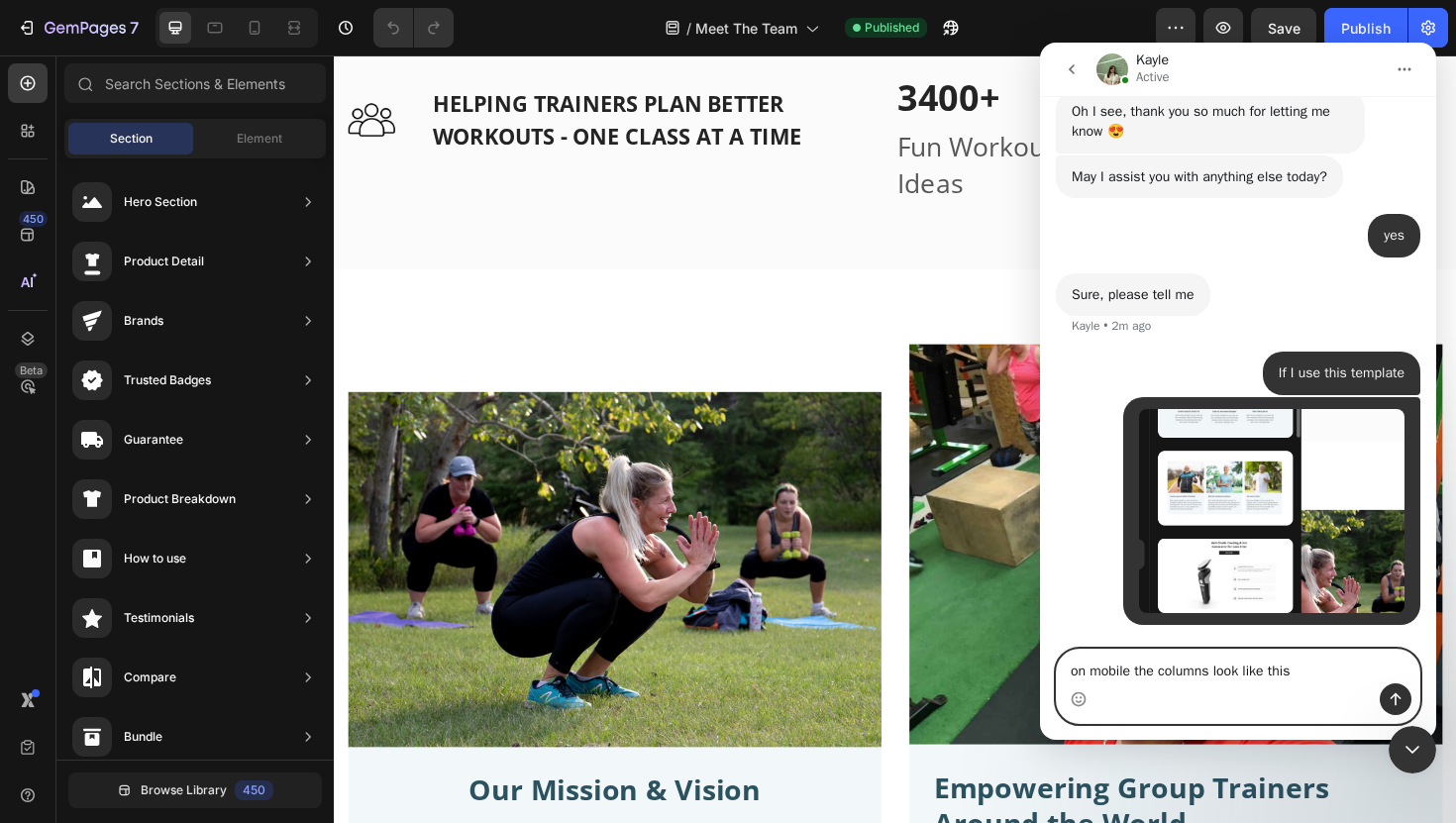 type on "on mobile the columns look like this" 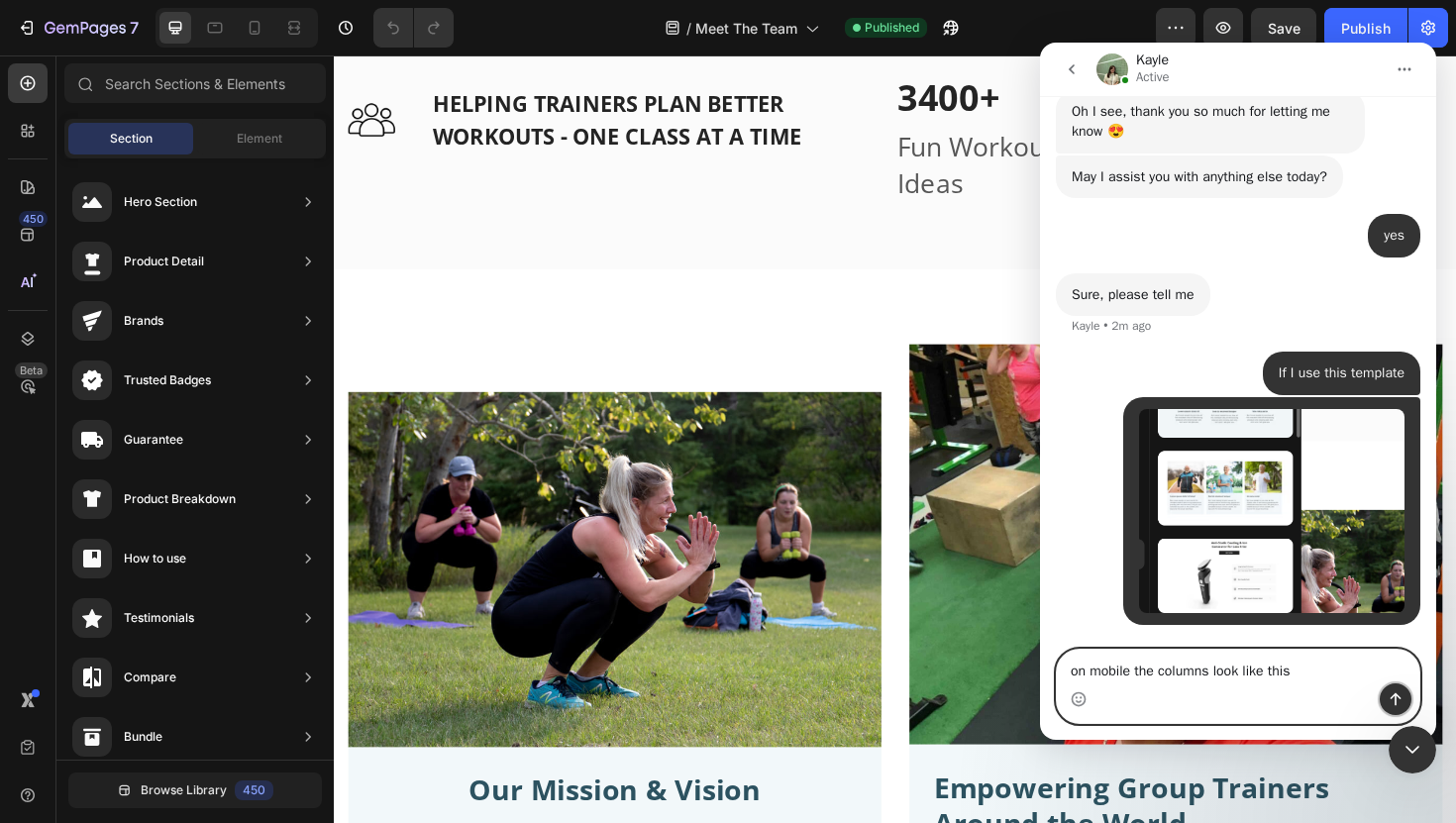 click 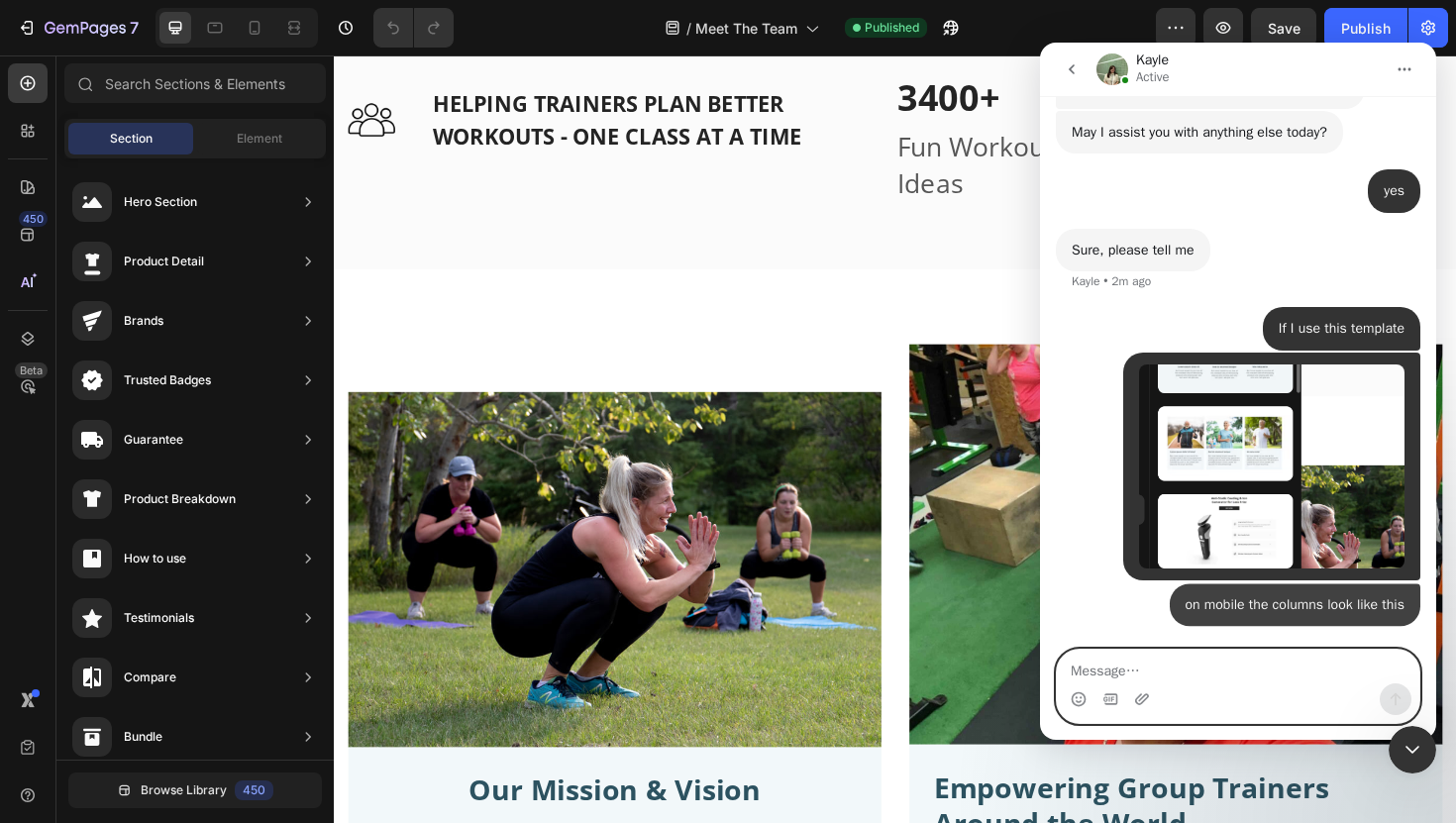 scroll, scrollTop: 2492, scrollLeft: 0, axis: vertical 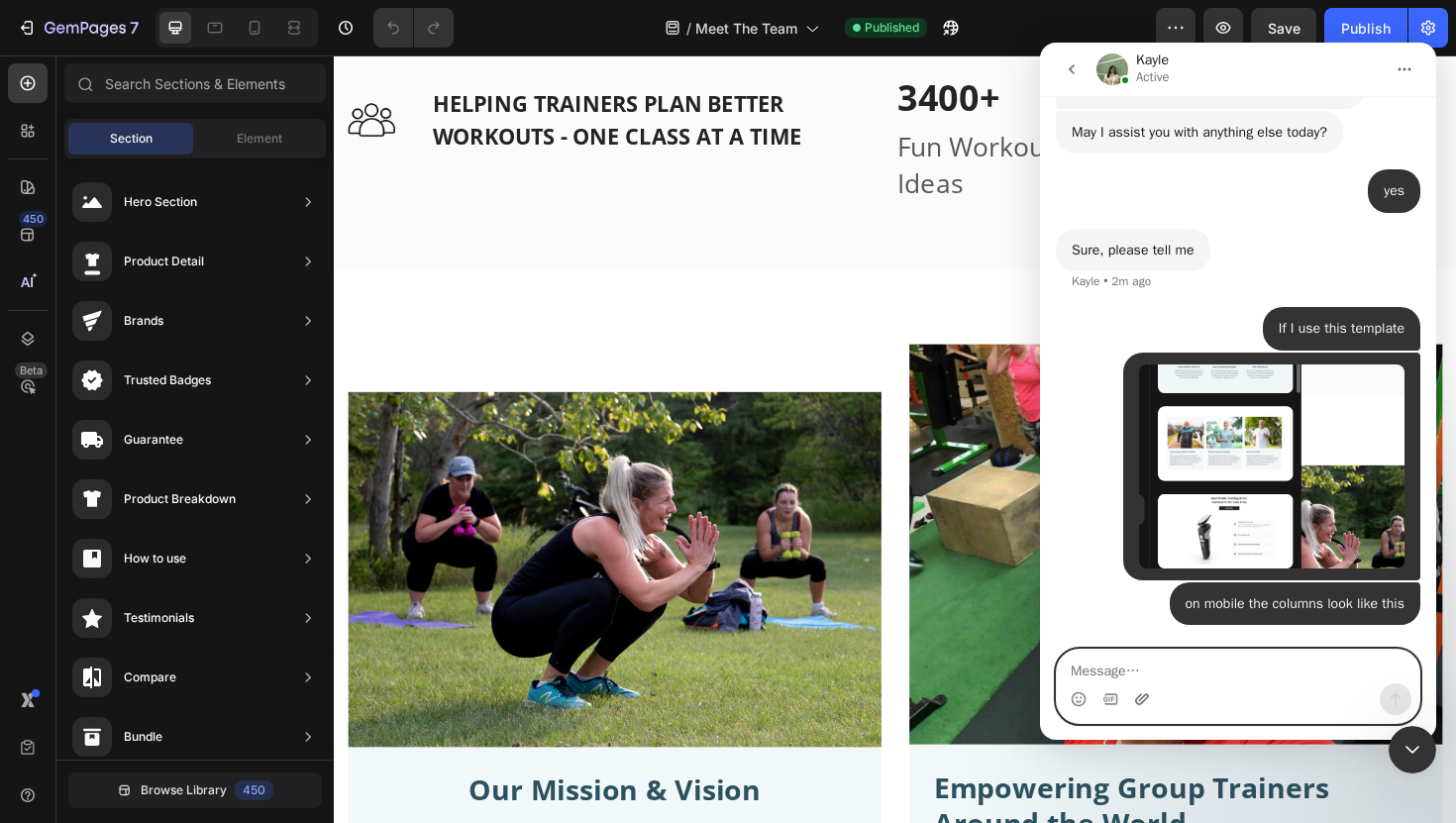 click 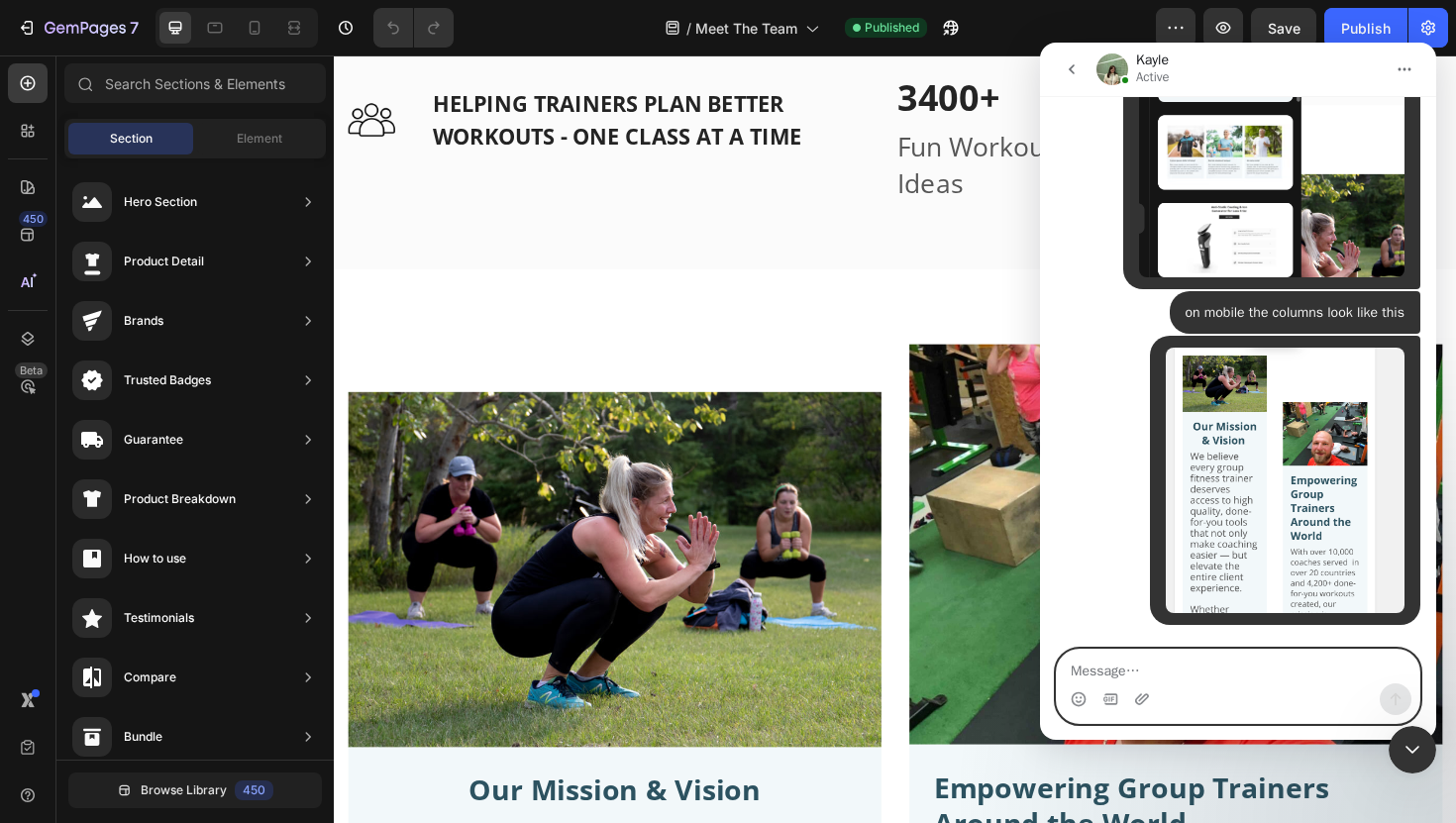 scroll, scrollTop: 2783, scrollLeft: 0, axis: vertical 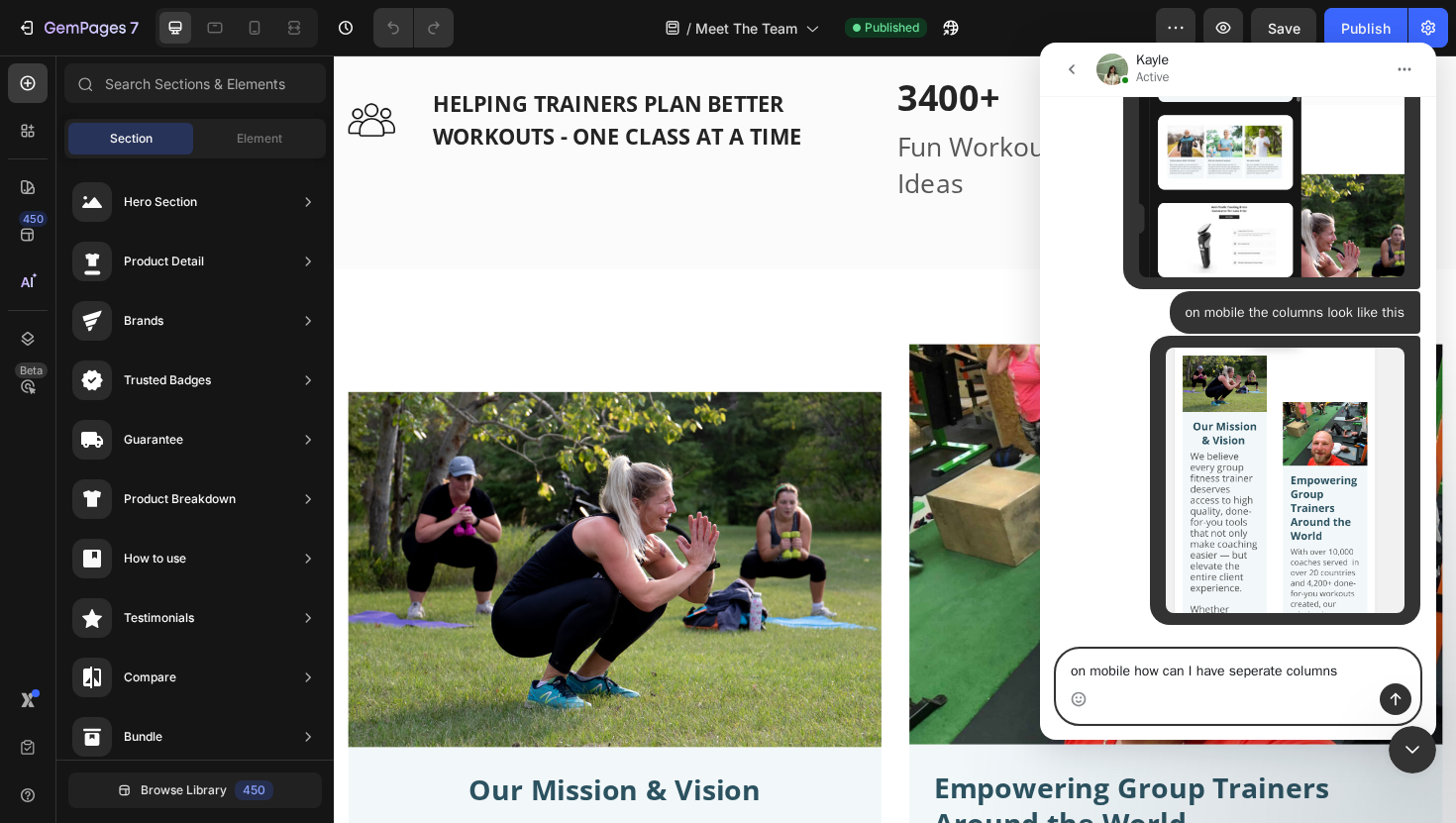 type on "on mobile how can I have seperate columns" 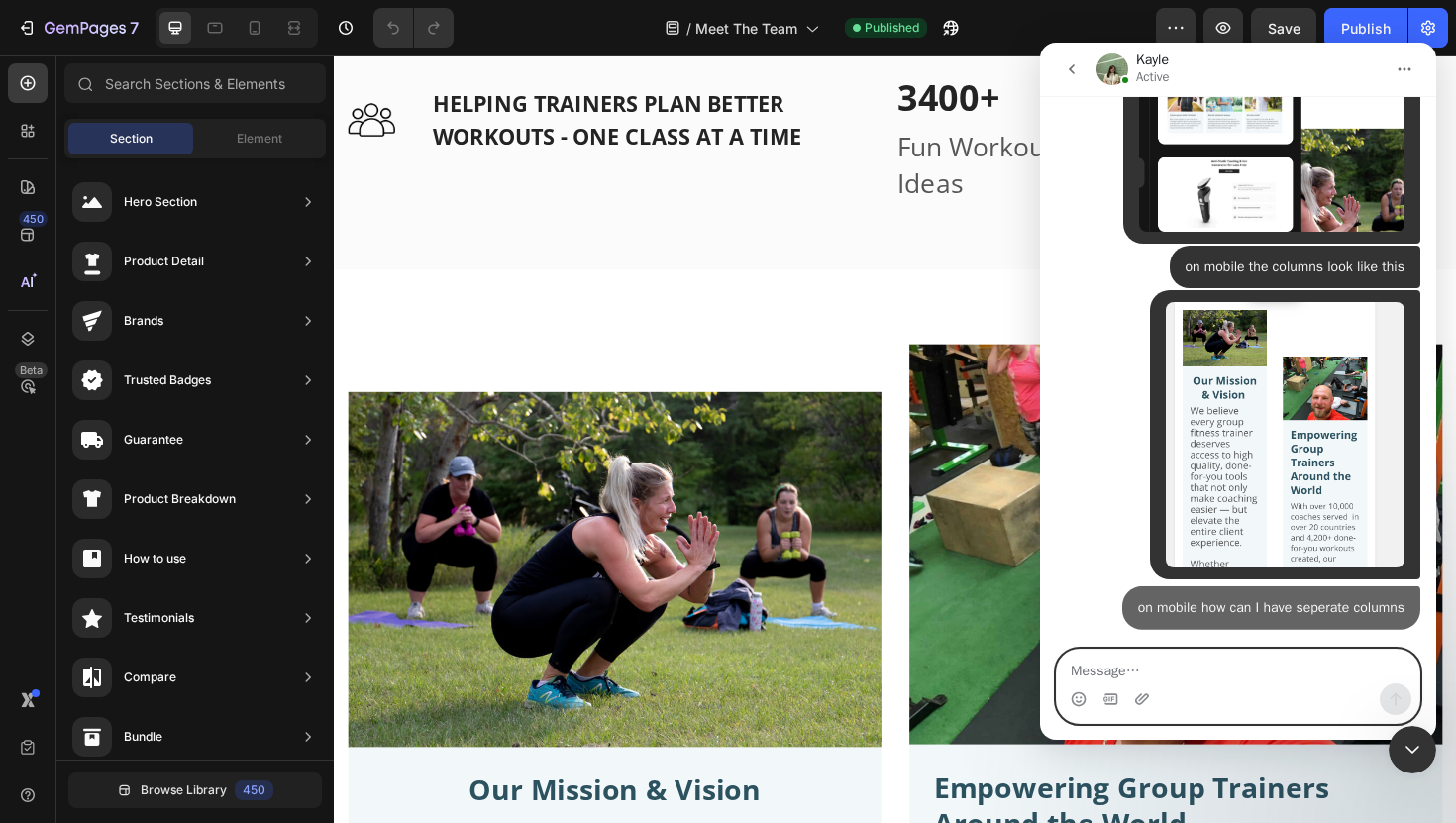 scroll, scrollTop: 2847, scrollLeft: 0, axis: vertical 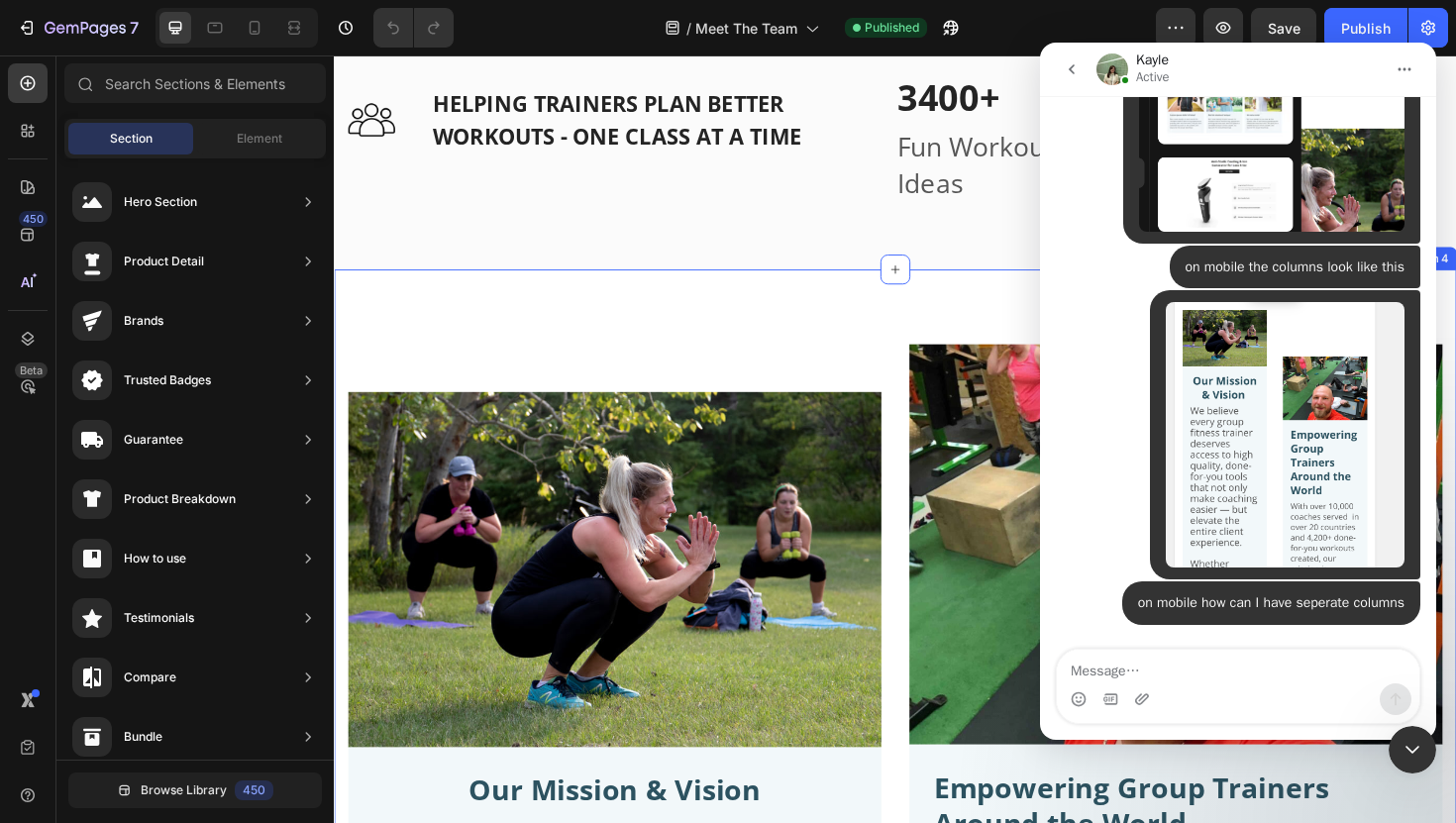 click on "Image Our Mission & Vision  Text Block We believe every group fitness trainer deserves access to high quality, done-for-you tools that not only make coaching easier — but elevate the entire client experience.   Whether you're just getting started or you're leading packed sessions every week, our mission is to support you with the same level of professional content, creativity, and coaching systems that big fitness franchises rely on — minus the corporate fluff.   We’re here to help you: Deliver memorable workouts your clients rave about Build a thriving community around your sessions Grow a business you’re truly proud of Because we know that when coaches have the right tools — they show up with more confidence, more energy, and more impact. And that ripple effect changes lives, one class at a time. Text Block Row Image Empowering Group Trainers Around the World Text Block   Save hours on planning Deliver the best workouts in town Build loyal, thriving communities — [FIRST], [COUNTRY] Trainer" at bounding box center [928, 956] 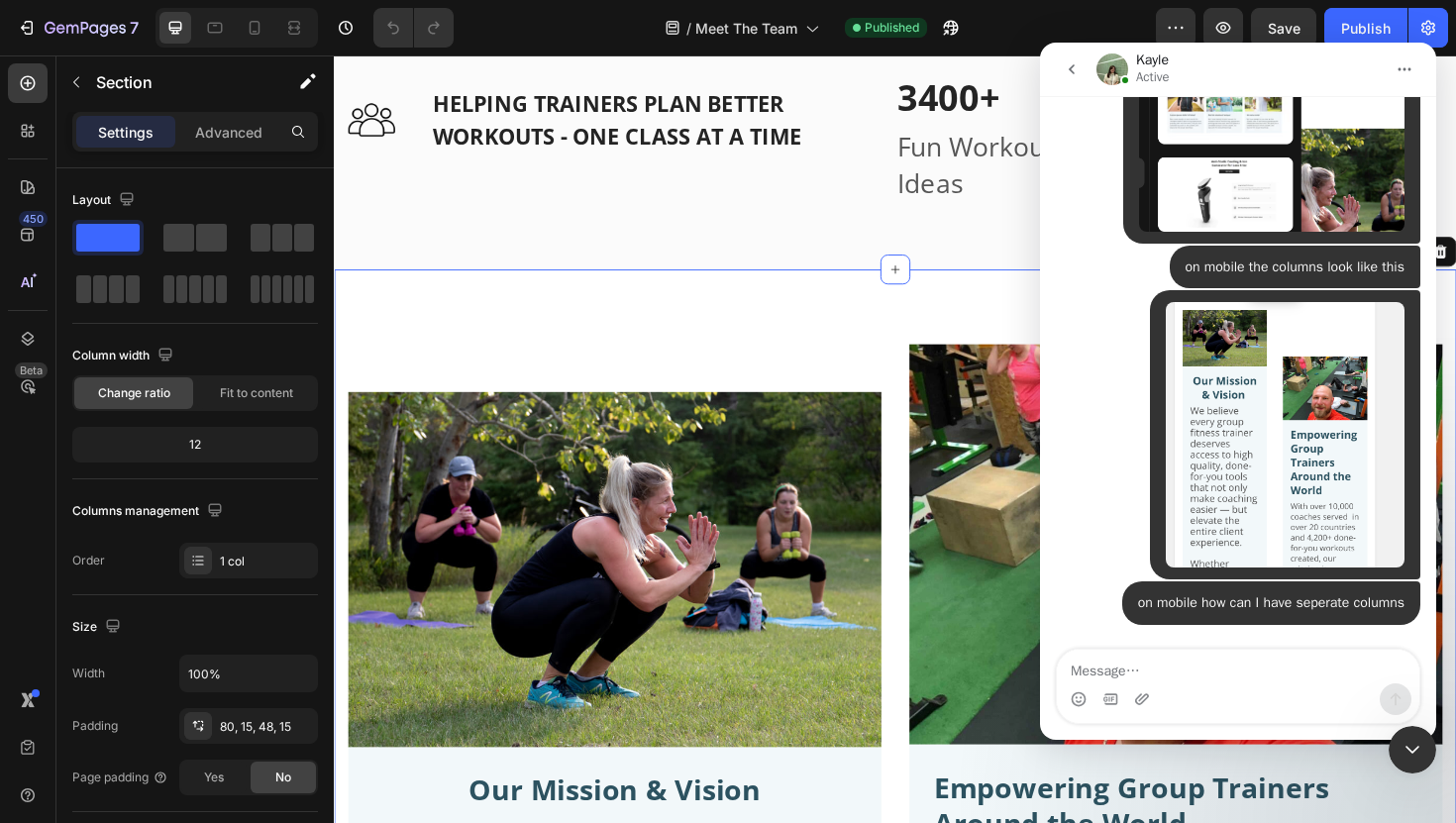click at bounding box center [1072, 69] 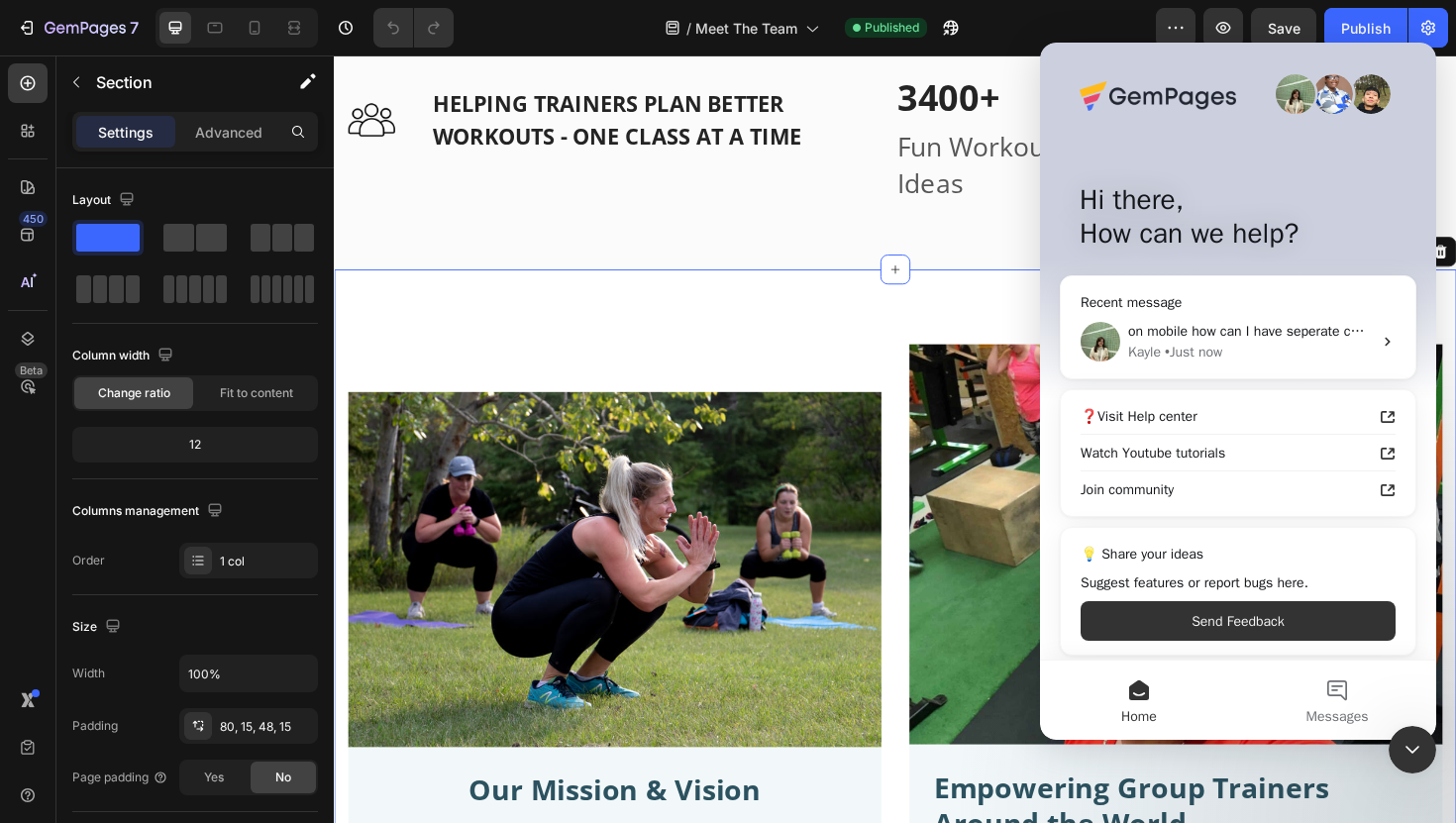 click 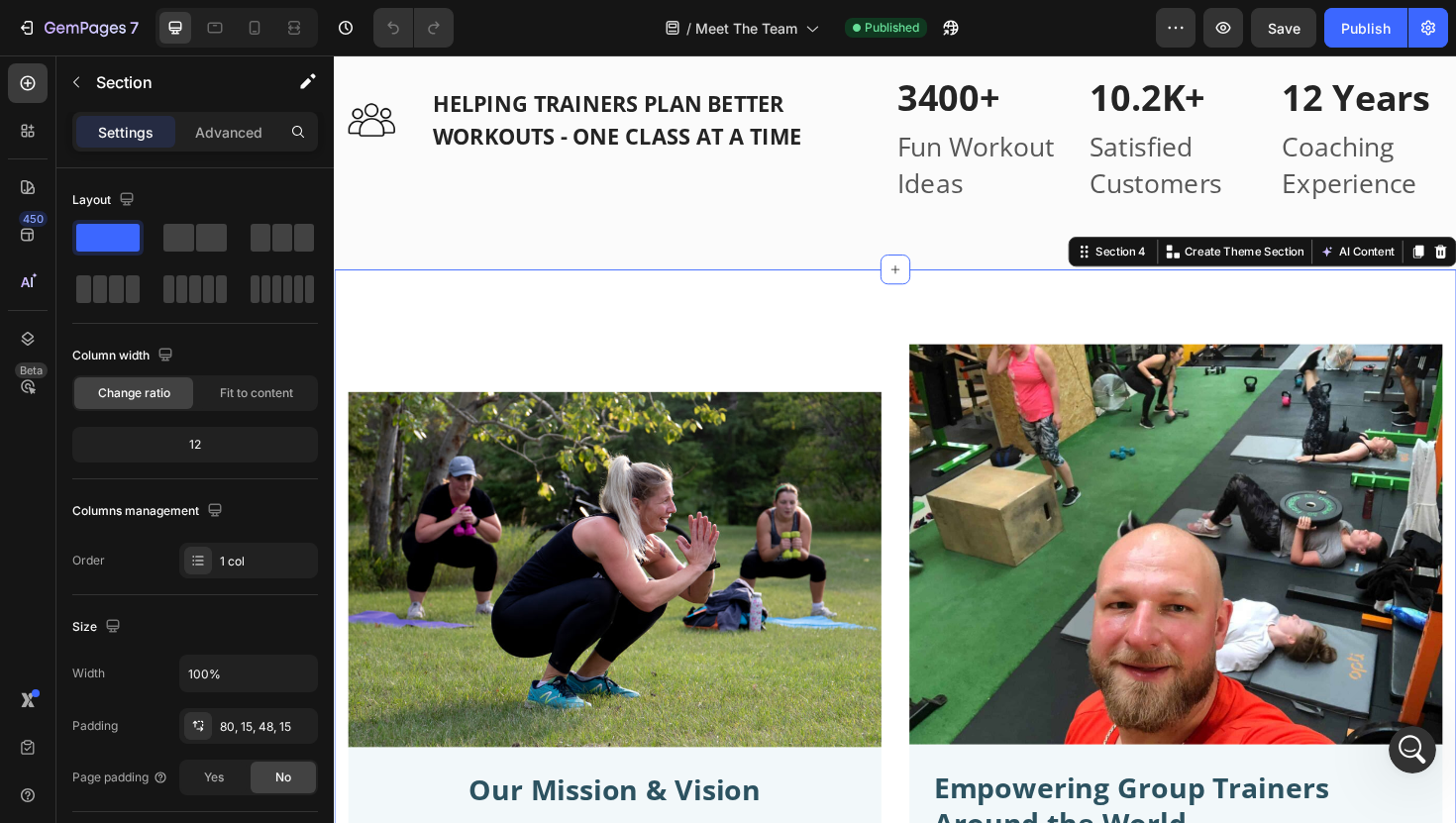 scroll, scrollTop: 0, scrollLeft: 0, axis: both 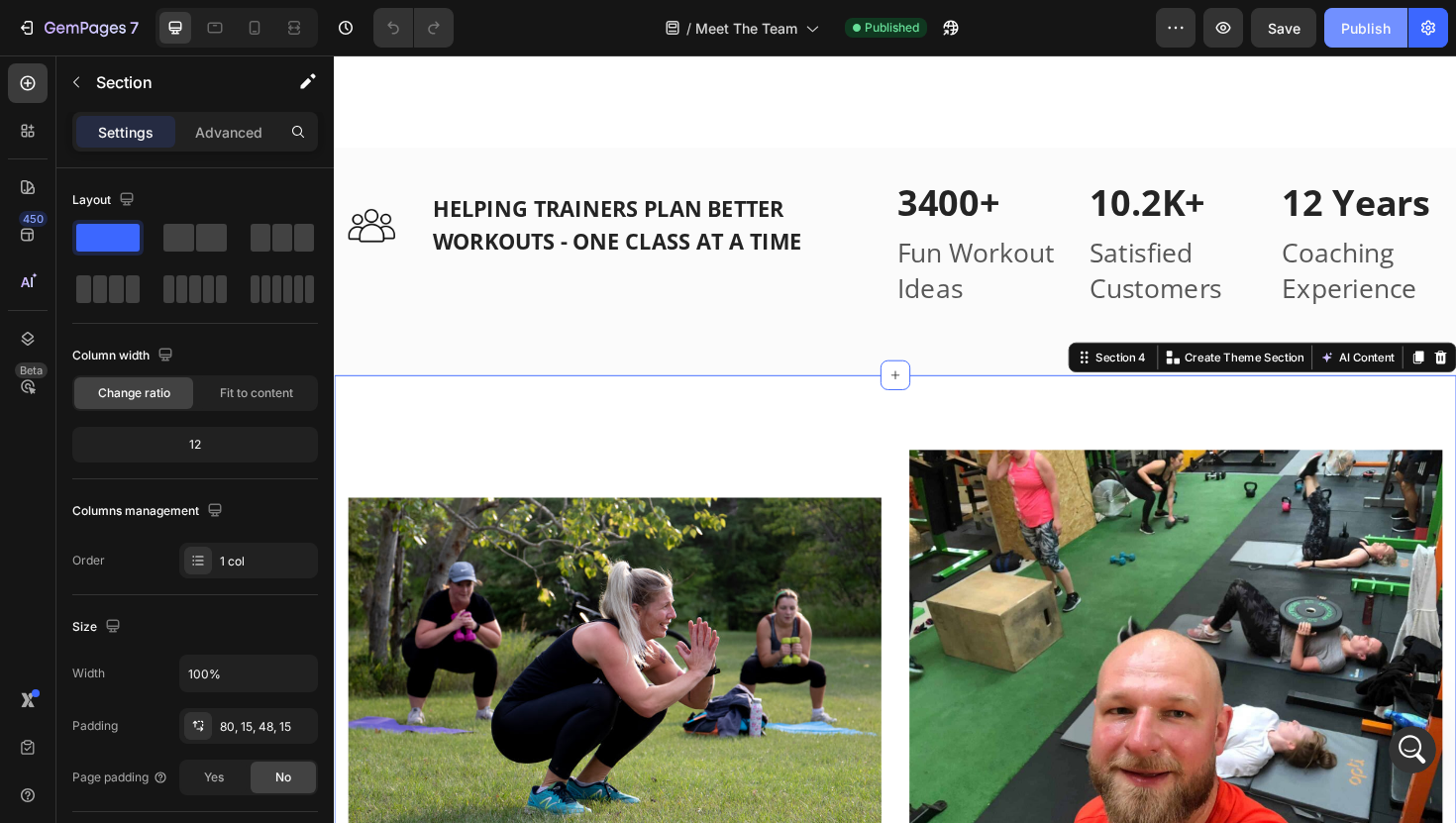 click on "Publish" at bounding box center (1366, 28) 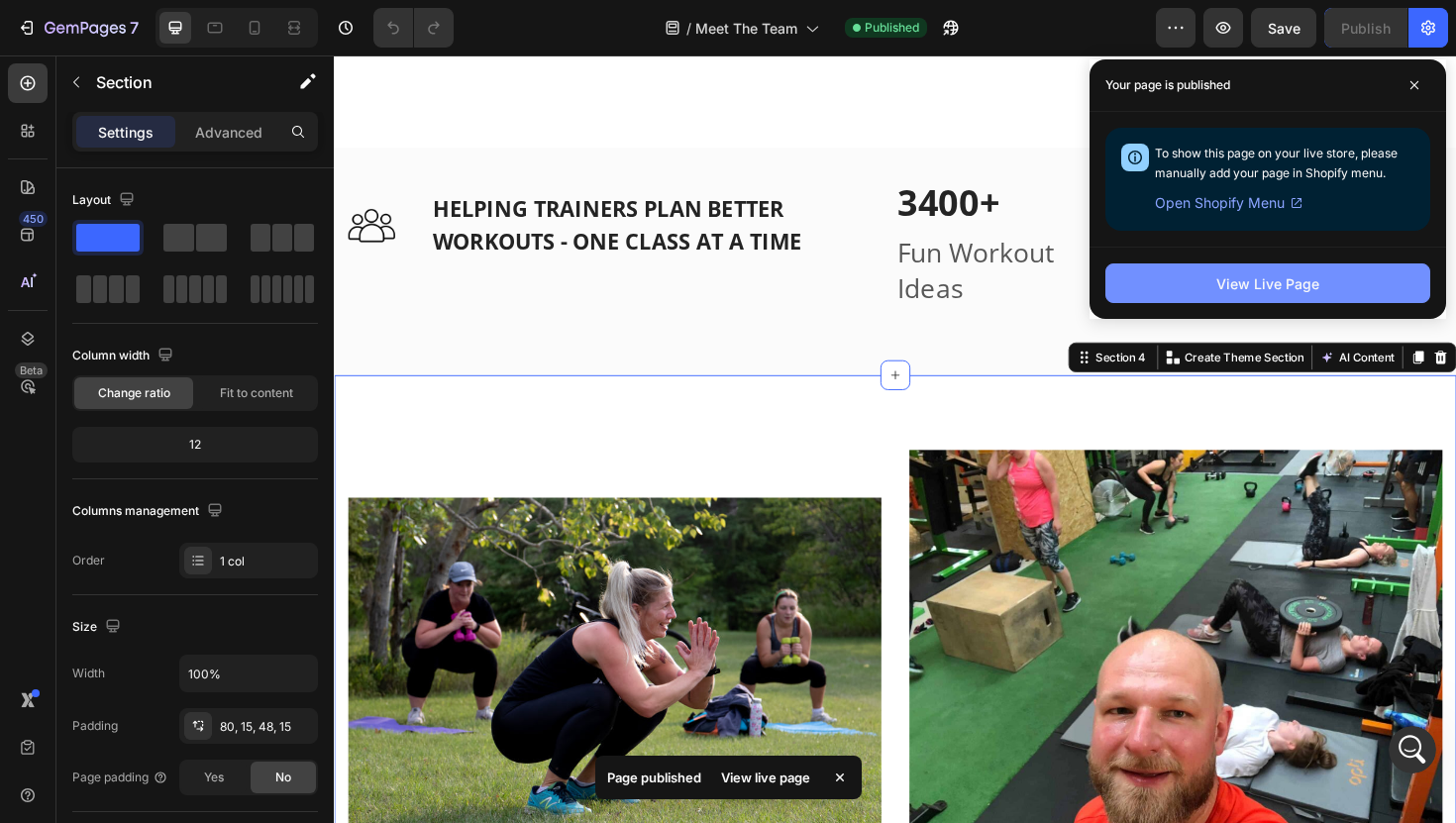 click on "View Live Page" at bounding box center [1268, 283] 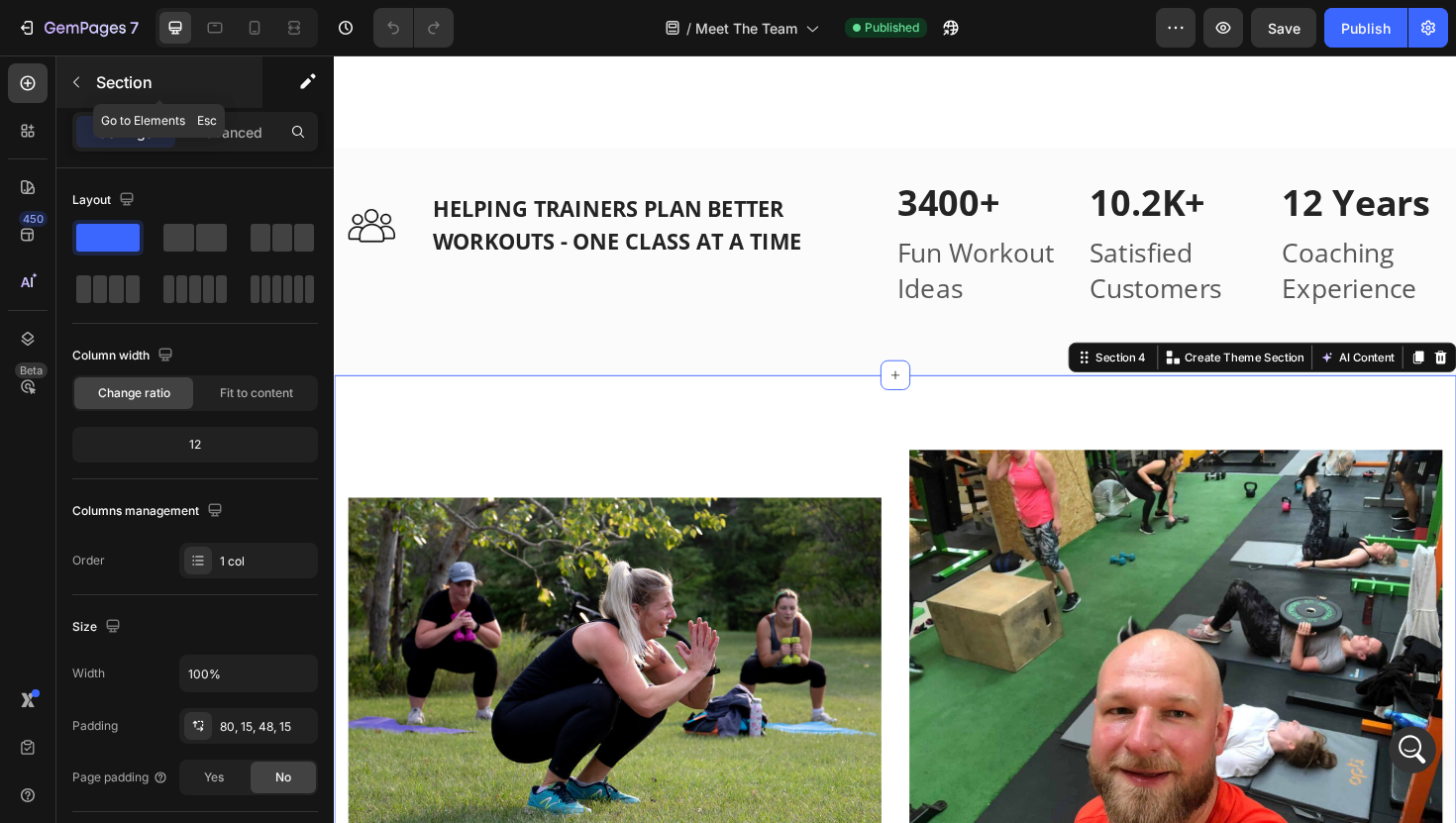 click 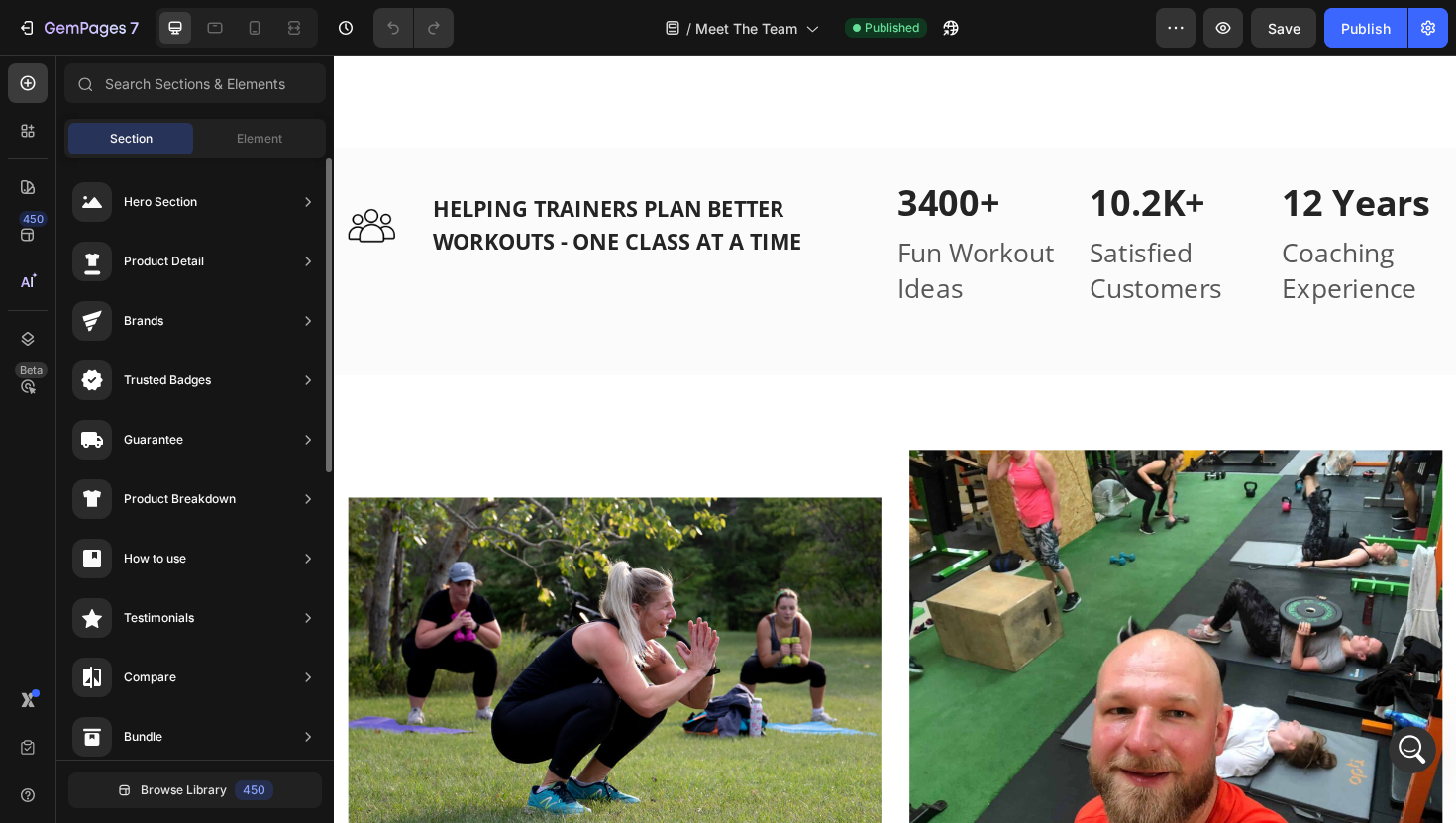 scroll, scrollTop: 231, scrollLeft: 0, axis: vertical 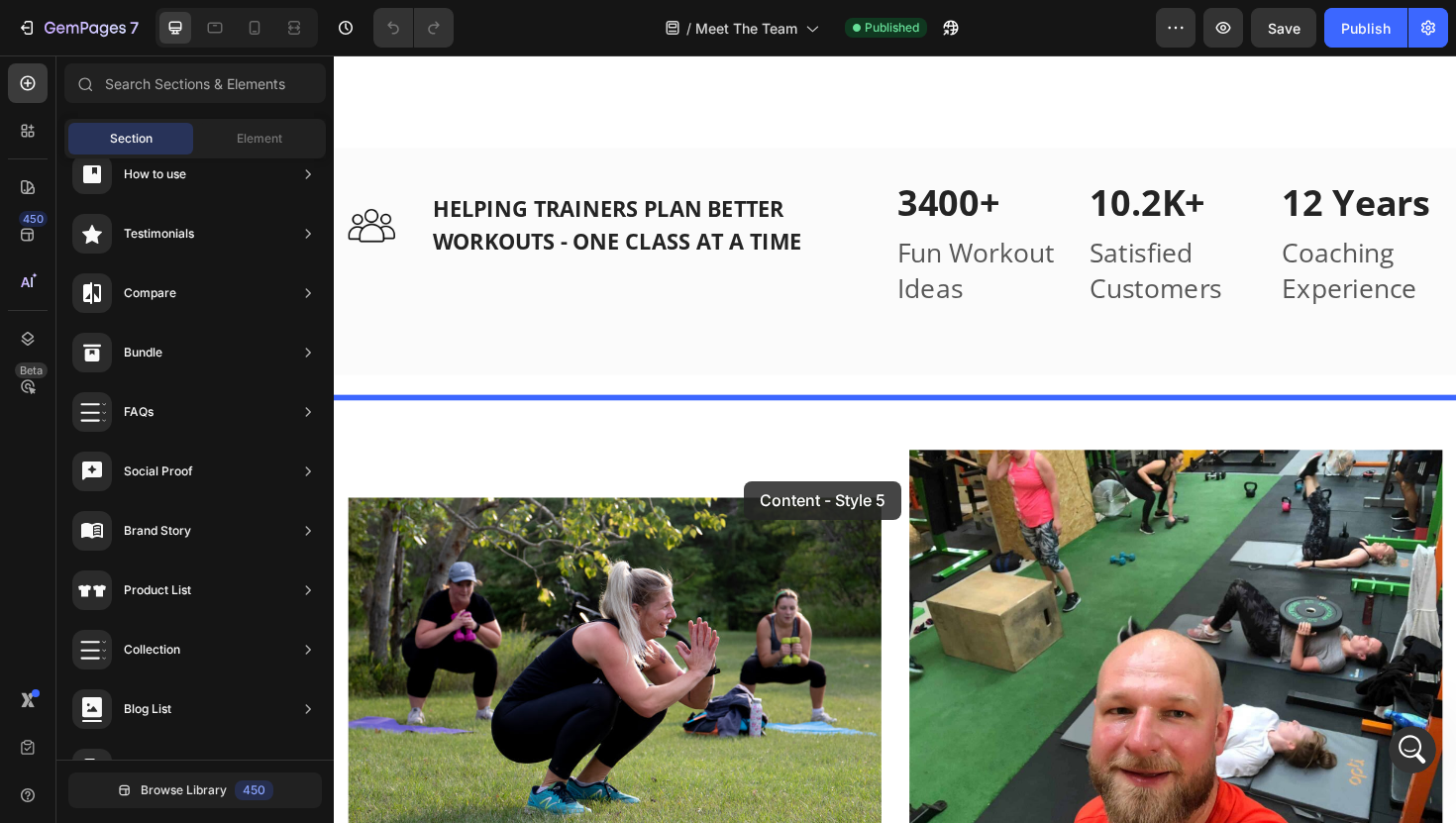 drag, startPoint x: 819, startPoint y: 688, endPoint x: 768, endPoint y: 507, distance: 188.04787 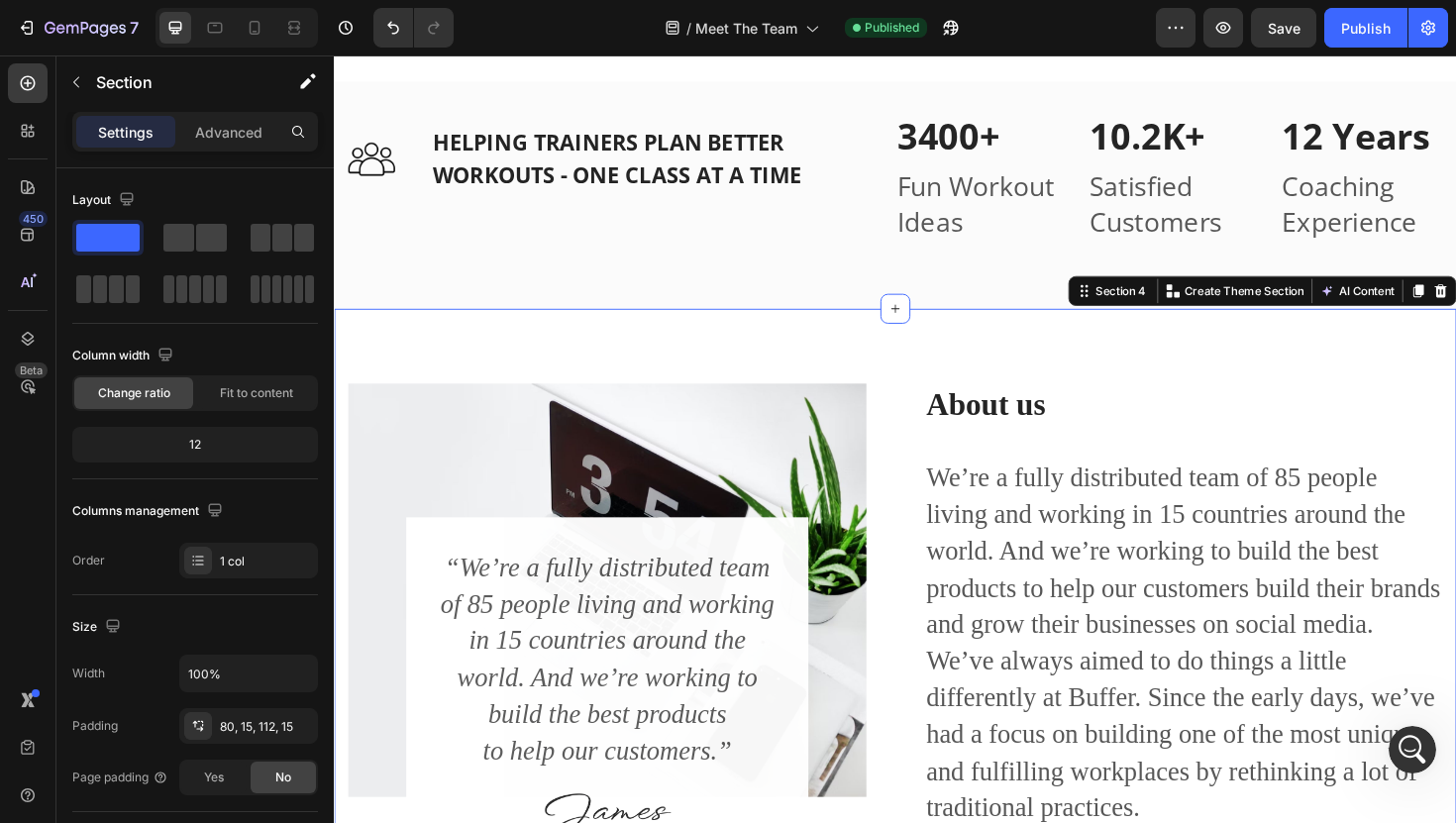 scroll, scrollTop: 3023, scrollLeft: 0, axis: vertical 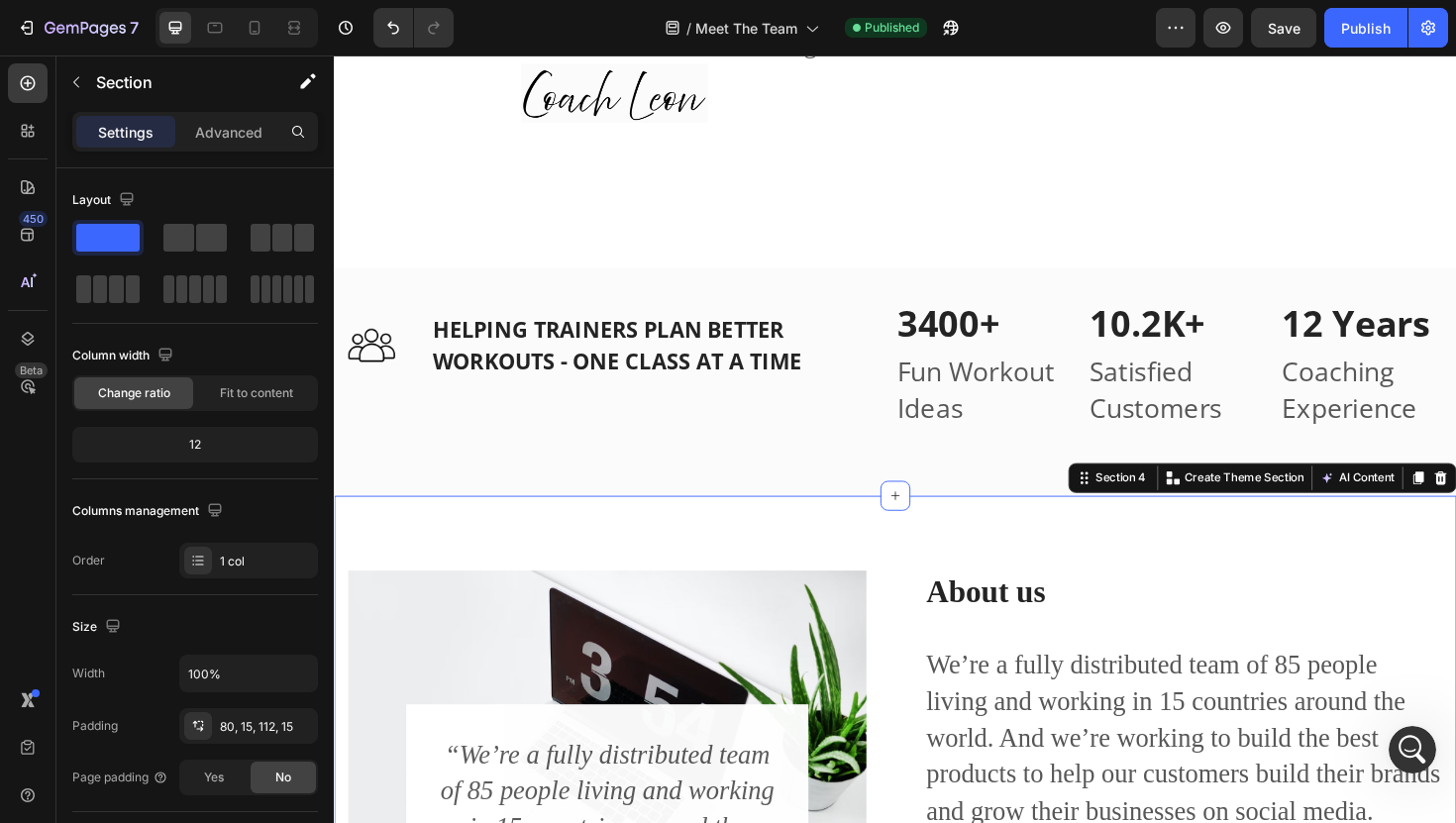 click on "Image “We’re a fully distributed team of 85 people living and working in 15 countries around the world. And we’re working to build the best products to help our customers.” Text block Image [FIRST] [LAST]    / CEO Text block Row Row About us Heading Row We’re a fully distributed team of 85 people living and working in 15 countries around the world. And we’re working to build the best products to help our customers build their brands and grow their businesses on social media. We’ve always aimed to do things a little differently at Buffer. Since the early days, we’ve had a focus on building one of the most unique and fulfilling workplaces by rethinking a lot of traditional practices. Text block Creative Heading We care about building a quality product, trusted relationships with our customers, and a sense of community that connects our customers and team with one another. Text block Sustainability Heading Text block Row Section 4   You can create reusable sections Create Theme Section AI Content" at bounding box center [928, 1102] 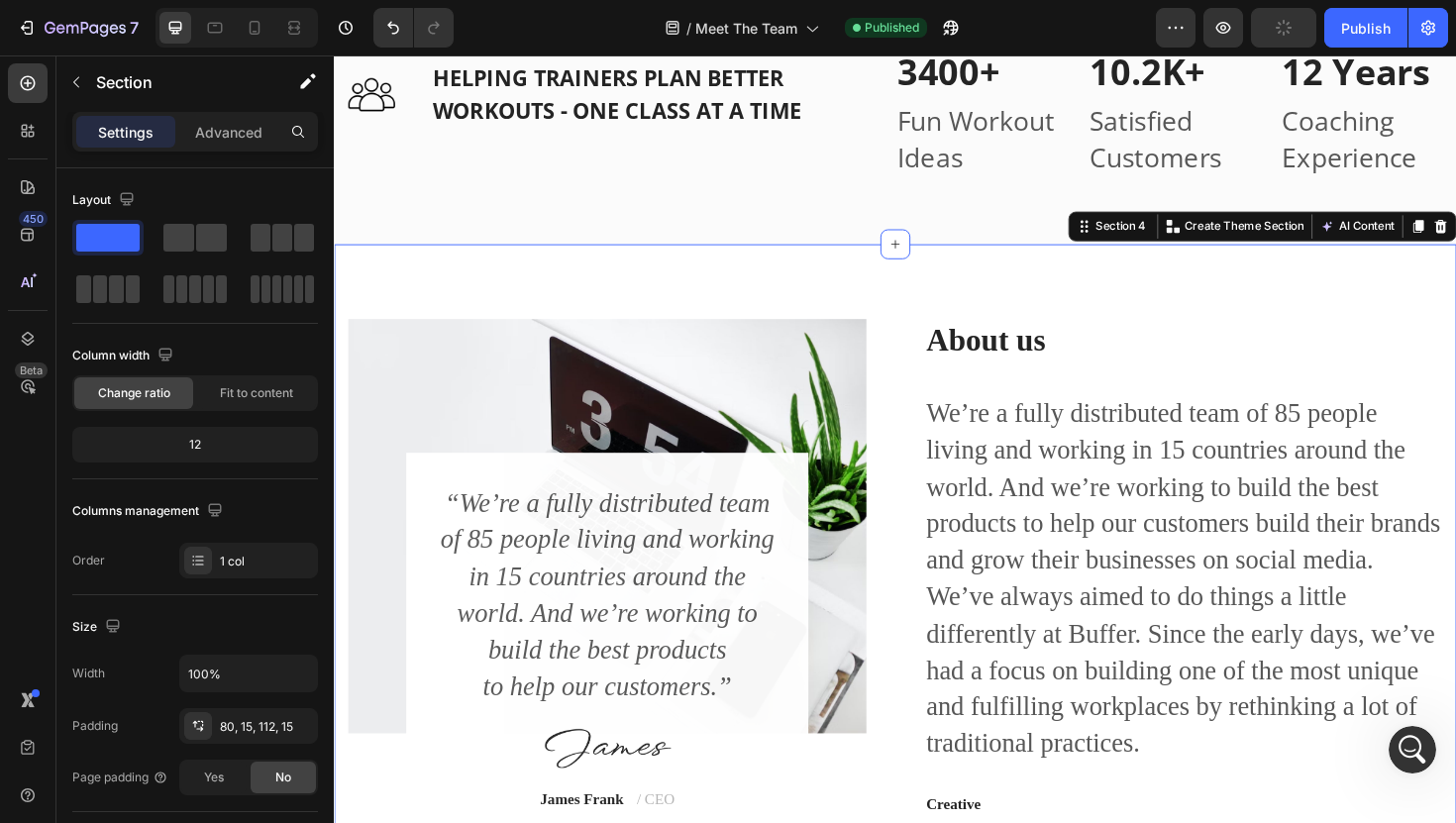 scroll, scrollTop: 3291, scrollLeft: 0, axis: vertical 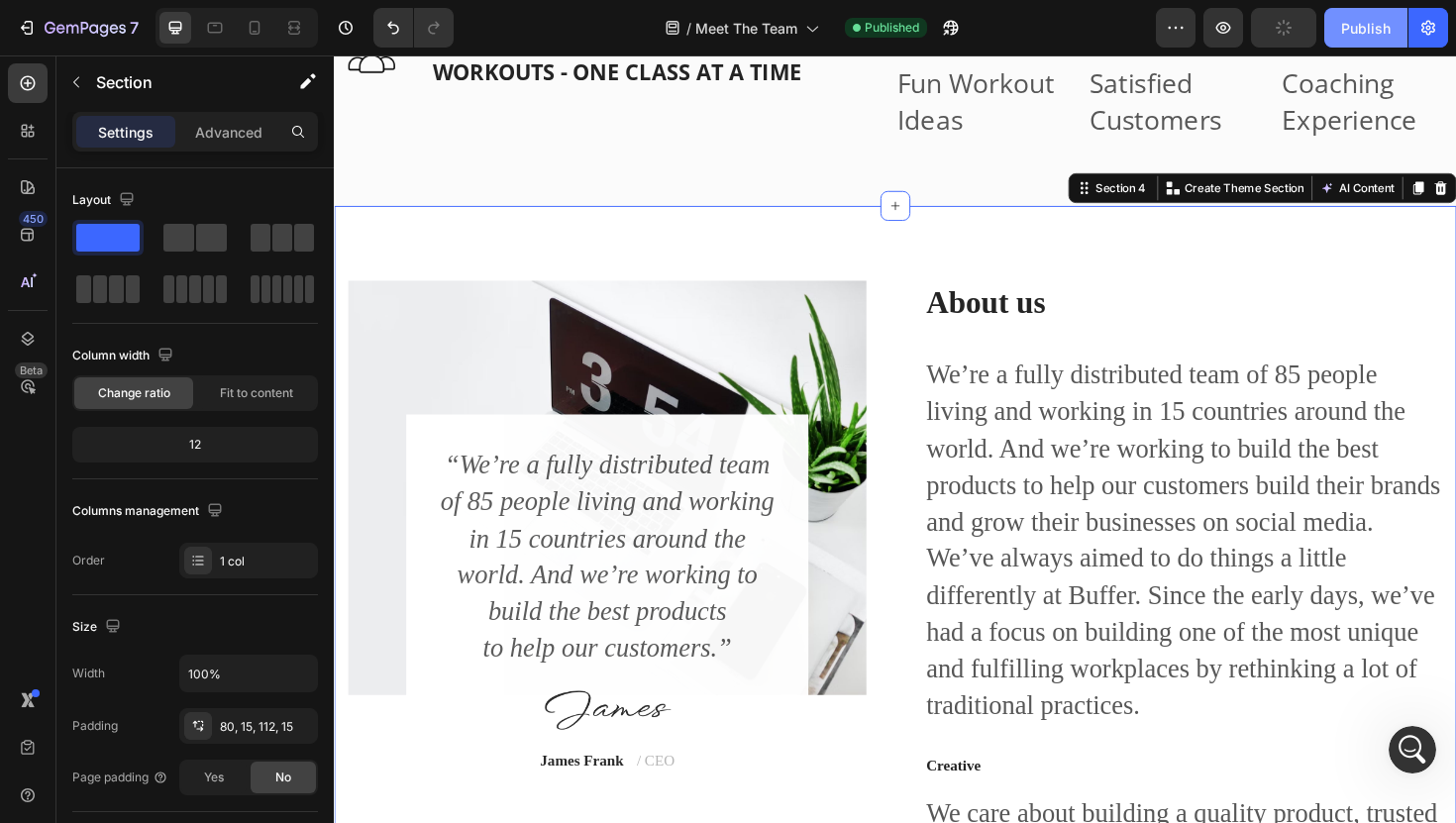 click on "Publish" at bounding box center (1366, 28) 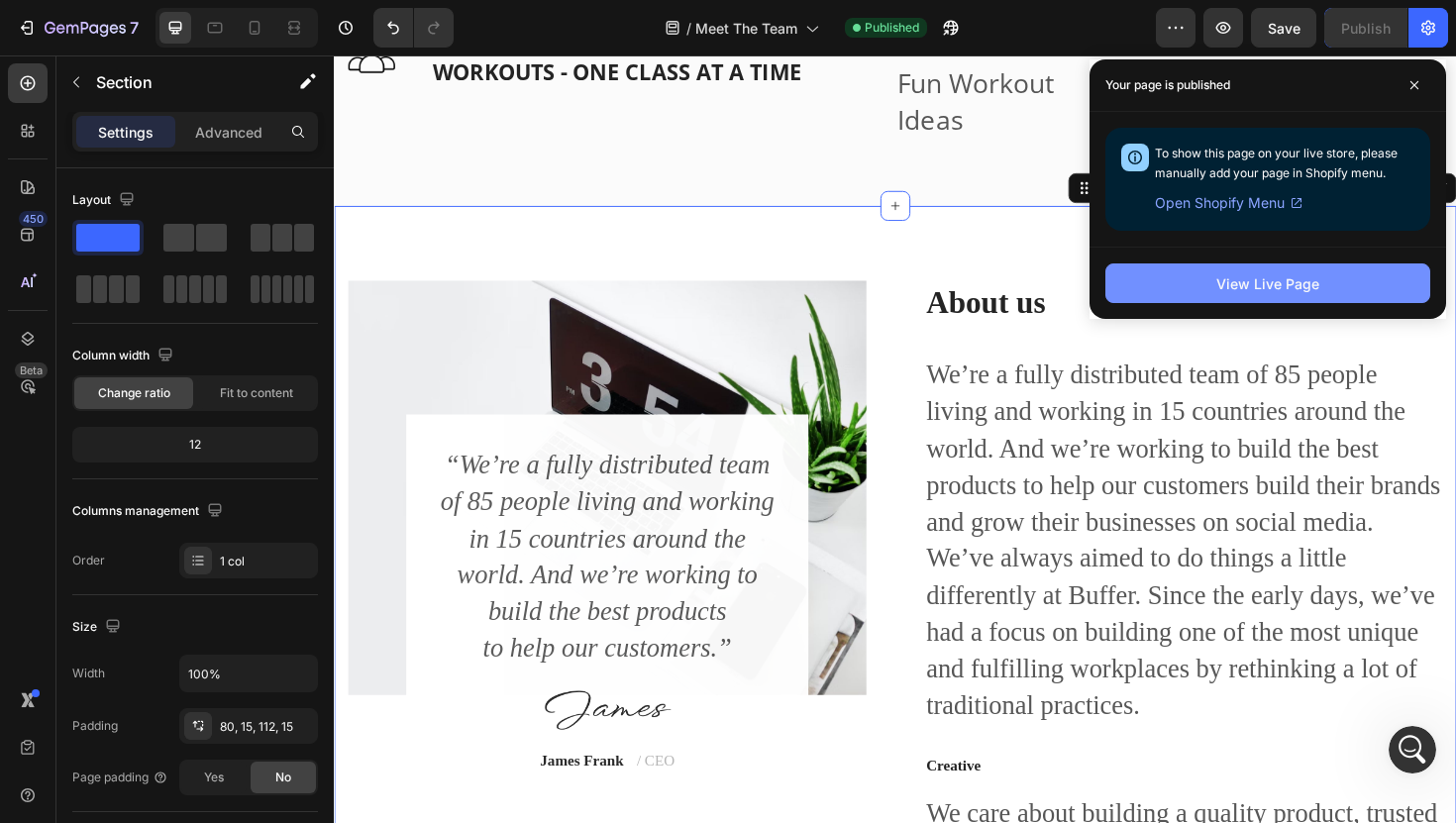 click on "View Live Page" at bounding box center [1268, 283] 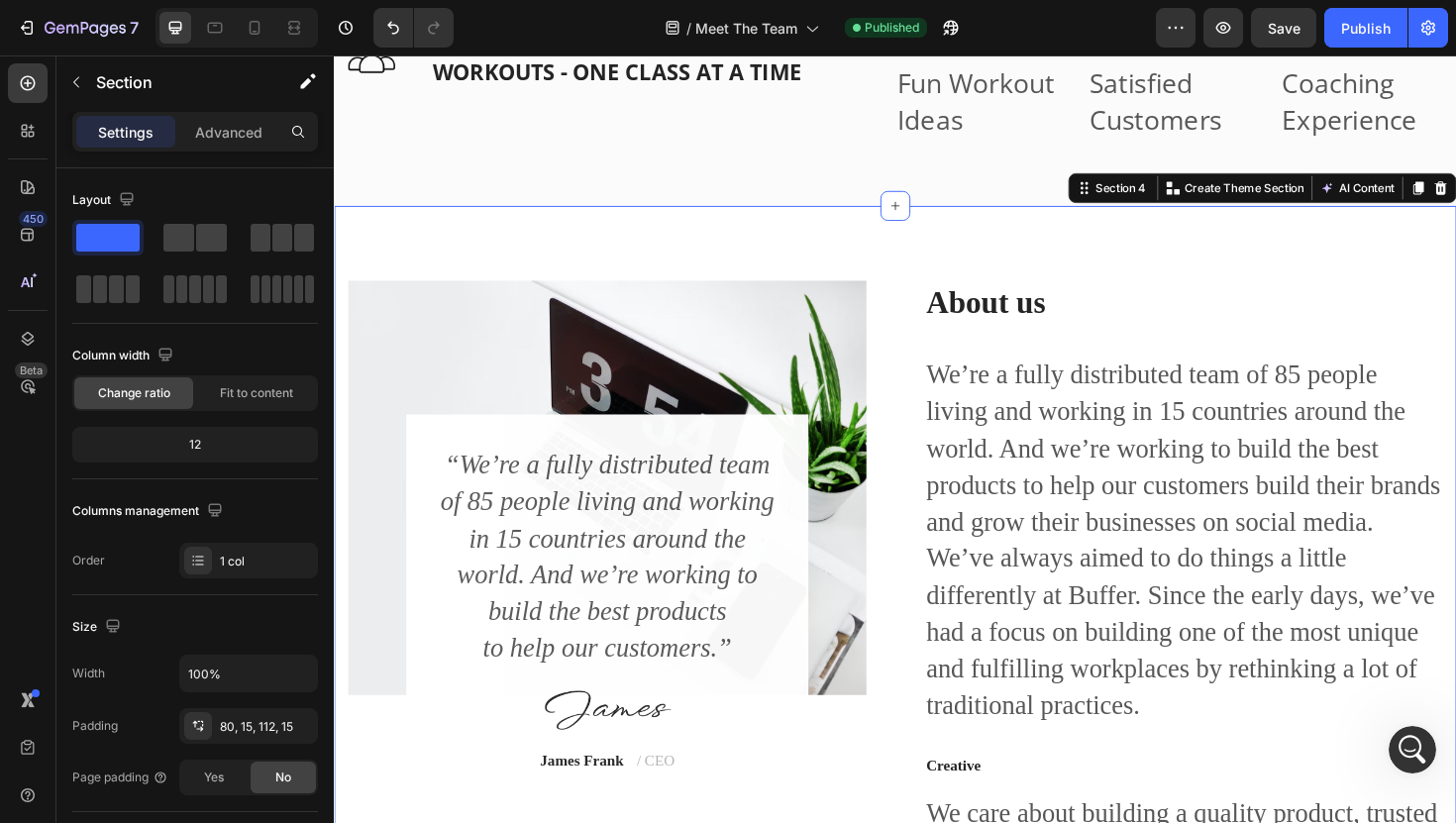 click at bounding box center [623, 513] 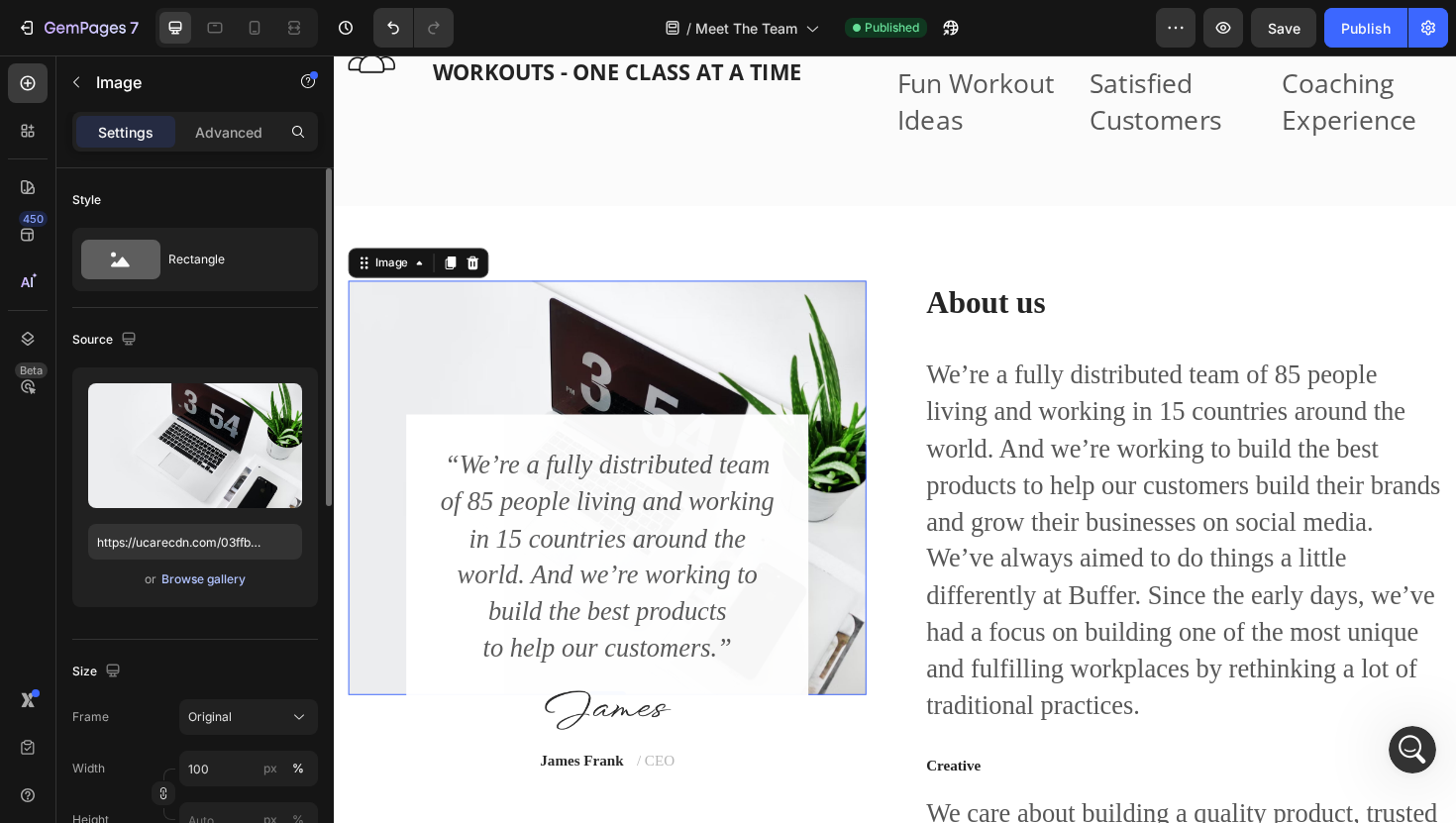 click on "Browse gallery" at bounding box center [203, 579] 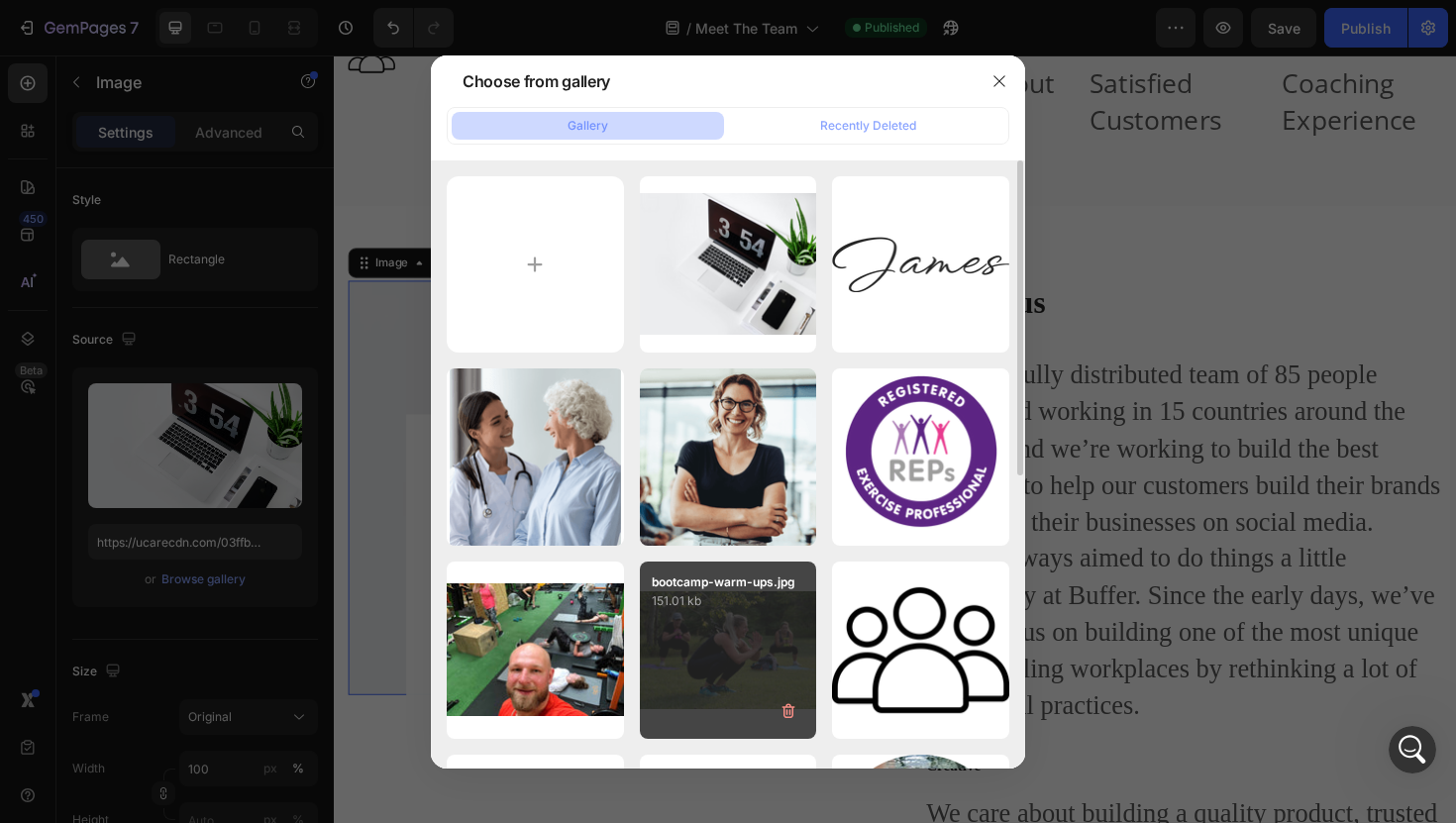 click on "151.01 kb" at bounding box center [728, 601] 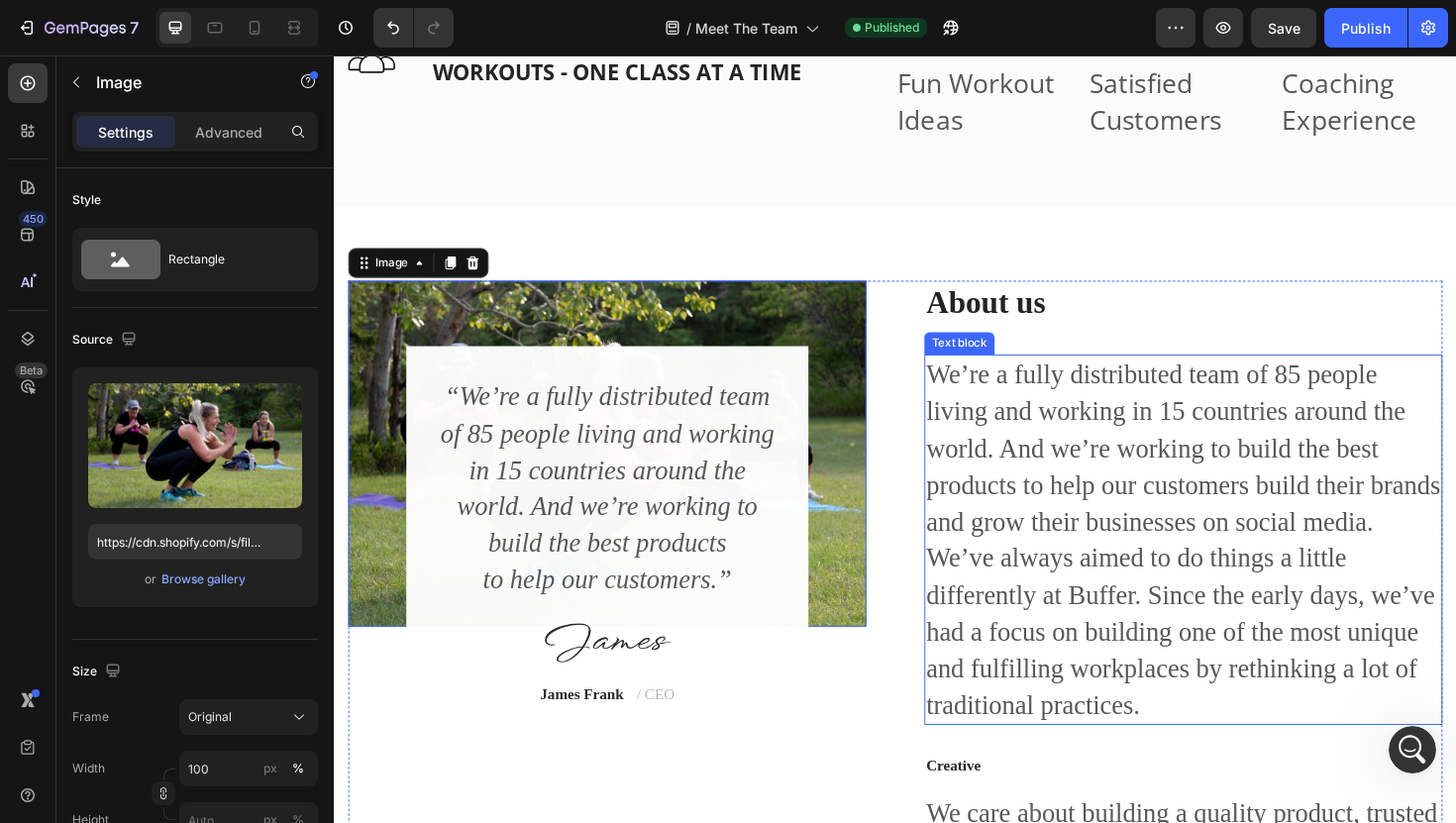 click on "We’re a fully distributed team of 85 people living and working in 15 countries around the world. And we’re working to build the best products to help our customers build their brands and grow their businesses on social media. We’ve always aimed to do things a little differently at Buffer. Since the early days, we’ve had a focus on building one of the most unique and fulfilling workplaces by rethinking a lot of traditional practices." at bounding box center (1233, 568) 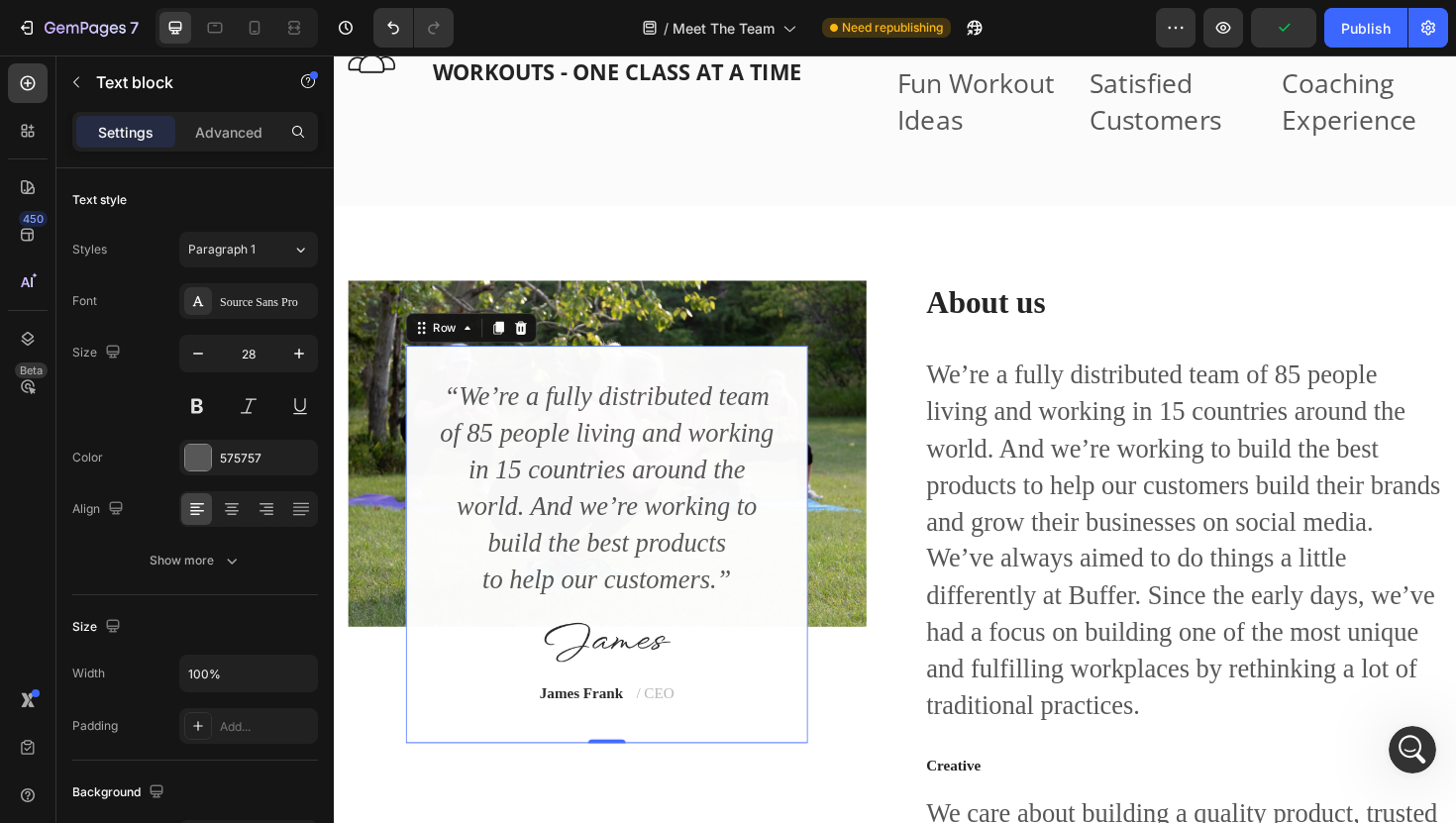 click on "“We’re a fully distributed team of 85 people living and working in 15 countries around the world. And we’re working to build the best products to help our customers.” Text block Image [FIRST] [LAST]    / CEO Text block Row   0" at bounding box center [623, 573] 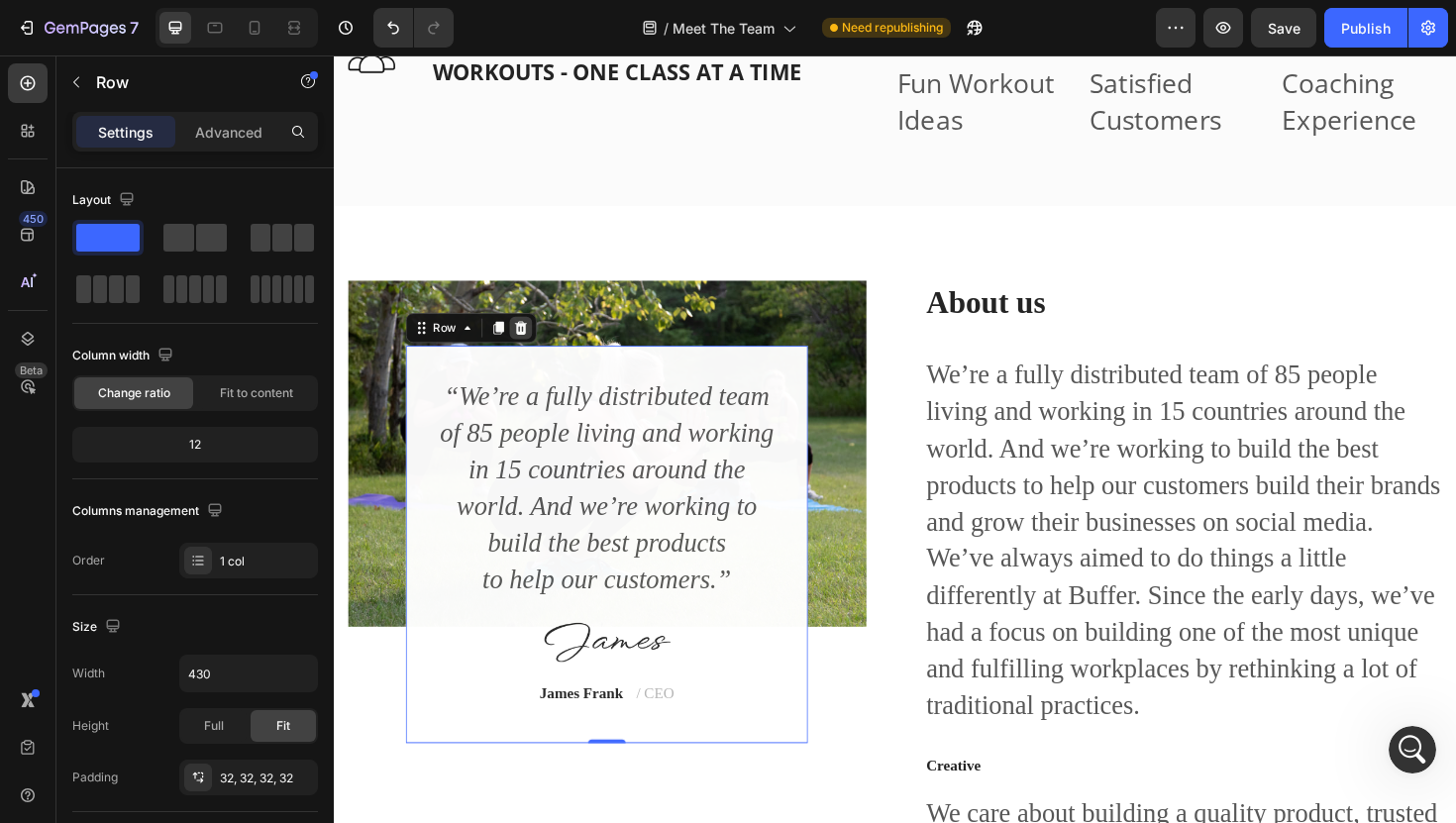 click 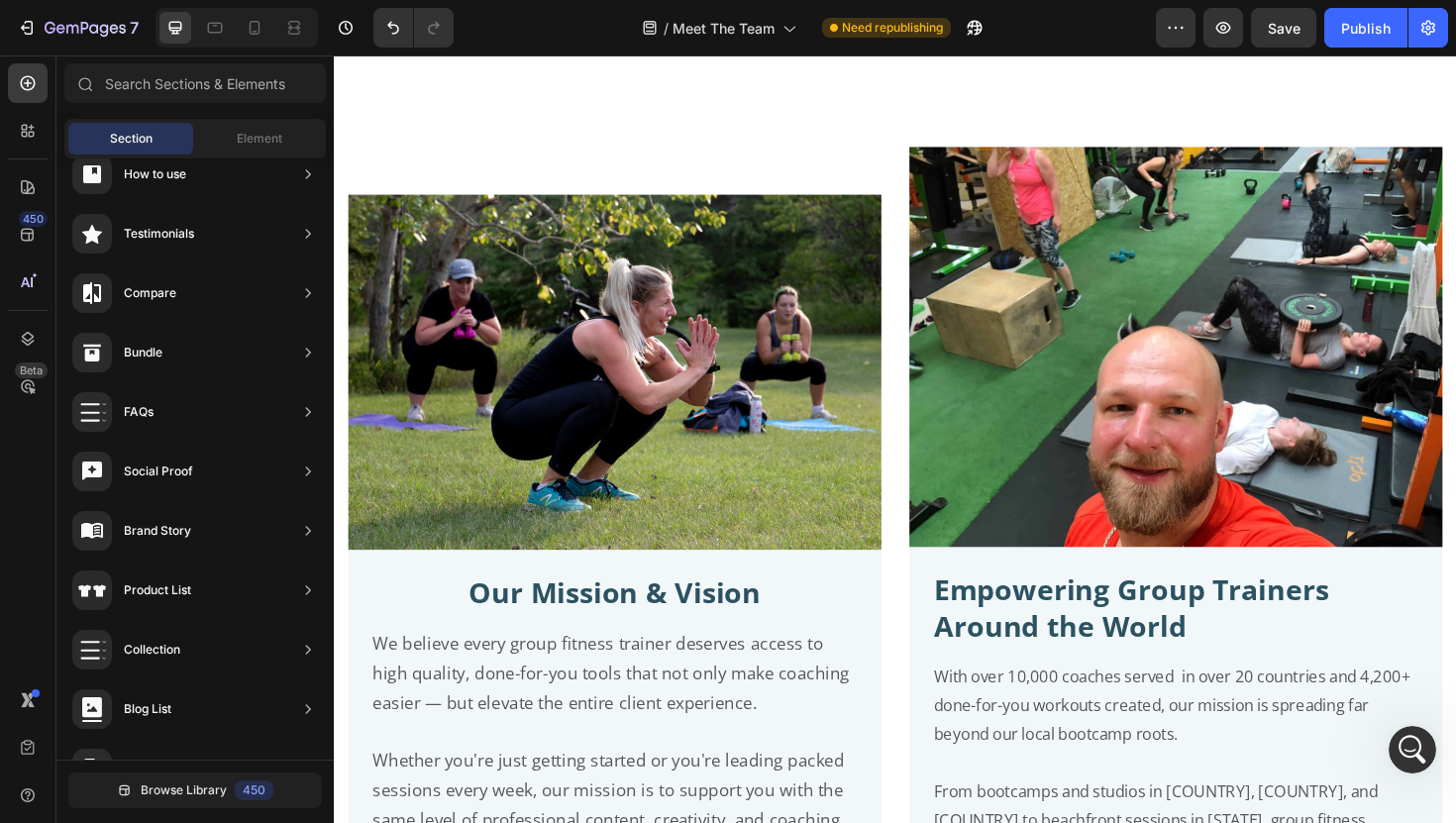 scroll, scrollTop: 4650, scrollLeft: 0, axis: vertical 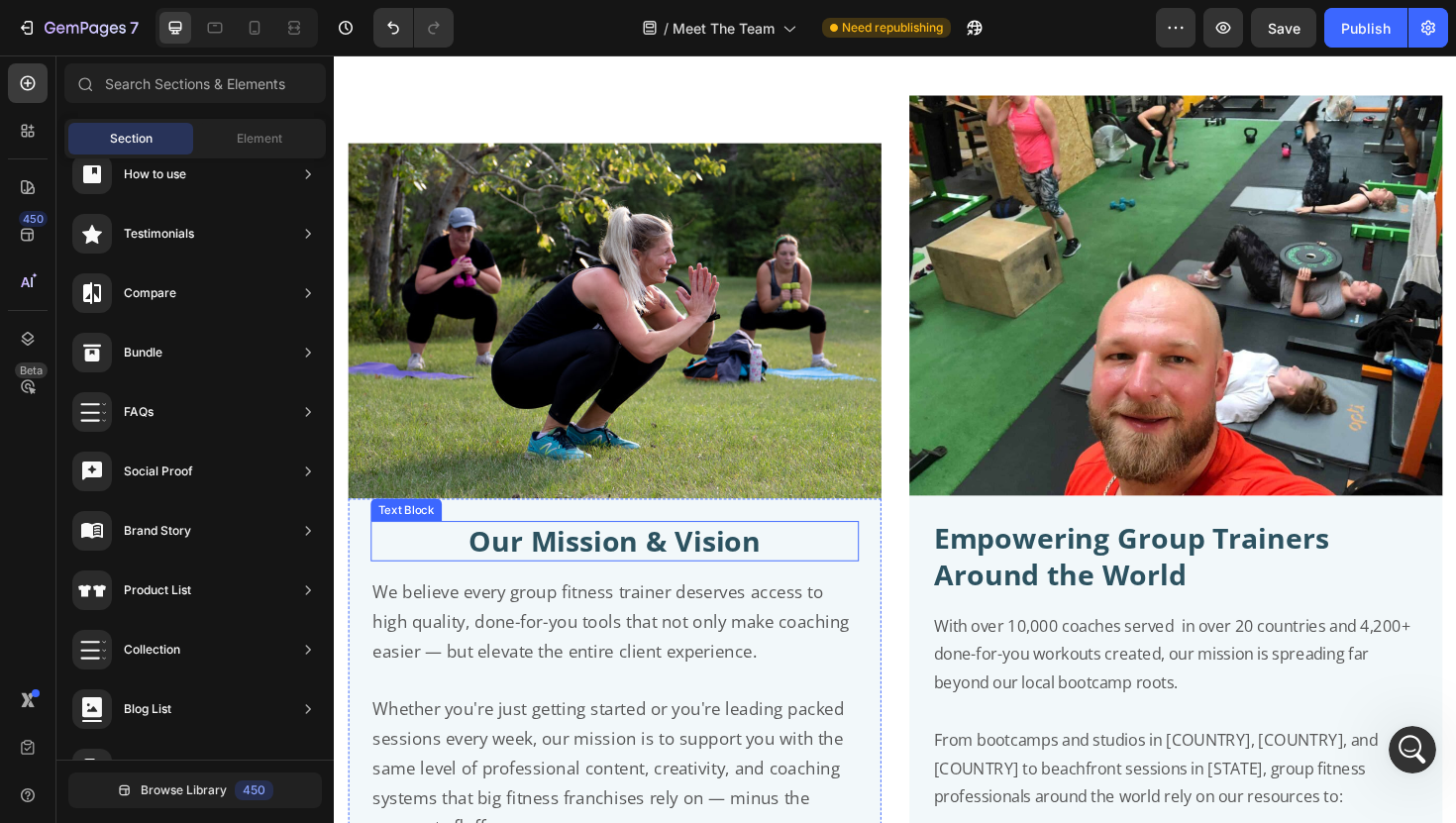 click on "Our Mission & Vision" at bounding box center (631, 569) 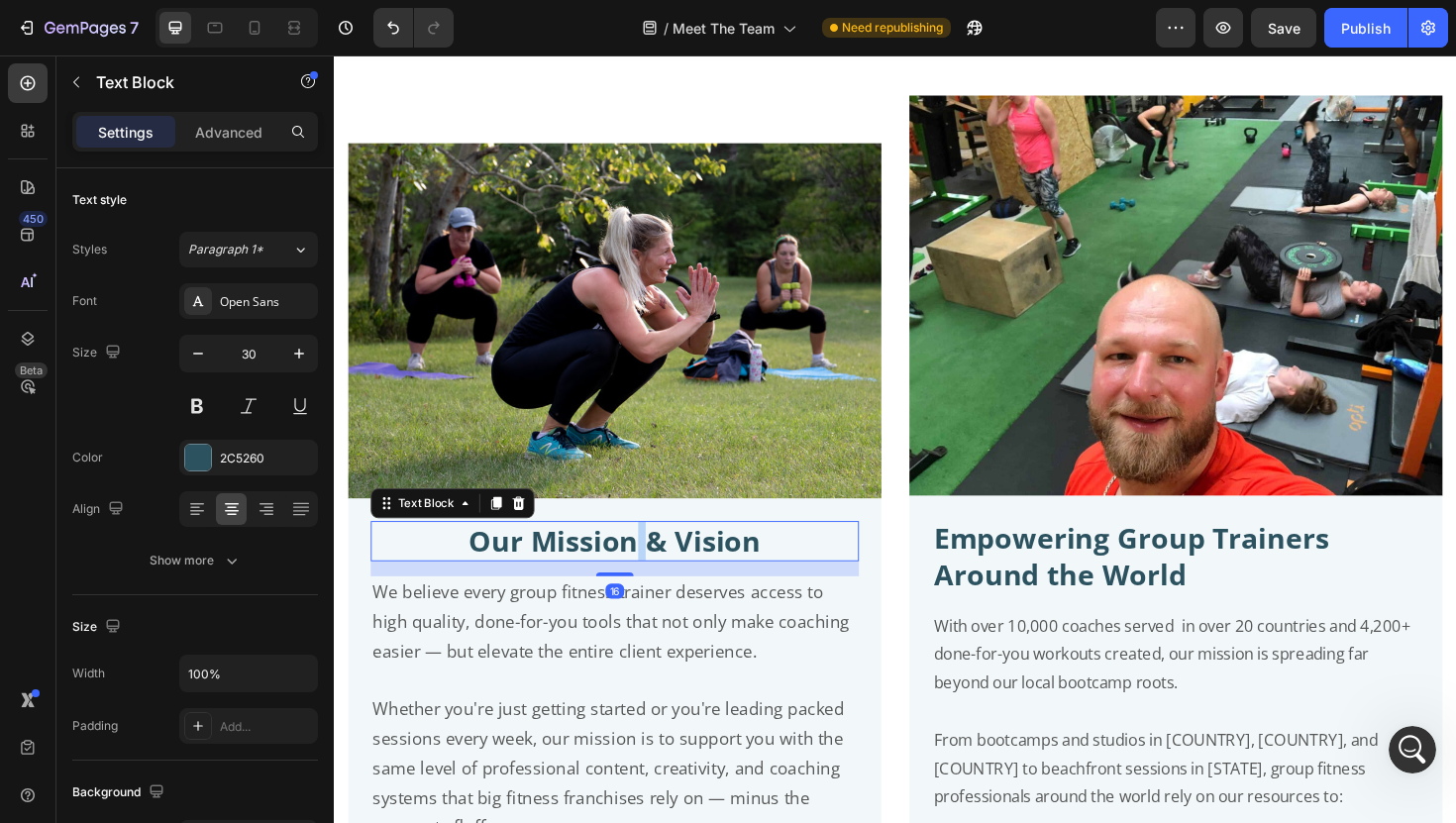 click on "Our Mission & Vision" at bounding box center [631, 569] 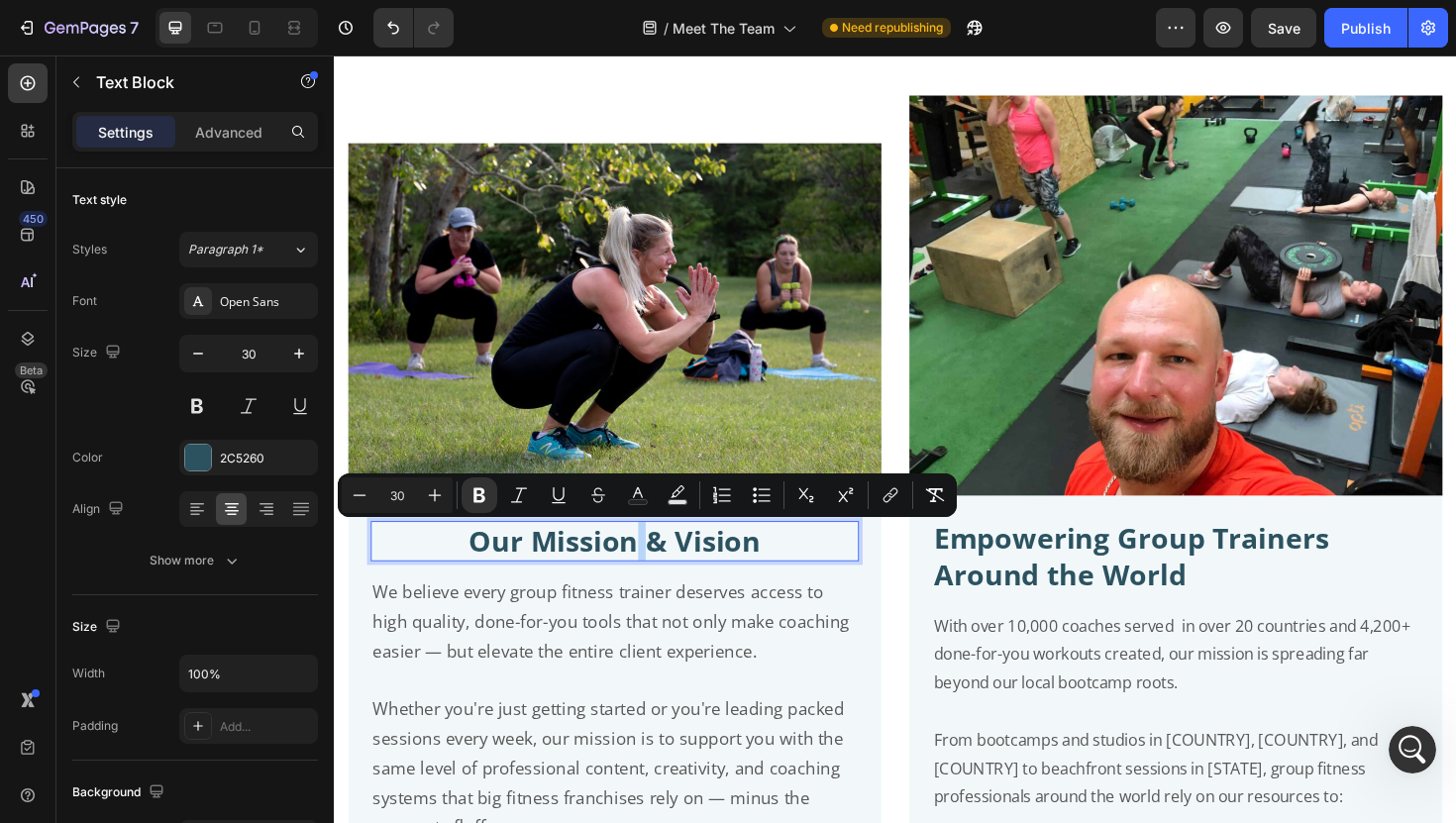 copy on "Our Mission & Vision" 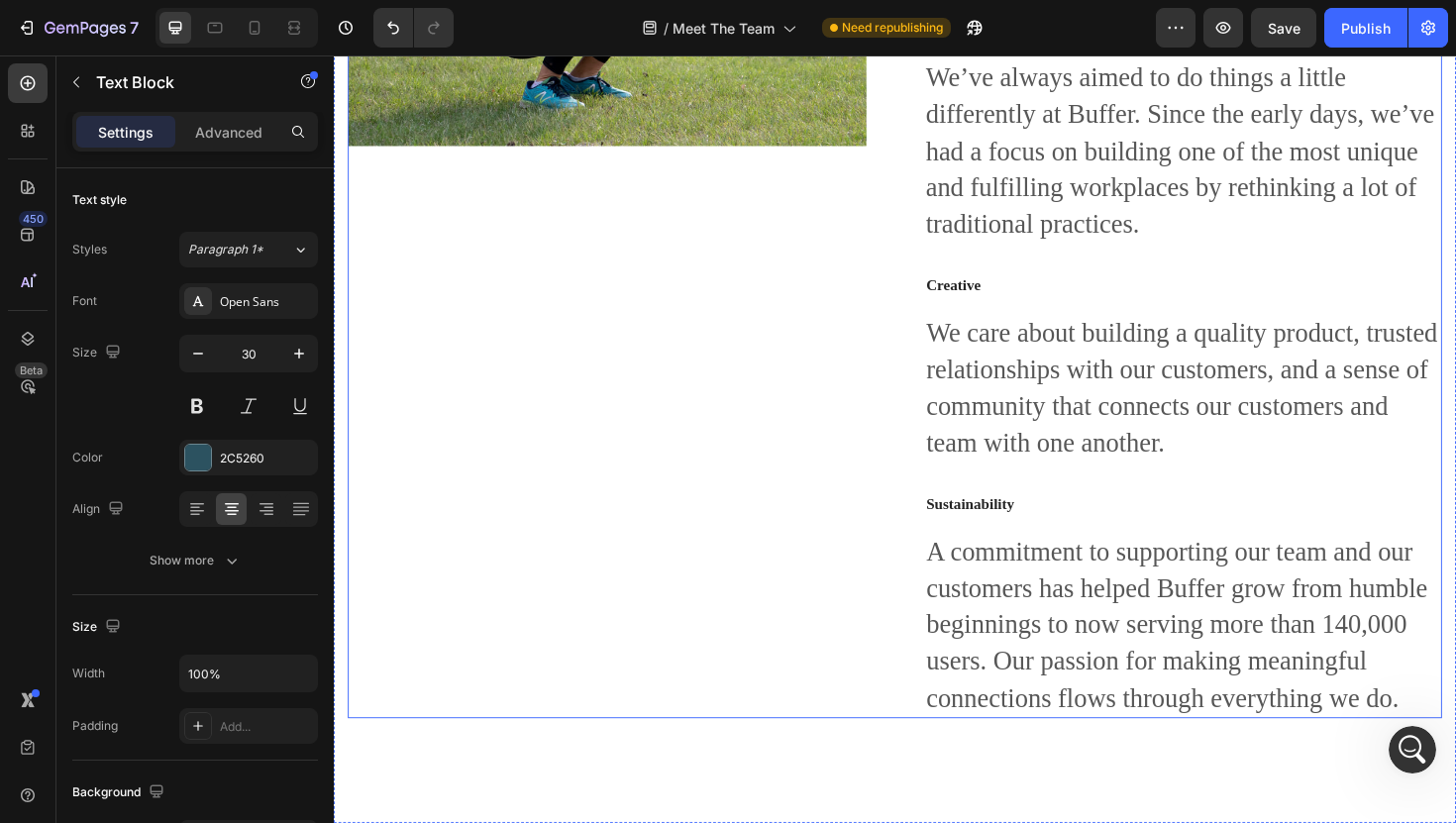 type on "16" 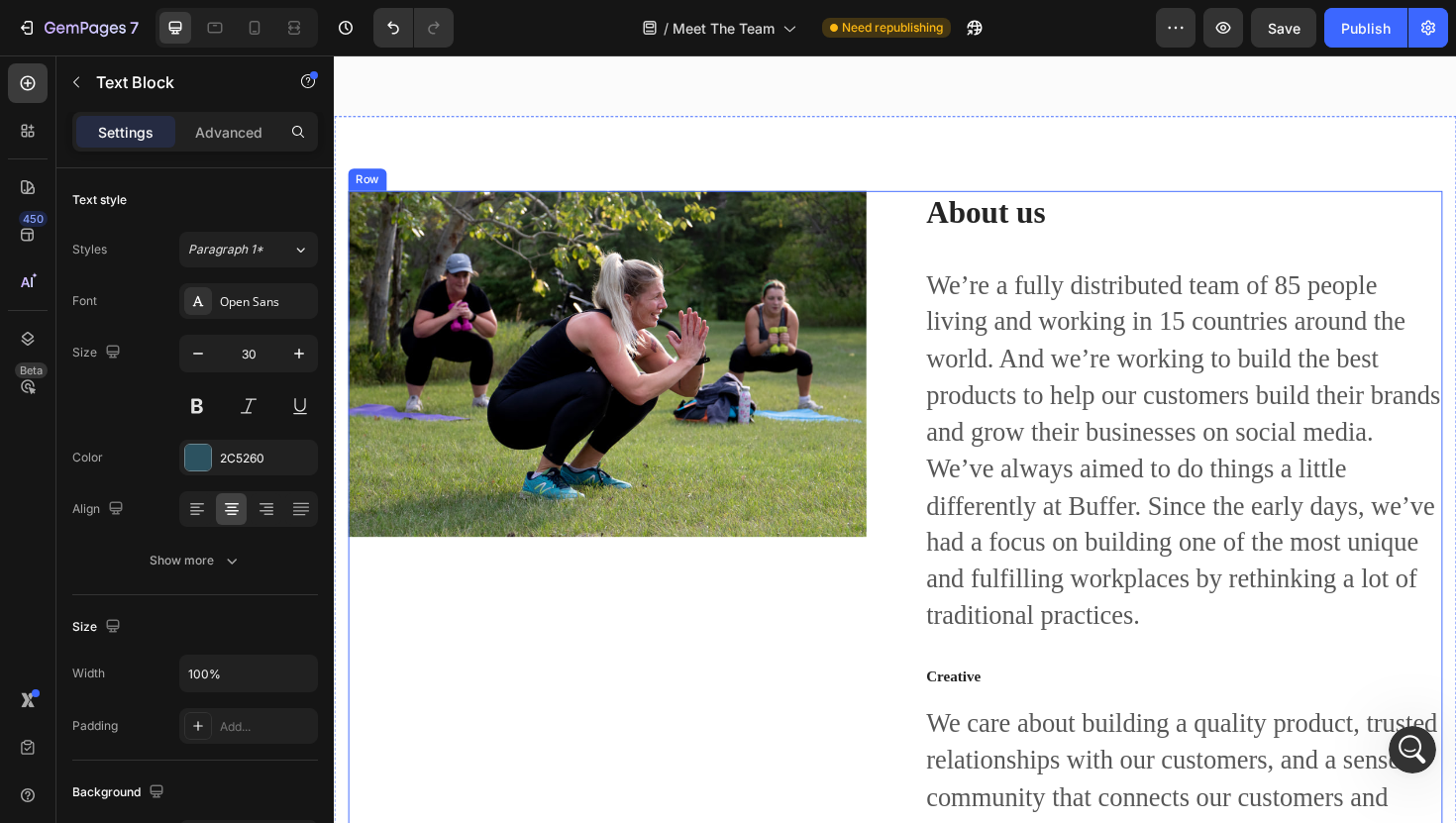 scroll, scrollTop: 3326, scrollLeft: 0, axis: vertical 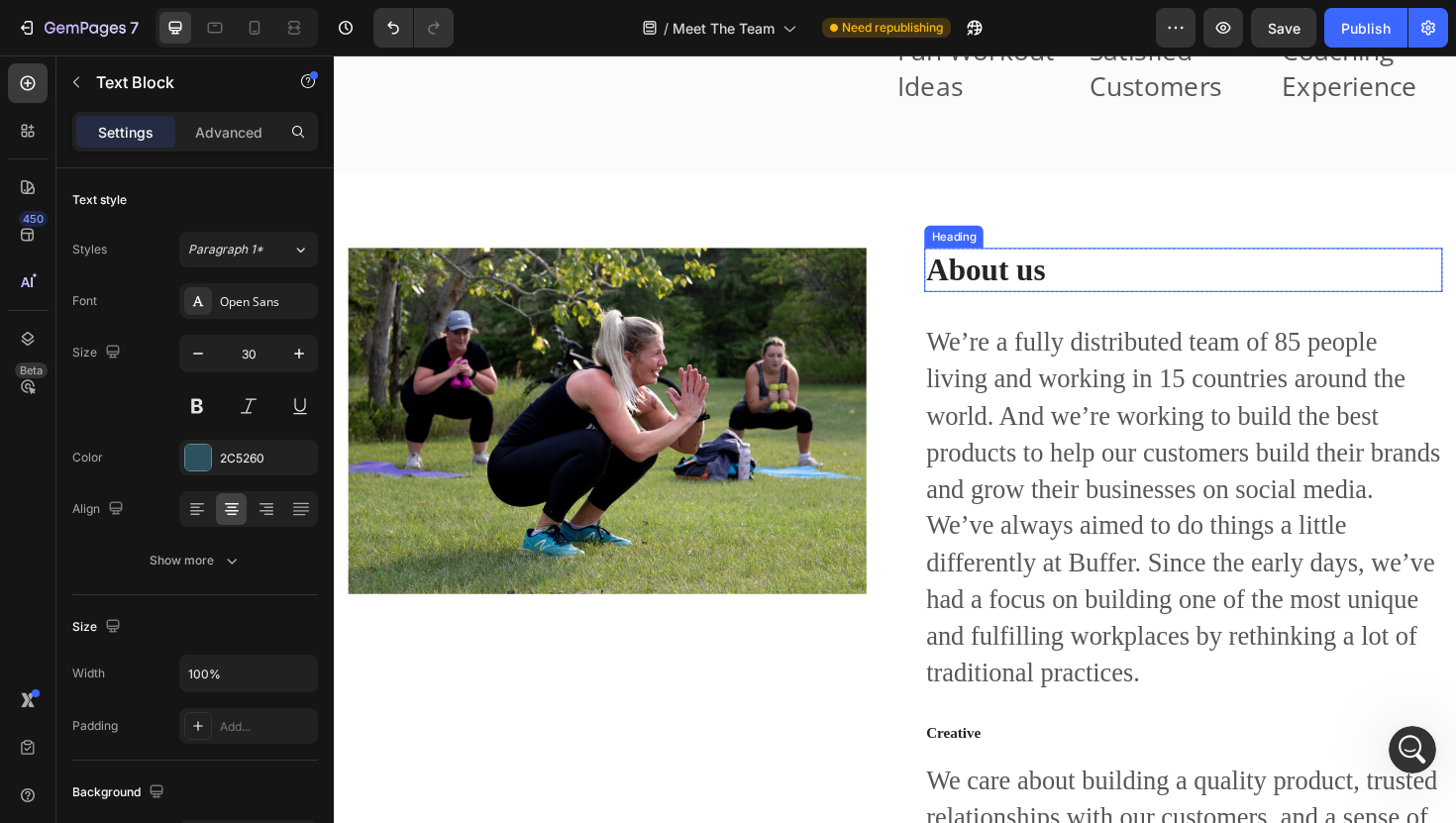 click on "About us" at bounding box center (1233, 282) 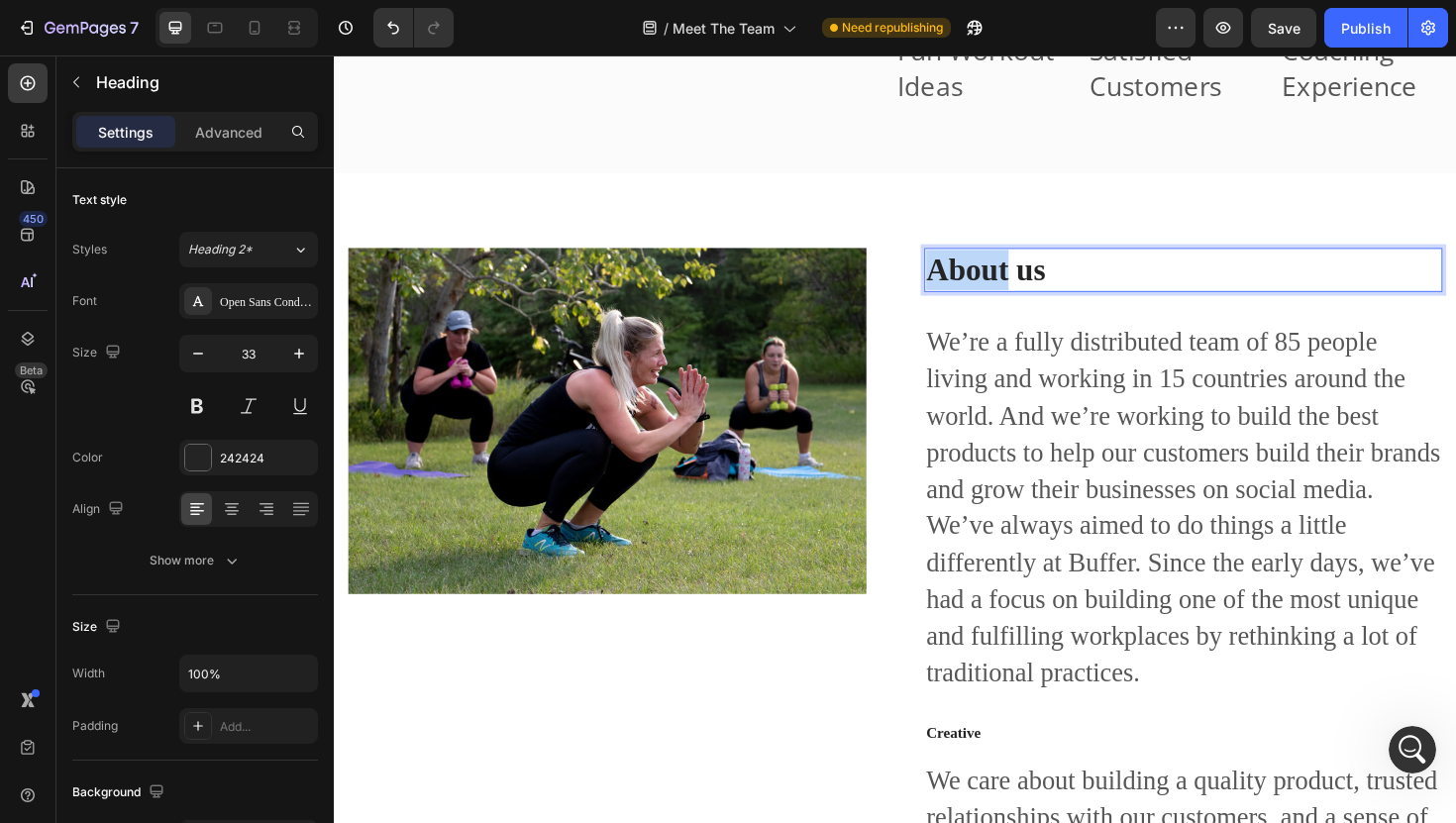 click on "About us" at bounding box center (1233, 282) 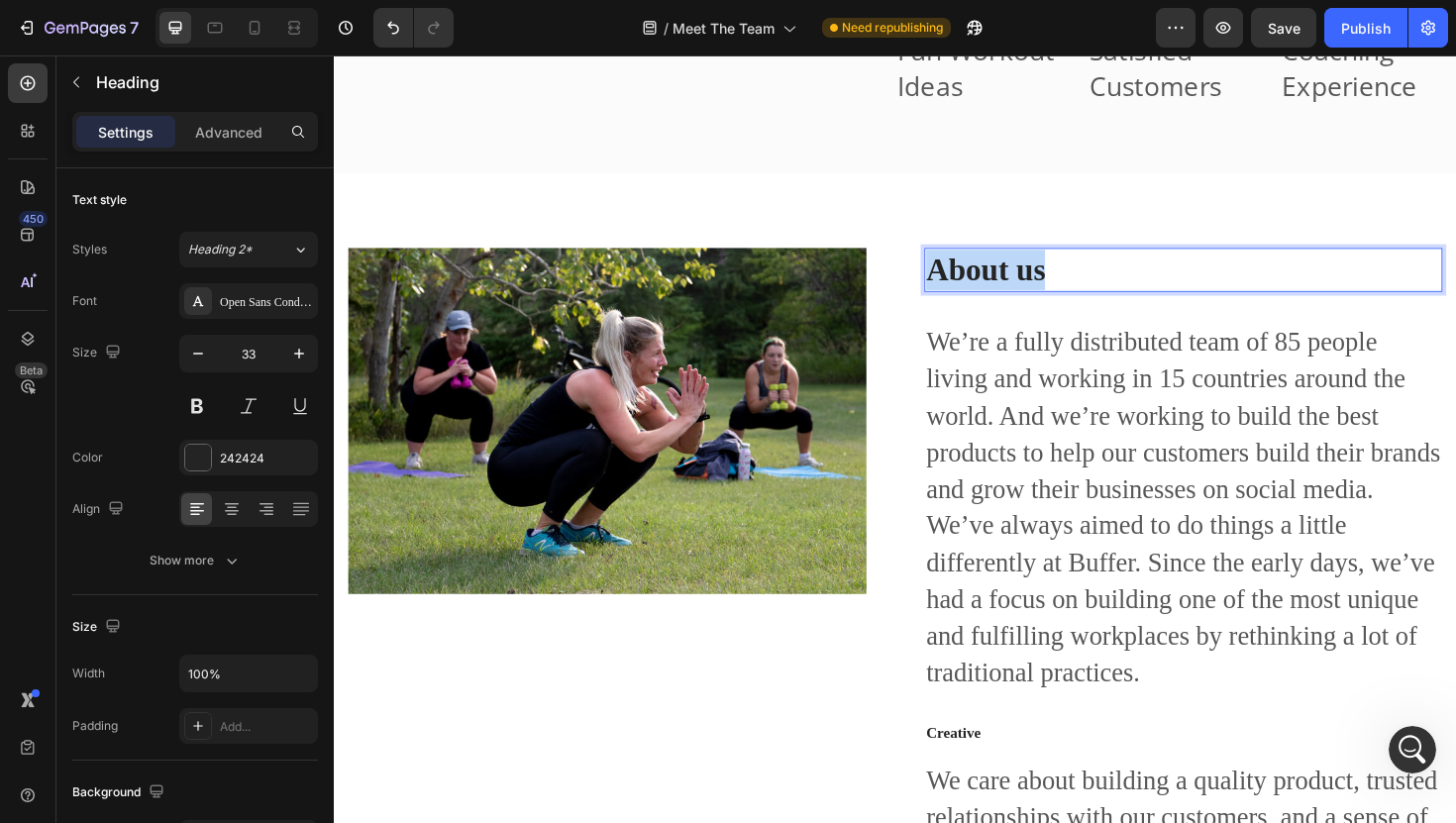 click on "About us" at bounding box center [1233, 282] 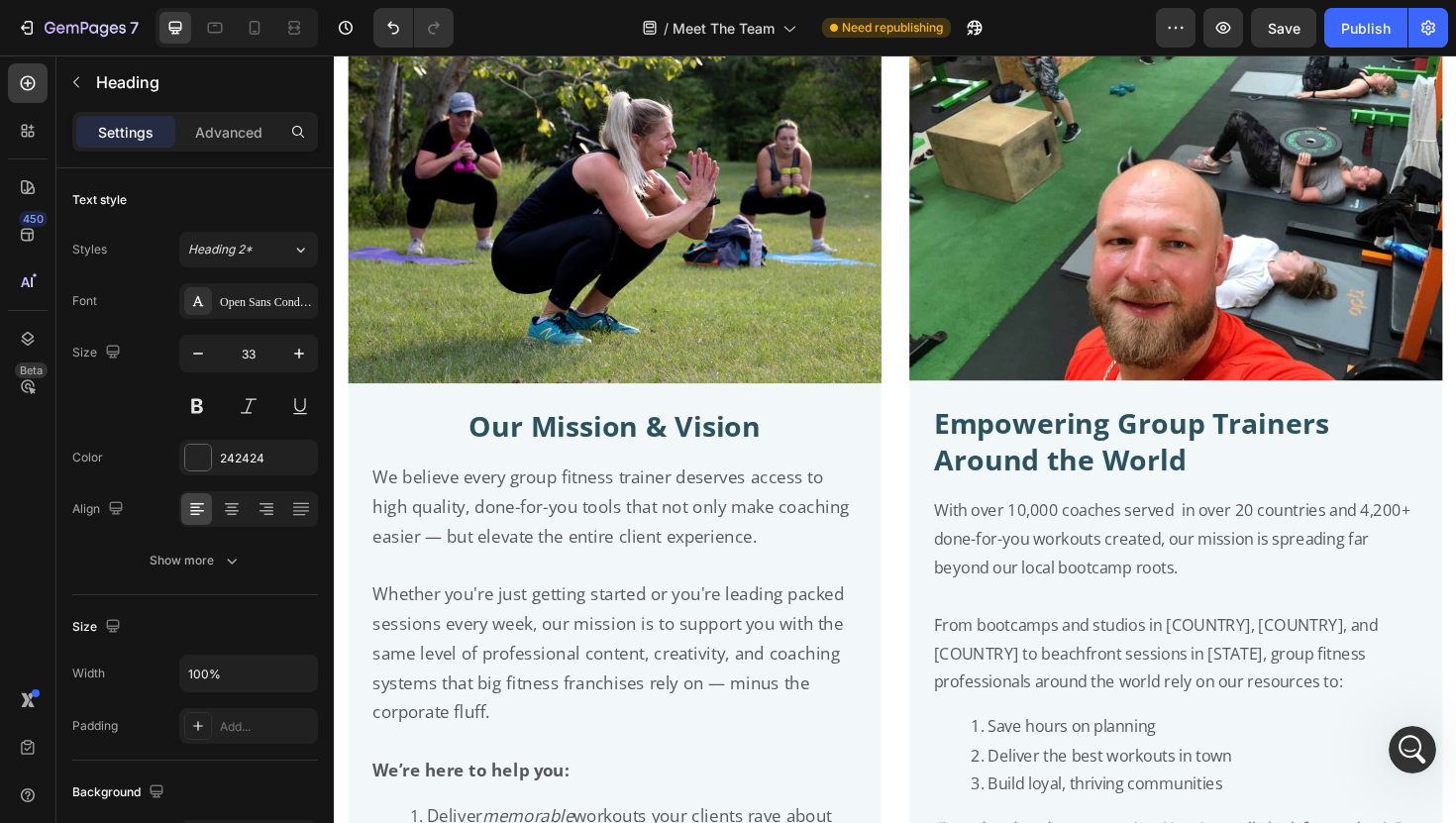 scroll, scrollTop: 4784, scrollLeft: 0, axis: vertical 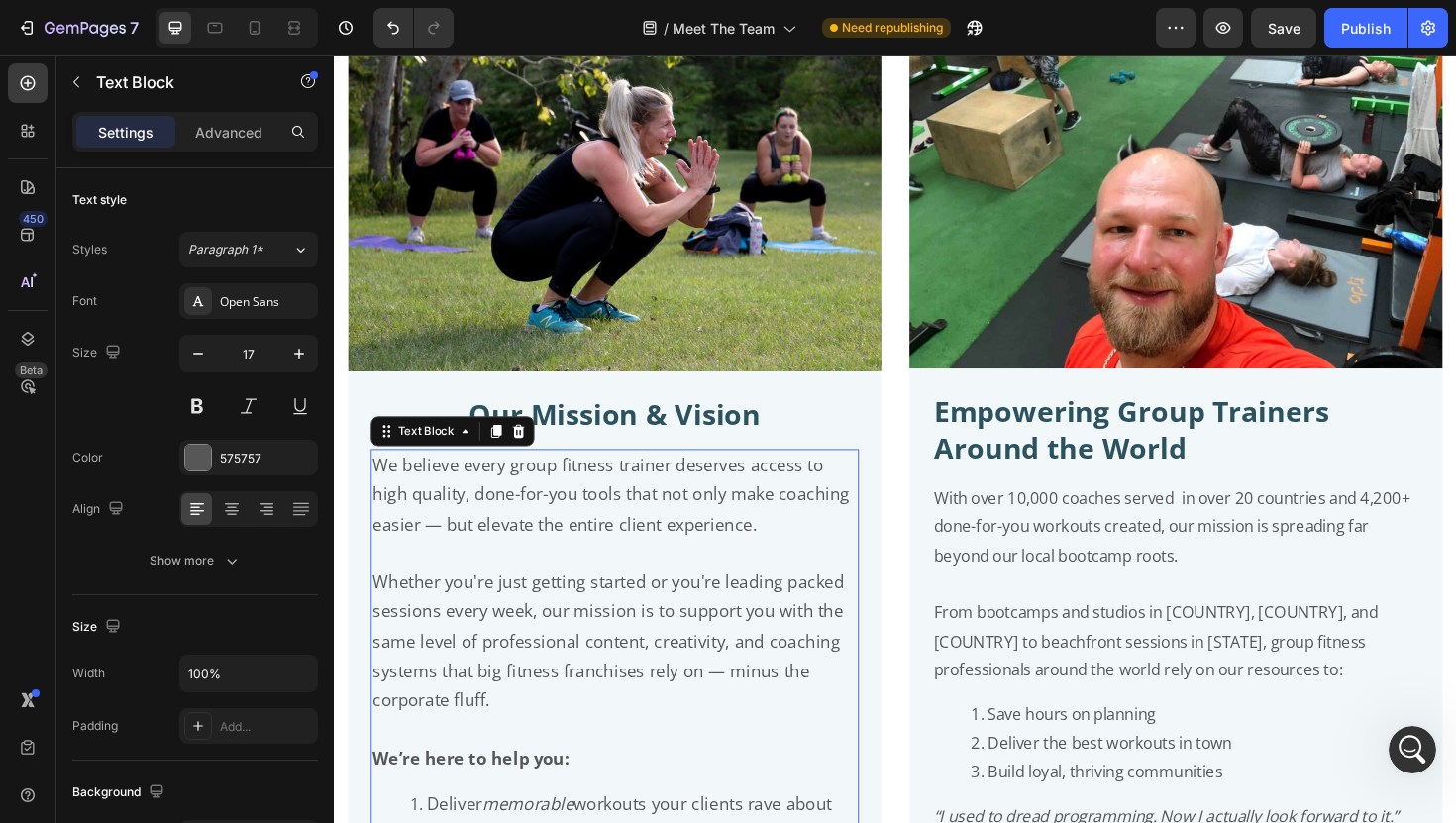 click on "We believe every group fitness trainer deserves access to high quality, done-for-you tools that not only make coaching easier — but elevate the entire client experience." at bounding box center [627, 520] 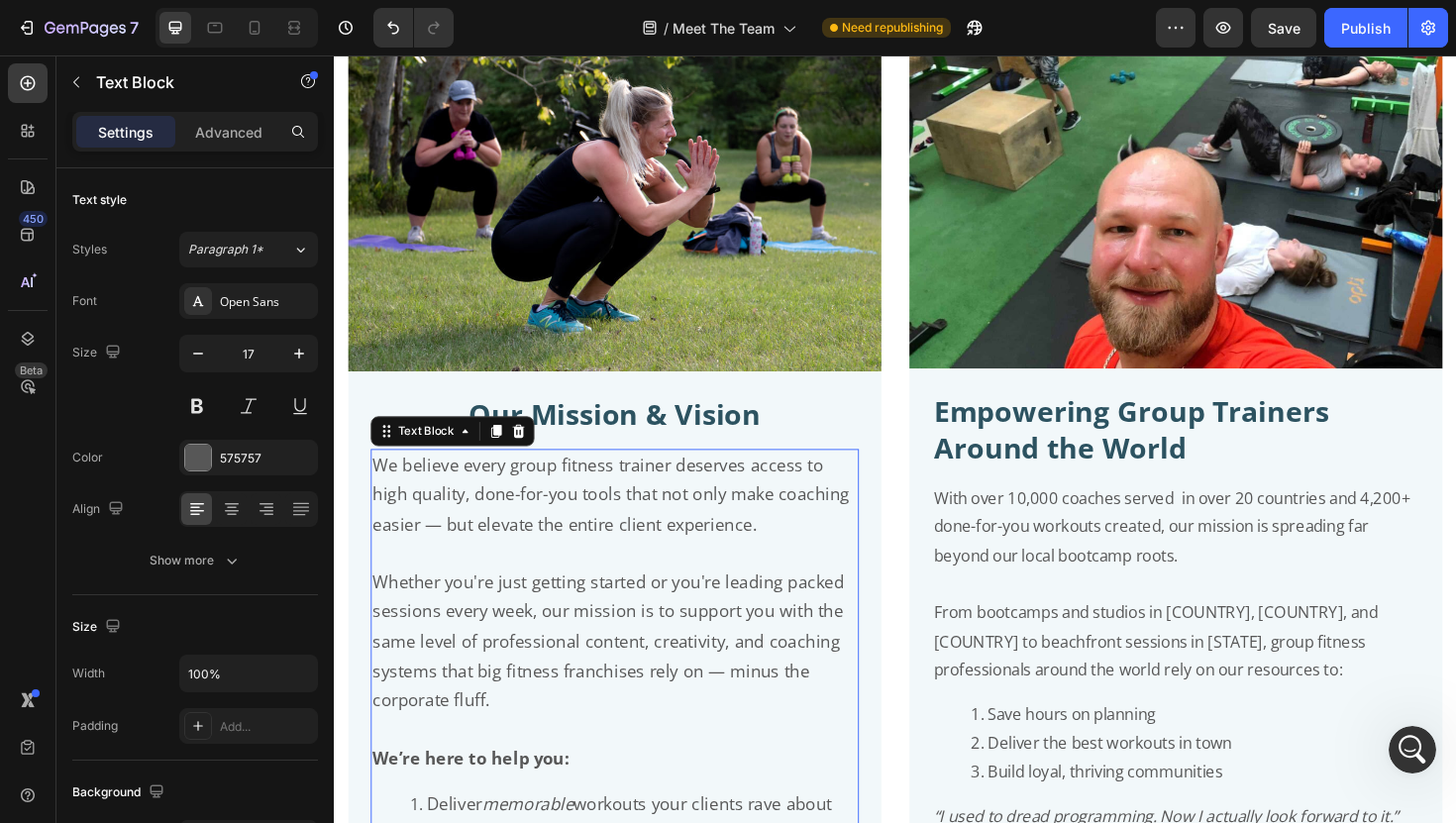 click on "We believe every group fitness trainer deserves access to high quality, done-for-you tools that not only make coaching easier — but elevate the entire client experience." at bounding box center (627, 520) 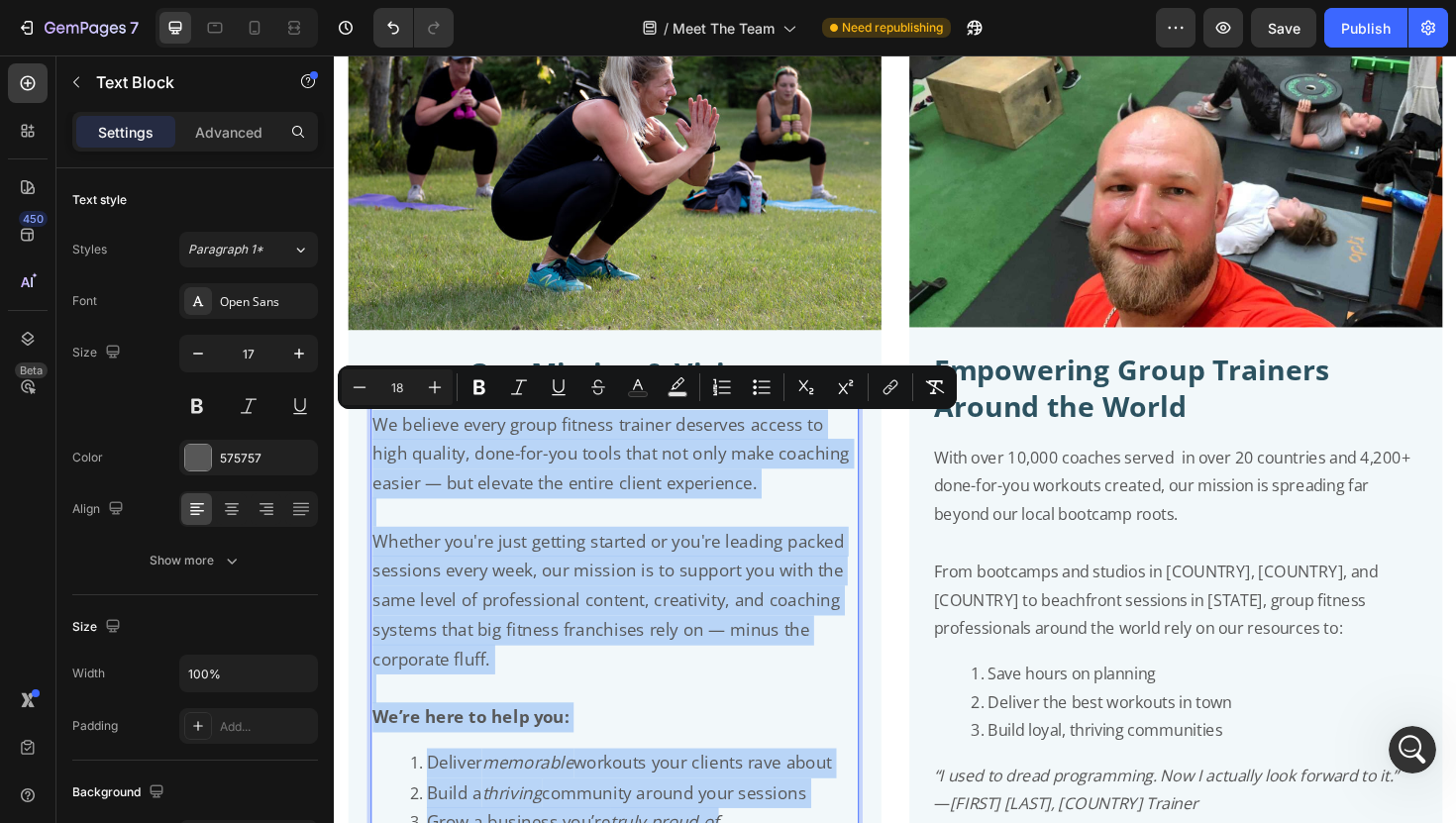 drag, startPoint x: 377, startPoint y: 484, endPoint x: 780, endPoint y: 868, distance: 556.65519 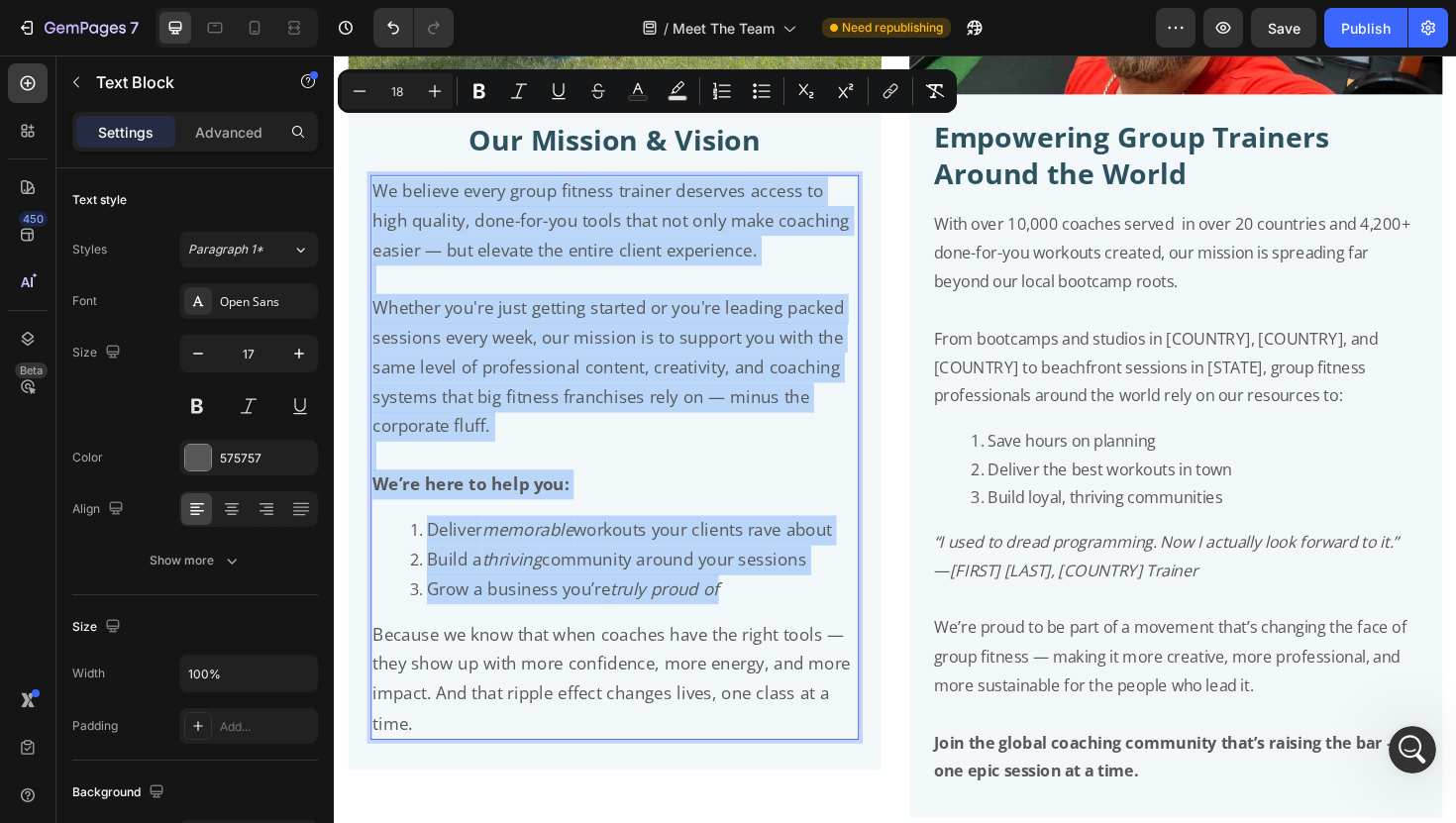 scroll, scrollTop: 5276, scrollLeft: 0, axis: vertical 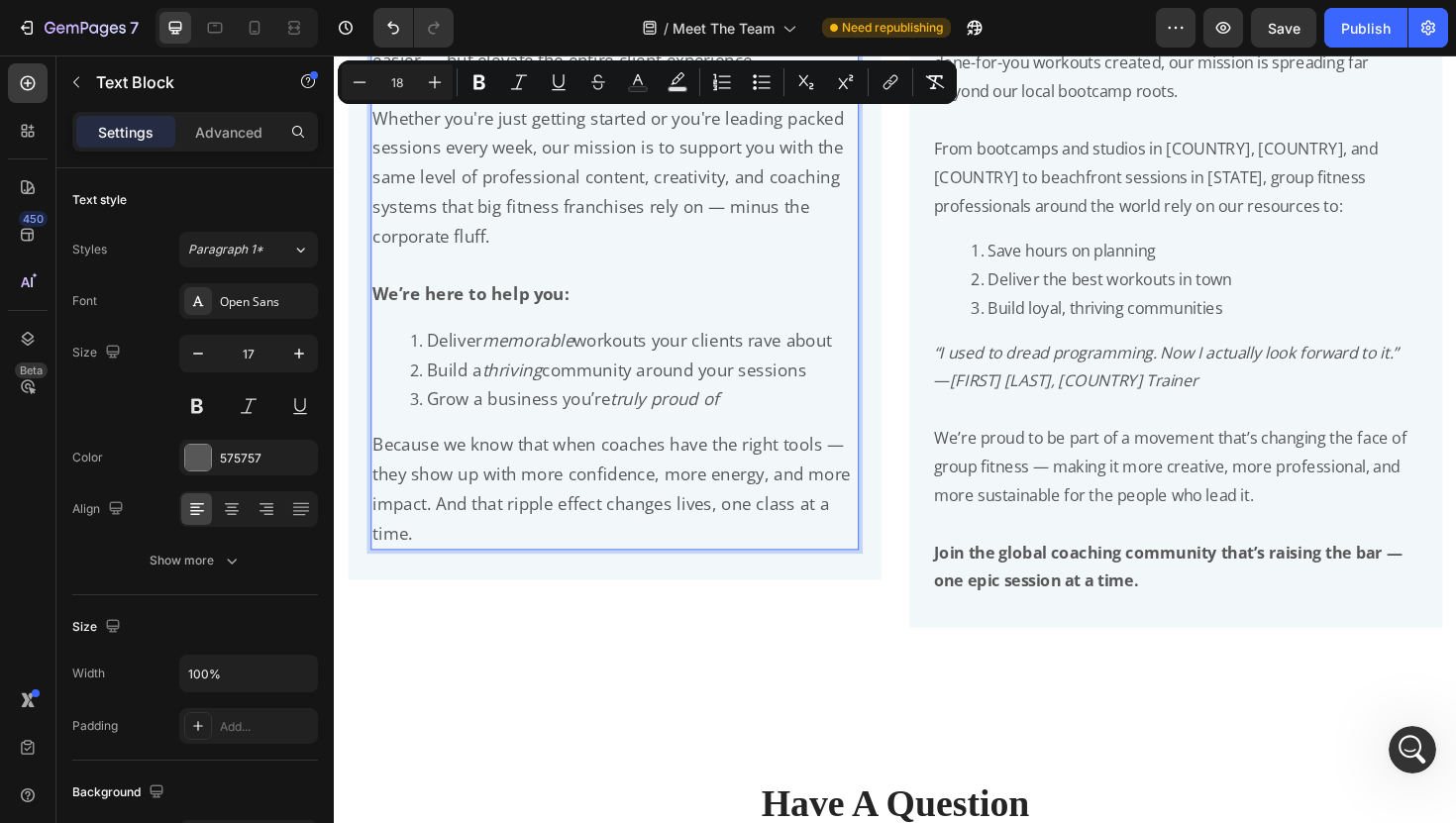 click on "Because we know that when coaches have the right tools — they show up with more confidence, more energy, and more impact. And that ripple effect changes lives, one class at a time." at bounding box center [631, 515] 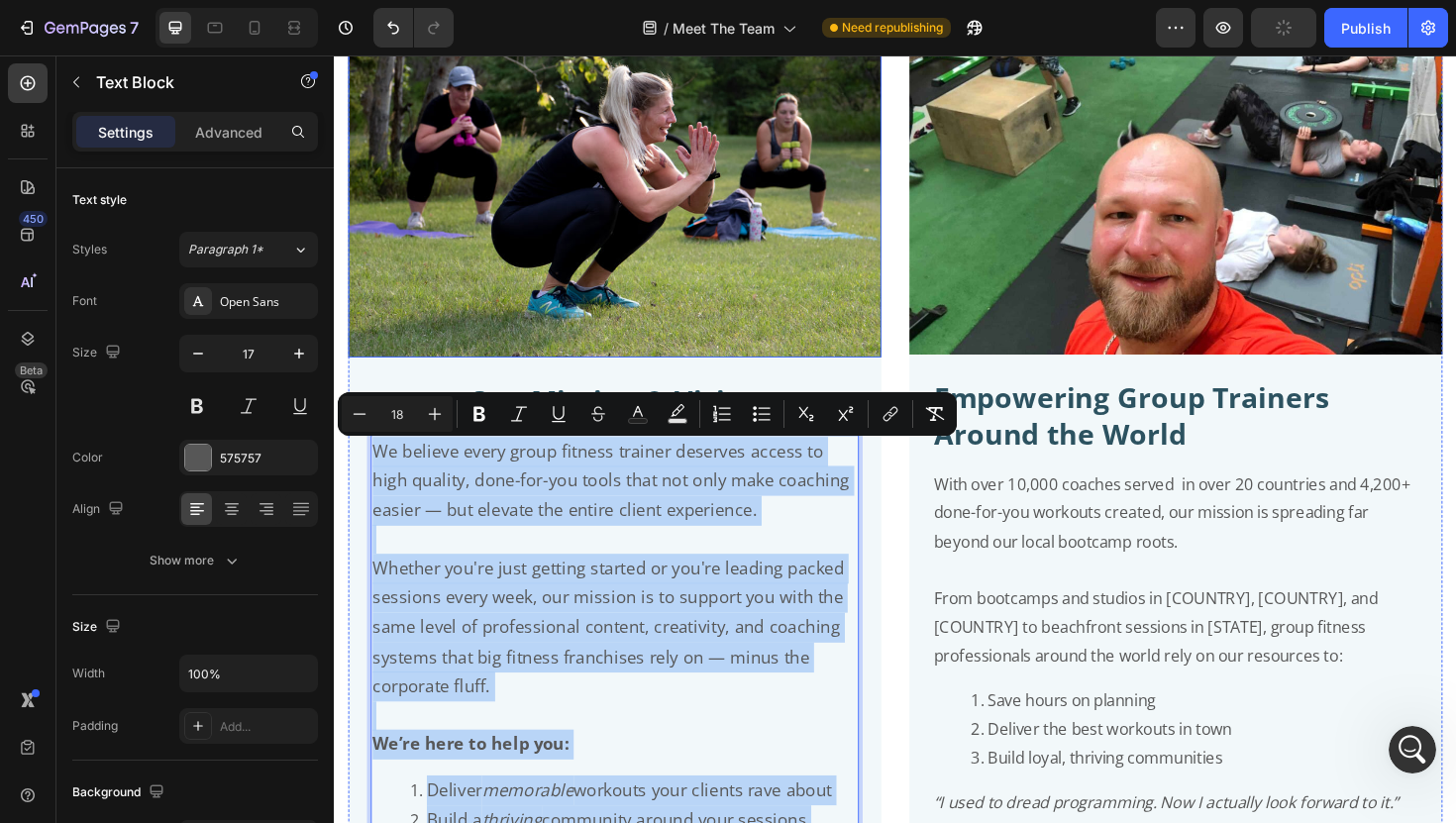 scroll, scrollTop: 4789, scrollLeft: 0, axis: vertical 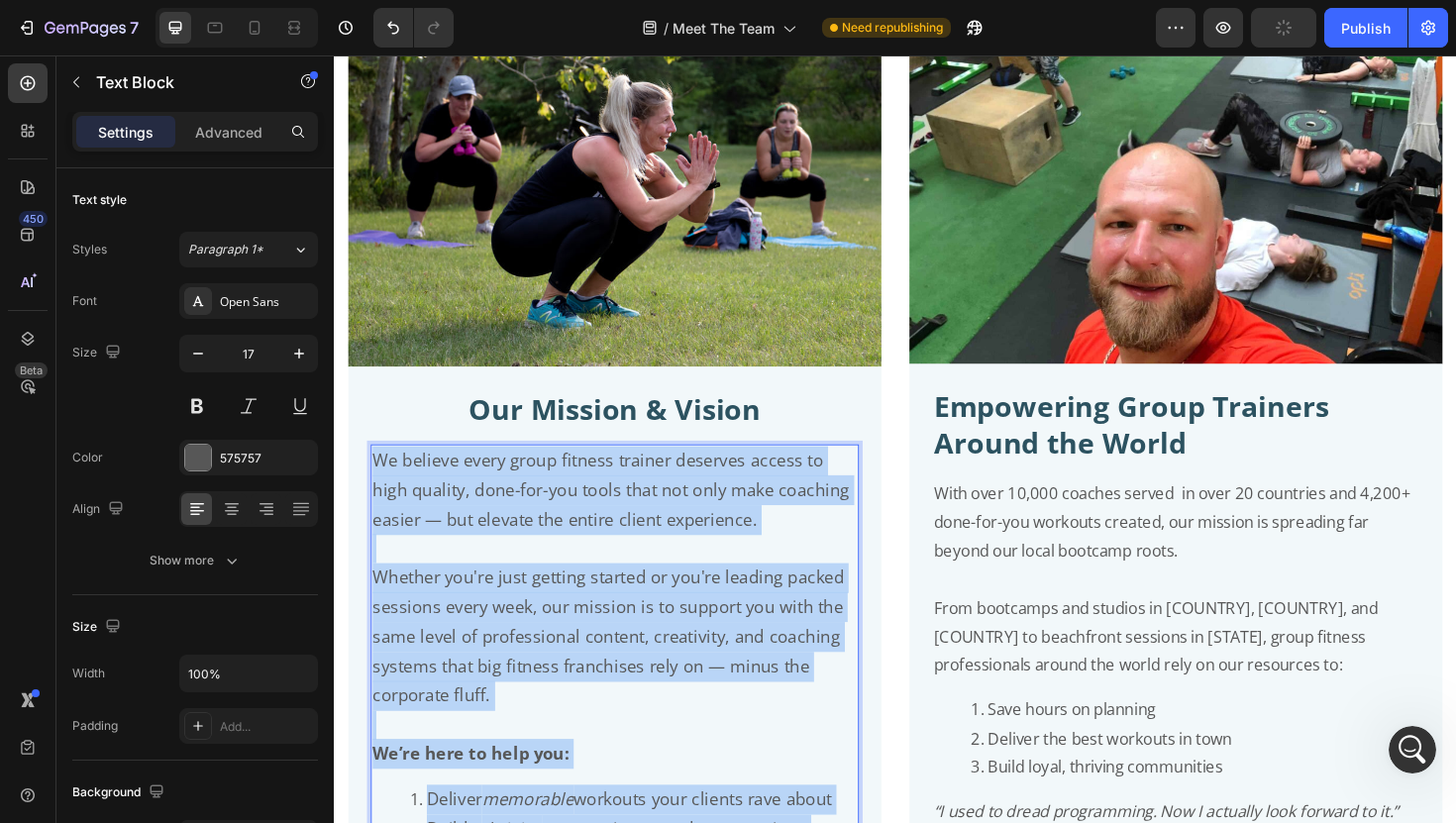 drag, startPoint x: 437, startPoint y: 558, endPoint x: 376, endPoint y: 492, distance: 89.87213 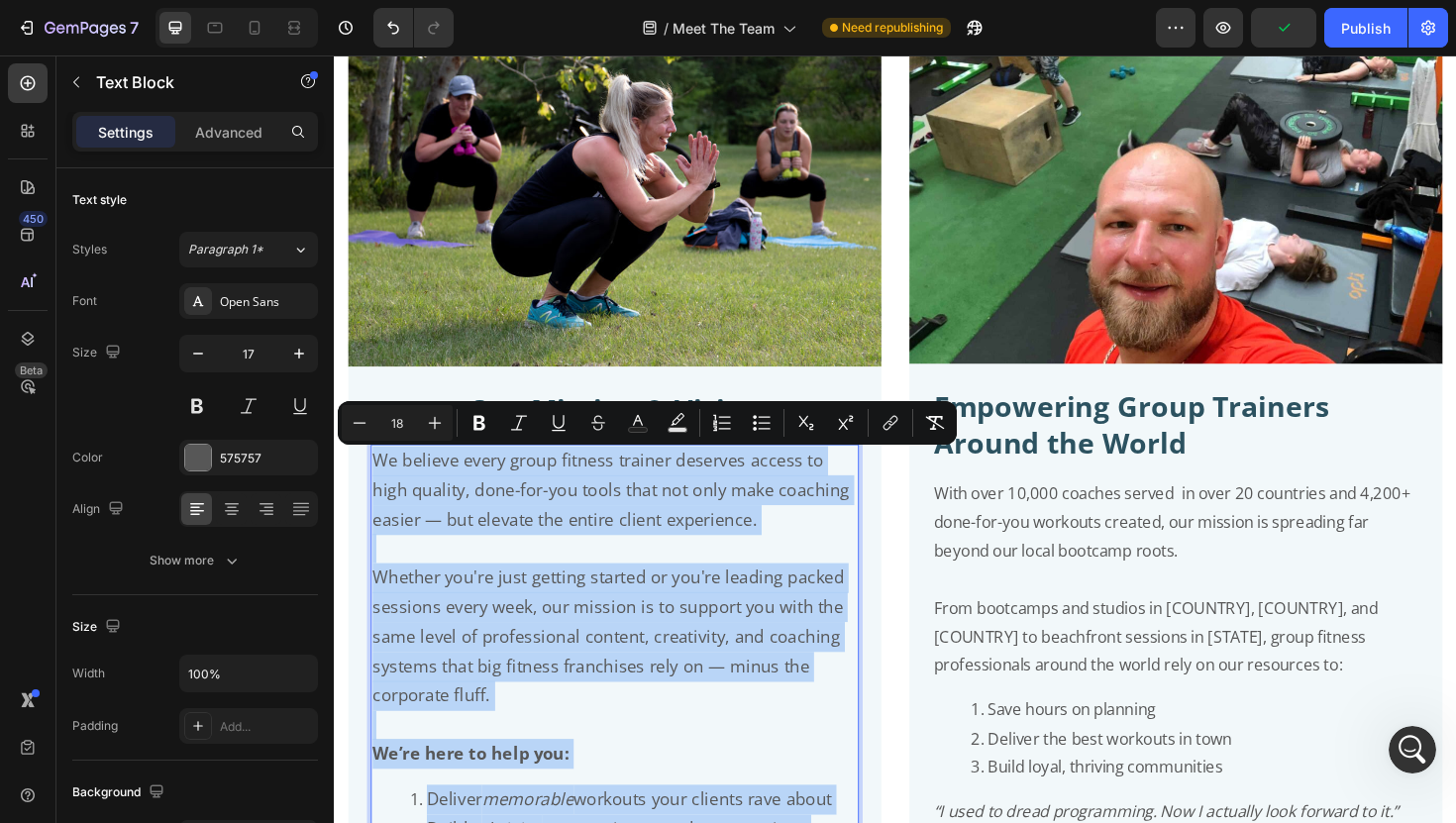 copy on "We believe every group fitness trainer deserves access to high quality, done-for-you tools that not only make coaching easier — but elevate the entire client experience. Whether you're just getting started or you're leading packed sessions every week, our mission is to support you with the same level of professional content, creativity, and coaching systems that big fitness franchises rely on — minus the corporate fluff. We’re here to help you: Deliver  memorable  workouts your clients rave about Build a  thriving  community around your sessions Grow a business you’re  truly proud of Because we know that when coaches have the right tools — they show up with more confidence, more energy, and more impact. And that ripple effect changes lives, one class at a time." 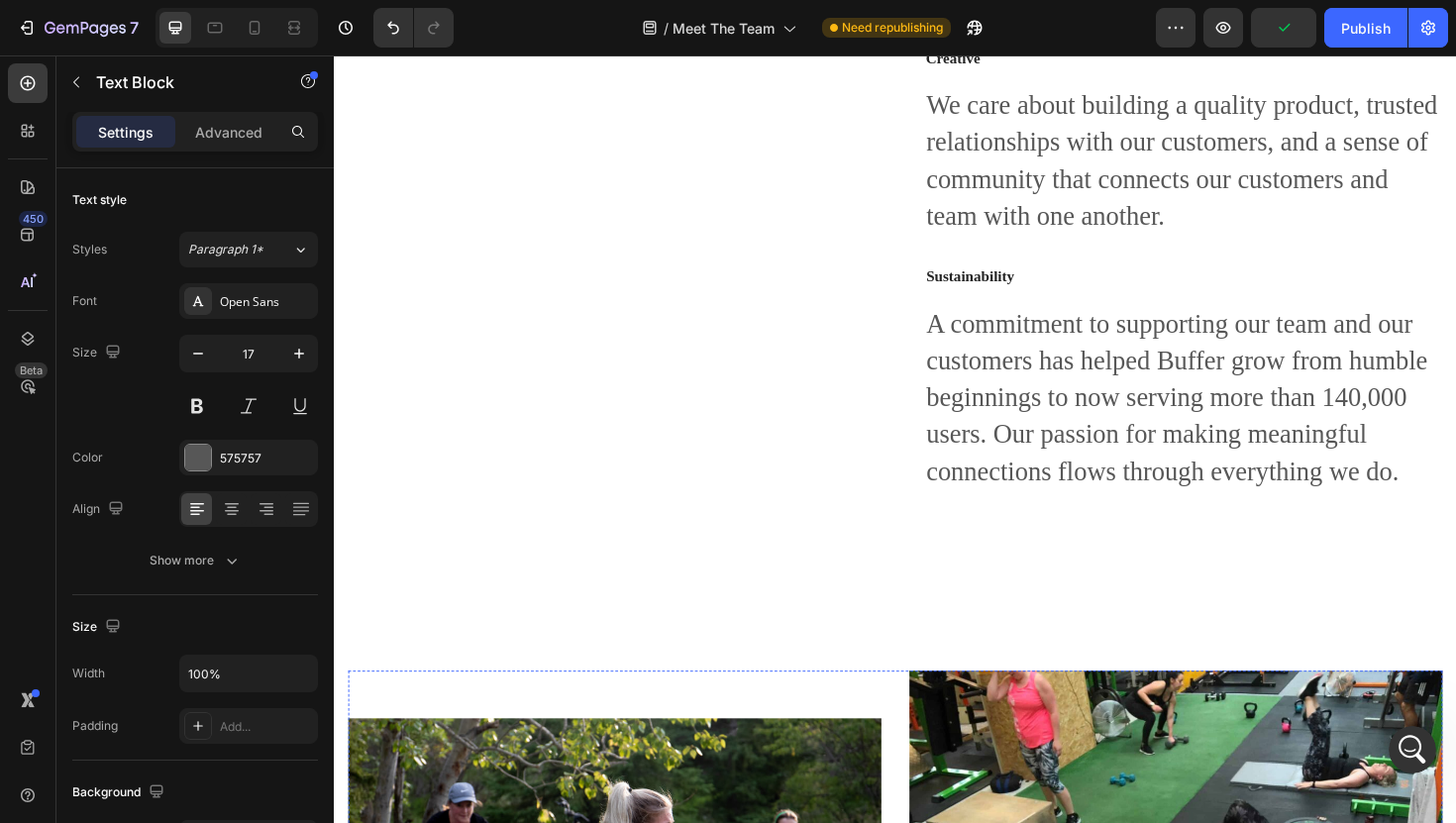 scroll, scrollTop: 3900, scrollLeft: 0, axis: vertical 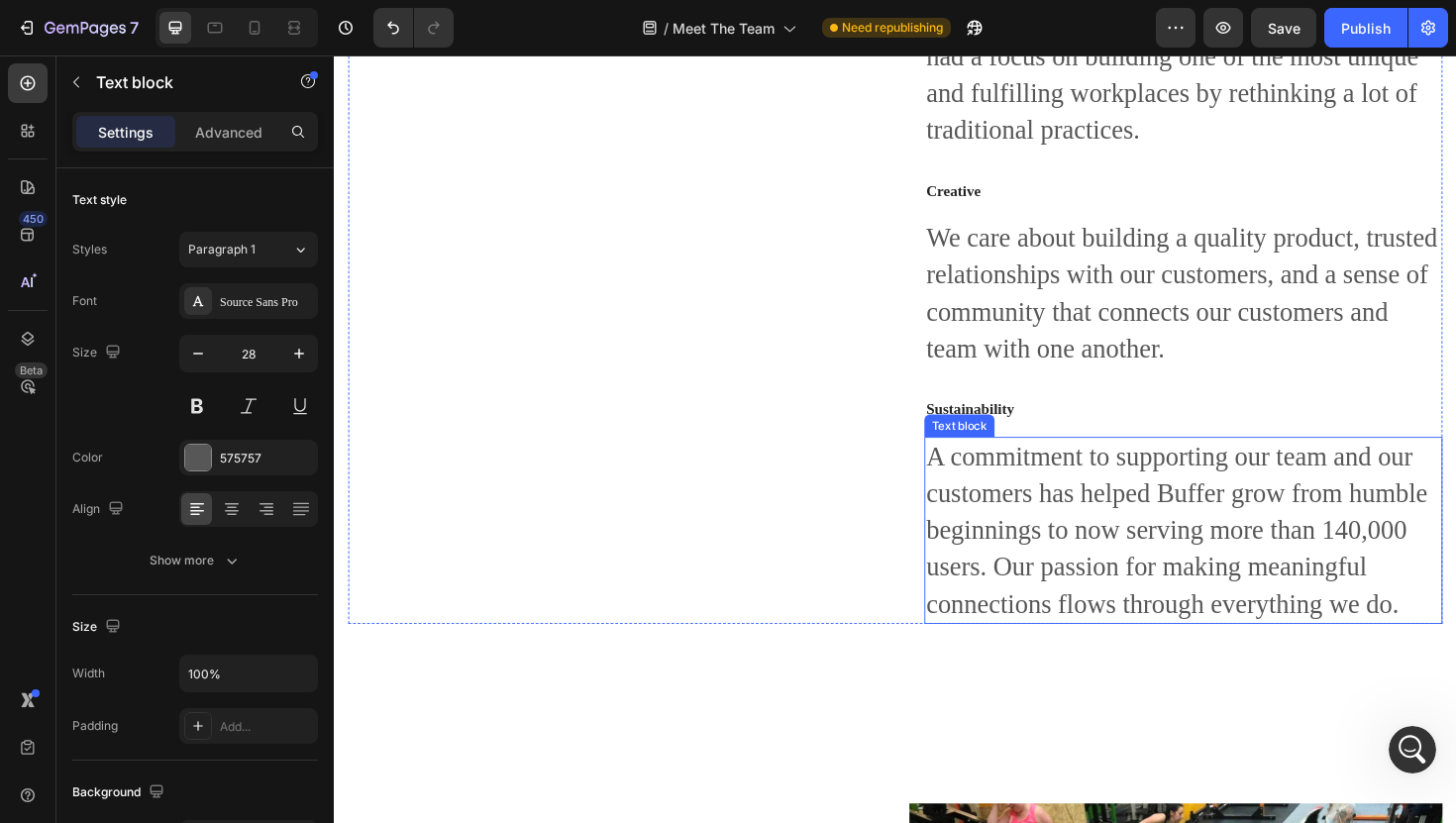 click on "A commitment to supporting our team and our customers has helped Buffer grow from humble beginnings to now serving more than 140,000 users. Our passion for making meaningful connections flows through everything we do." at bounding box center (1233, 559) 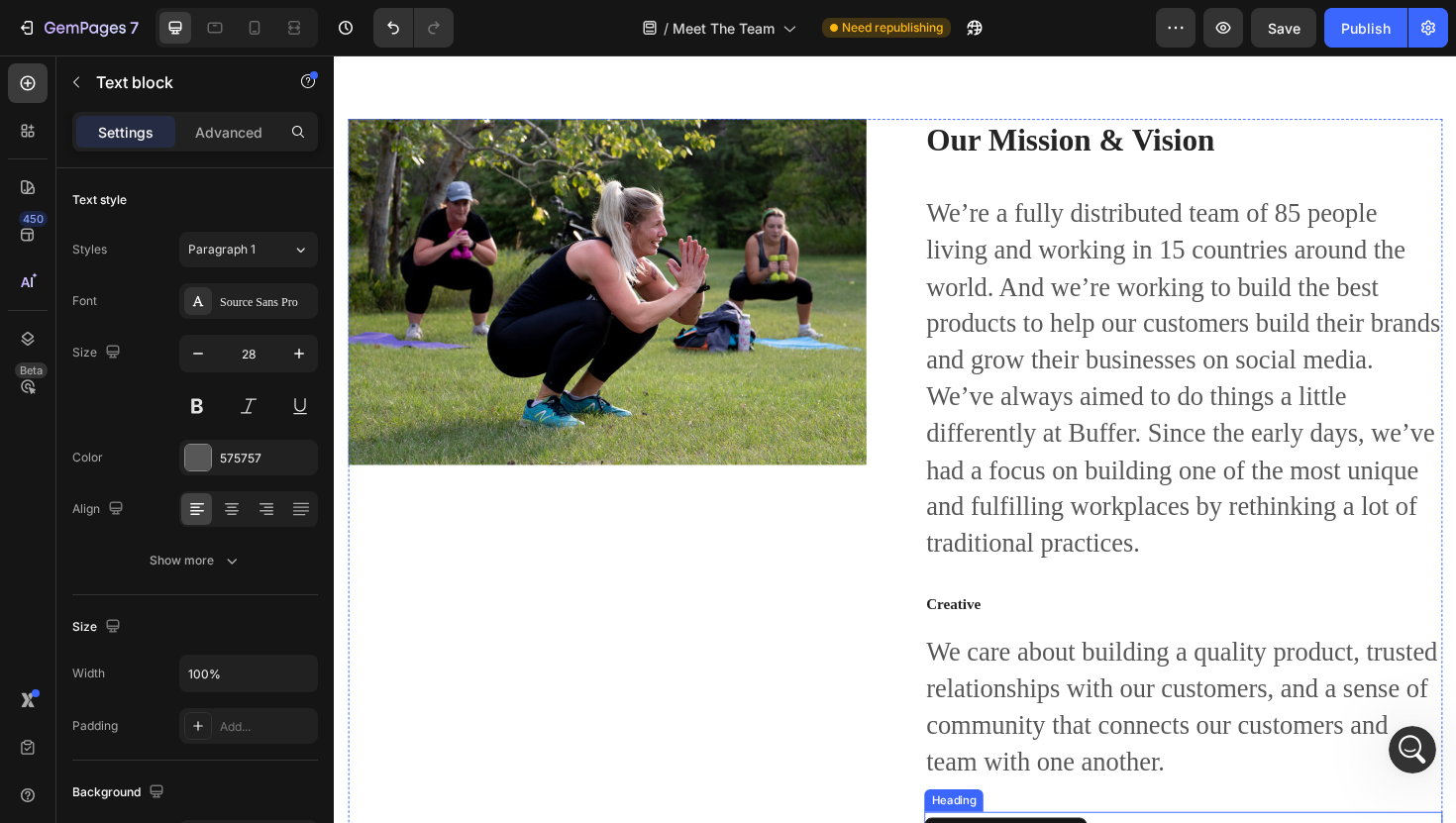 scroll, scrollTop: 3448, scrollLeft: 0, axis: vertical 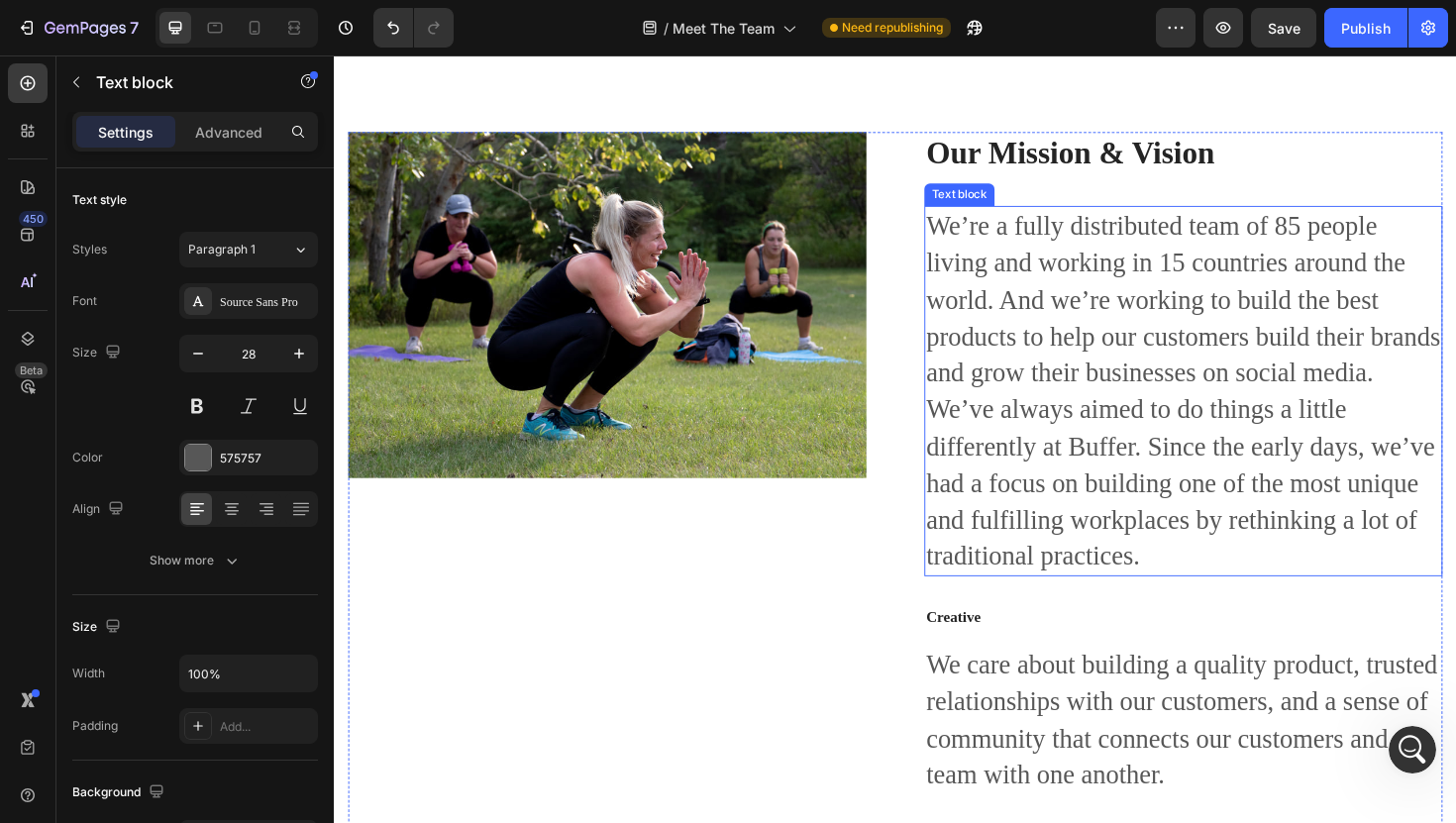 click on "We’re a fully distributed team of 85 people living and working in 15 countries around the world. And we’re working to build the best products to help our customers build their brands and grow their businesses on social media. We’ve always aimed to do things a little differently at Buffer. Since the early days, we’ve had a focus on building one of the most unique and fulfilling workplaces by rethinking a lot of traditional practices." at bounding box center (1233, 411) 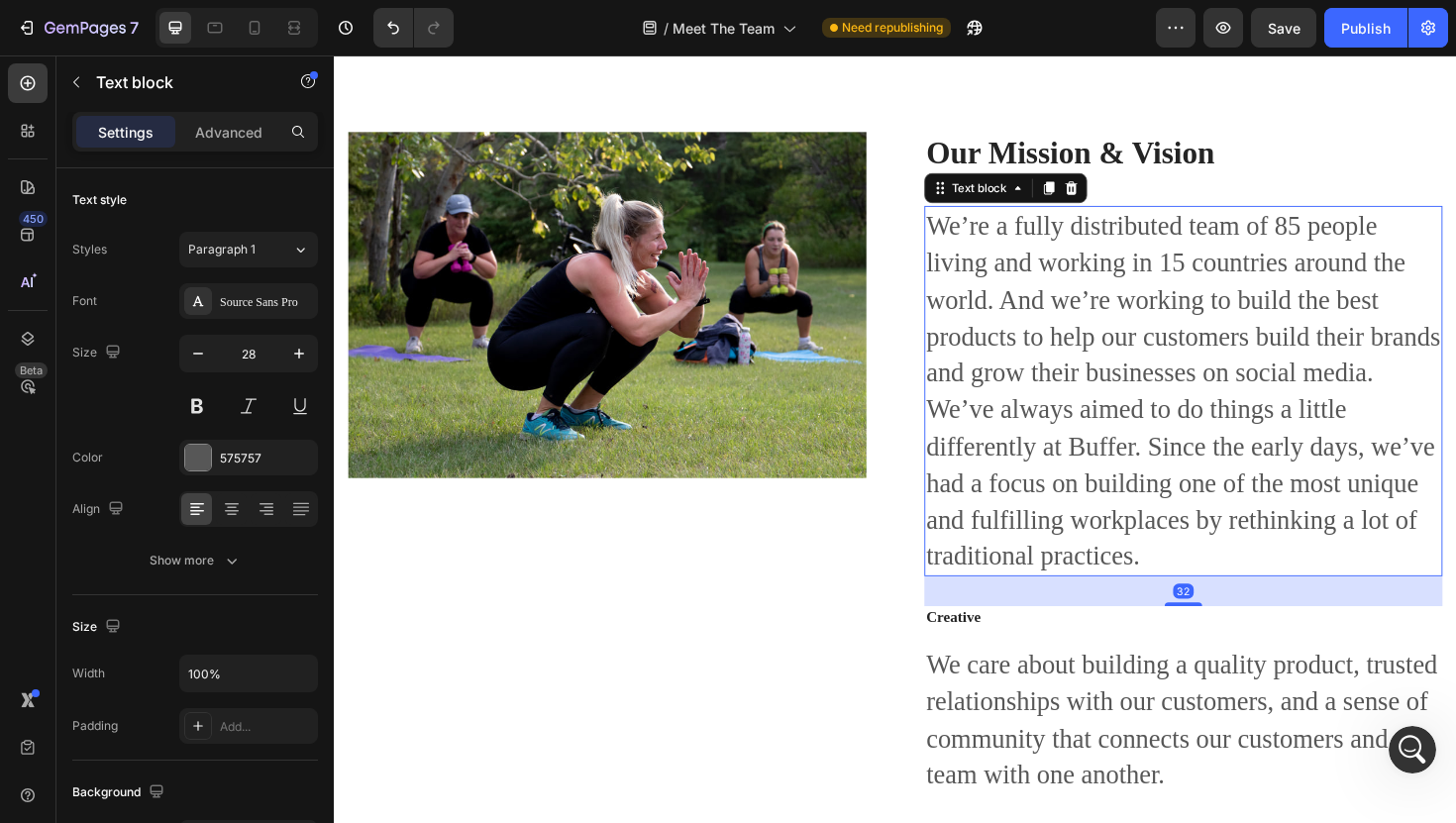 click on "We’re a fully distributed team of 85 people living and working in 15 countries around the world. And we’re working to build the best products to help our customers build their brands and grow their businesses on social media. We’ve always aimed to do things a little differently at Buffer. Since the early days, we’ve had a focus on building one of the most unique and fulfilling workplaces by rethinking a lot of traditional practices." at bounding box center (1233, 411) 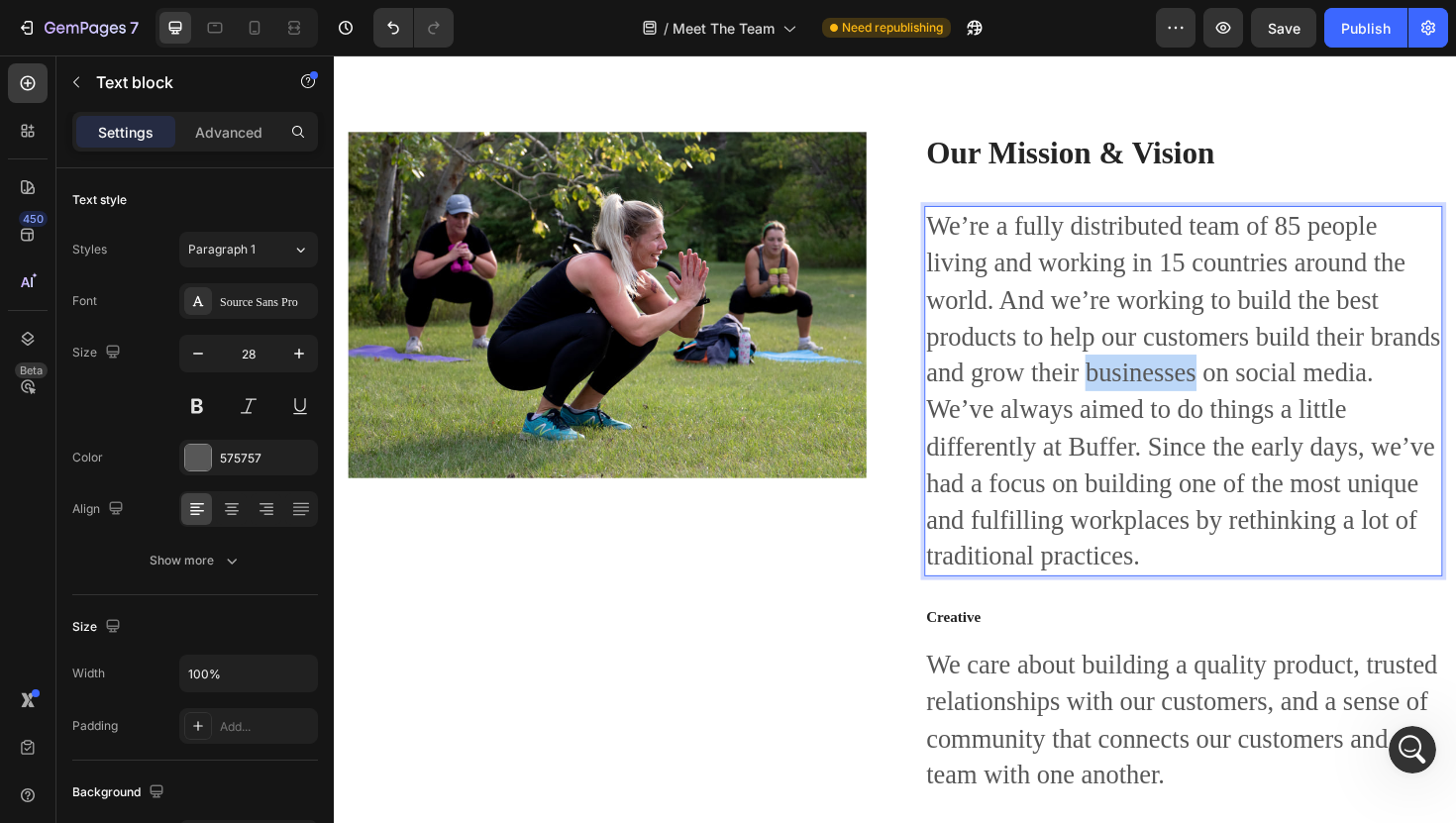 click on "We’re a fully distributed team of 85 people living and working in 15 countries around the world. And we’re working to build the best products to help our customers build their brands and grow their businesses on social media. We’ve always aimed to do things a little differently at Buffer. Since the early days, we’ve had a focus on building one of the most unique and fulfilling workplaces by rethinking a lot of traditional practices." at bounding box center (1233, 411) 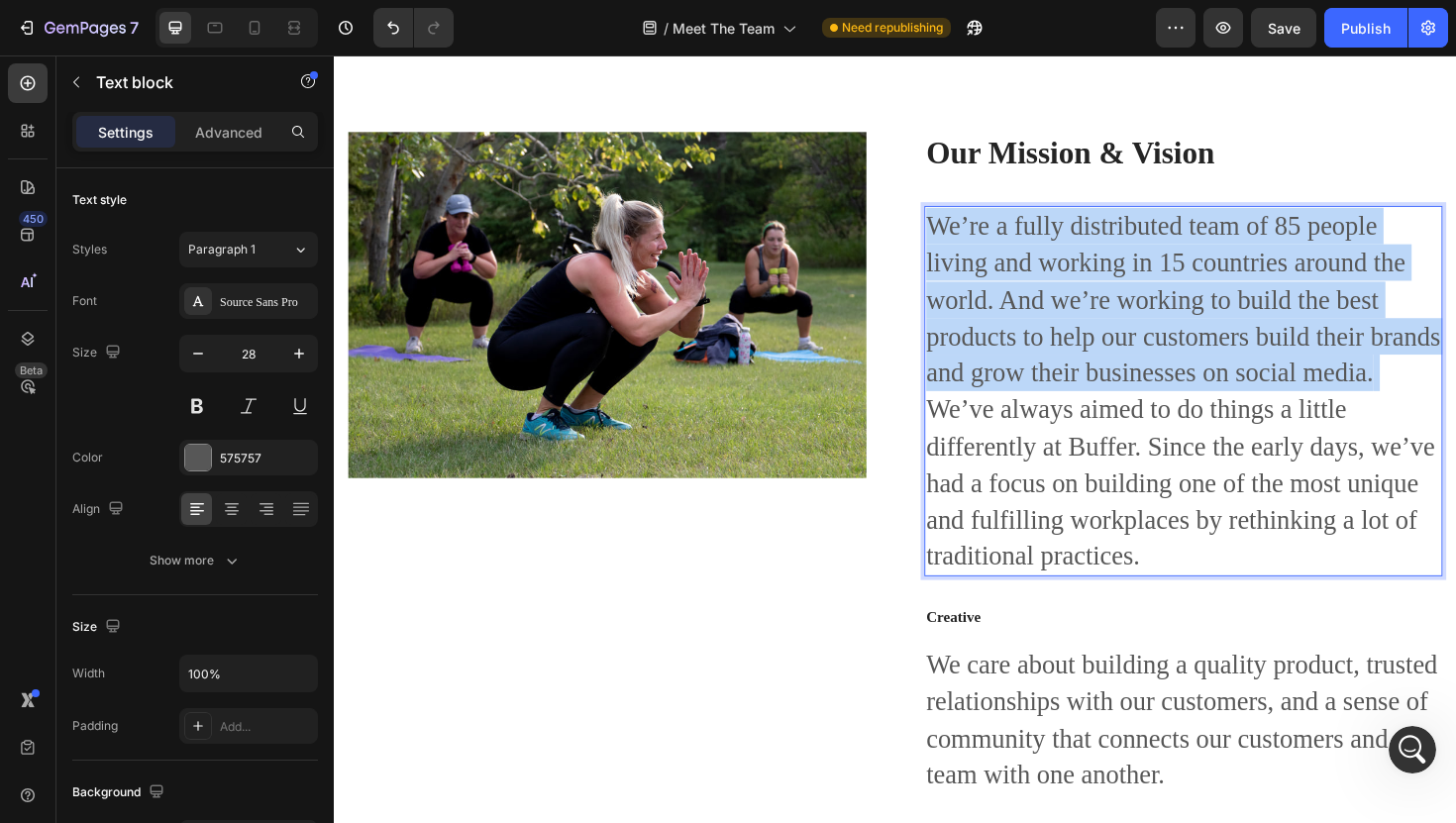 click on "We’re a fully distributed team of 85 people living and working in 15 countries around the world. And we’re working to build the best products to help our customers build their brands and grow their businesses on social media. We’ve always aimed to do things a little differently at Buffer. Since the early days, we’ve had a focus on building one of the most unique and fulfilling workplaces by rethinking a lot of traditional practices." at bounding box center (1233, 411) 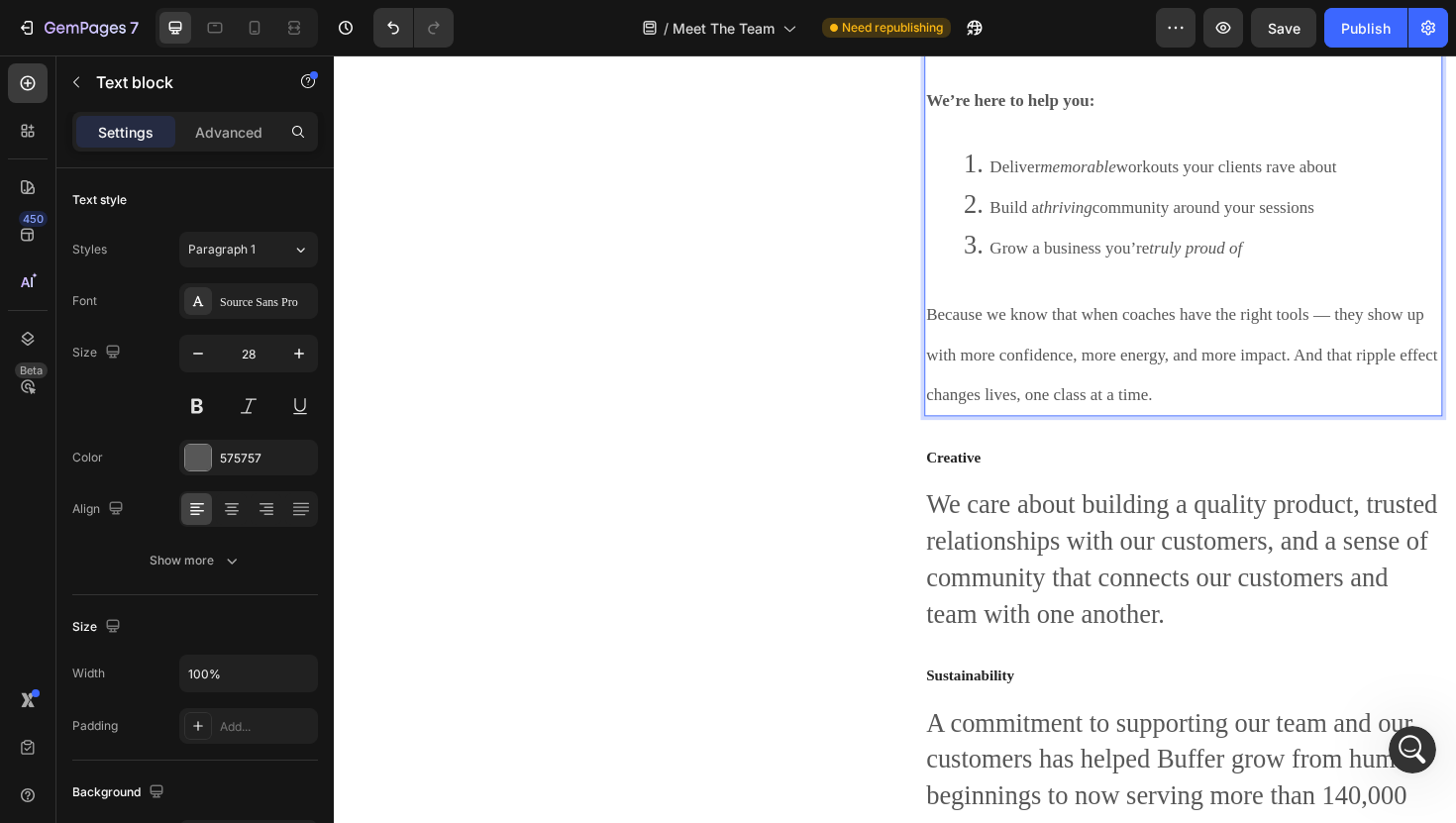 scroll, scrollTop: 3965, scrollLeft: 0, axis: vertical 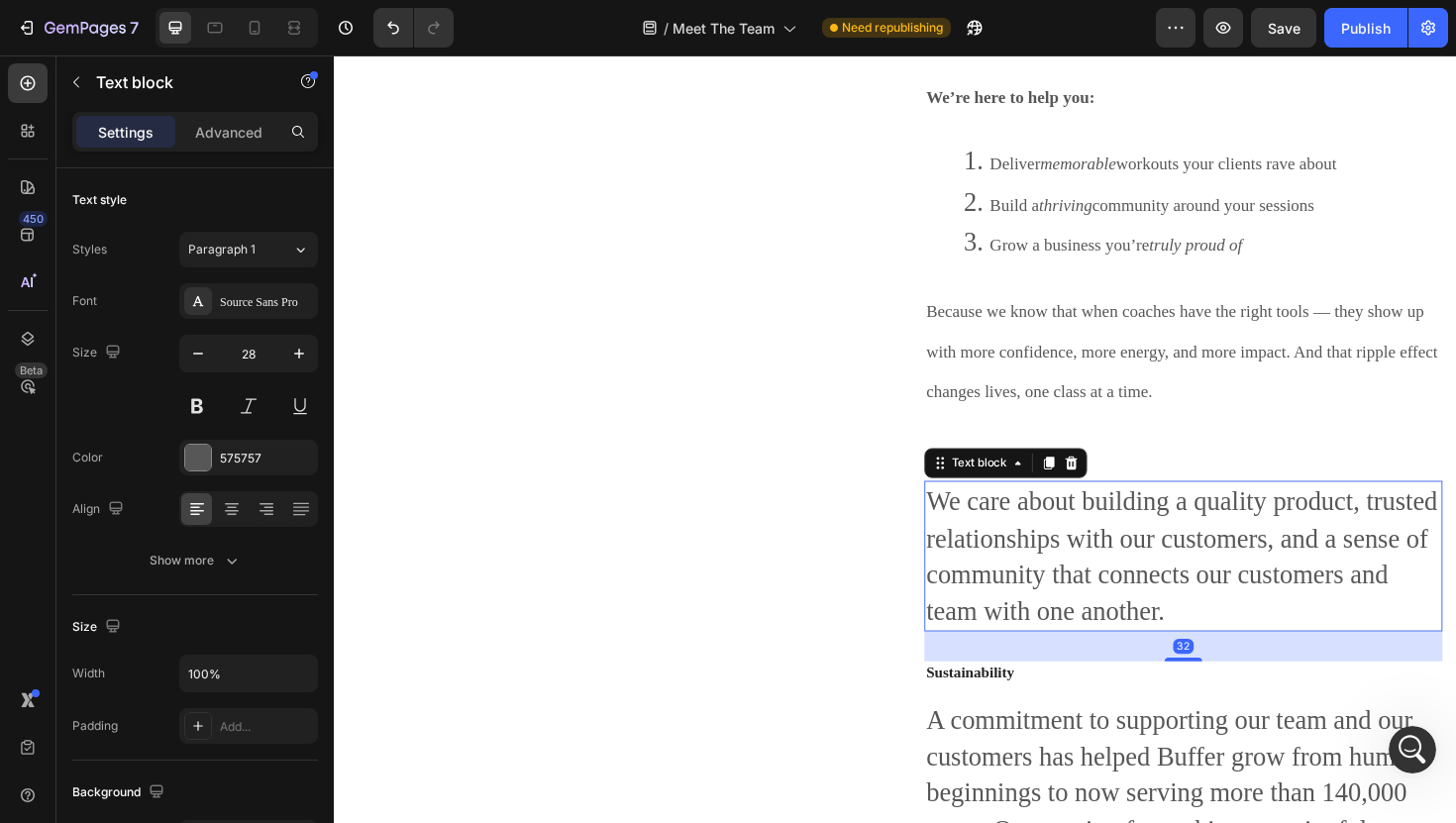 click on "We care about building a quality product, trusted relationships with our customers, and a sense of community that connects our customers and team with one another." at bounding box center (1233, 585) 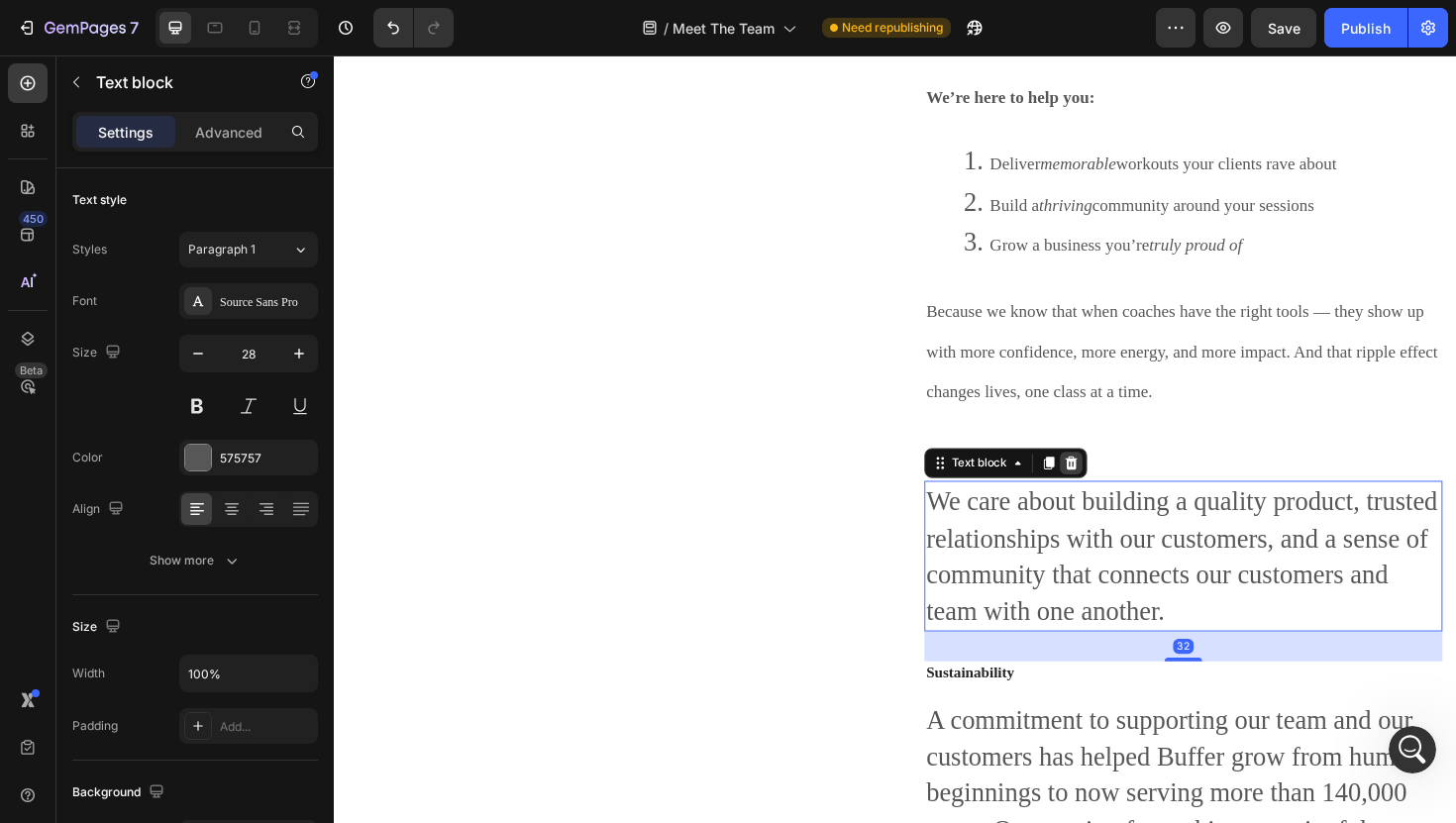 click at bounding box center (1114, 487) 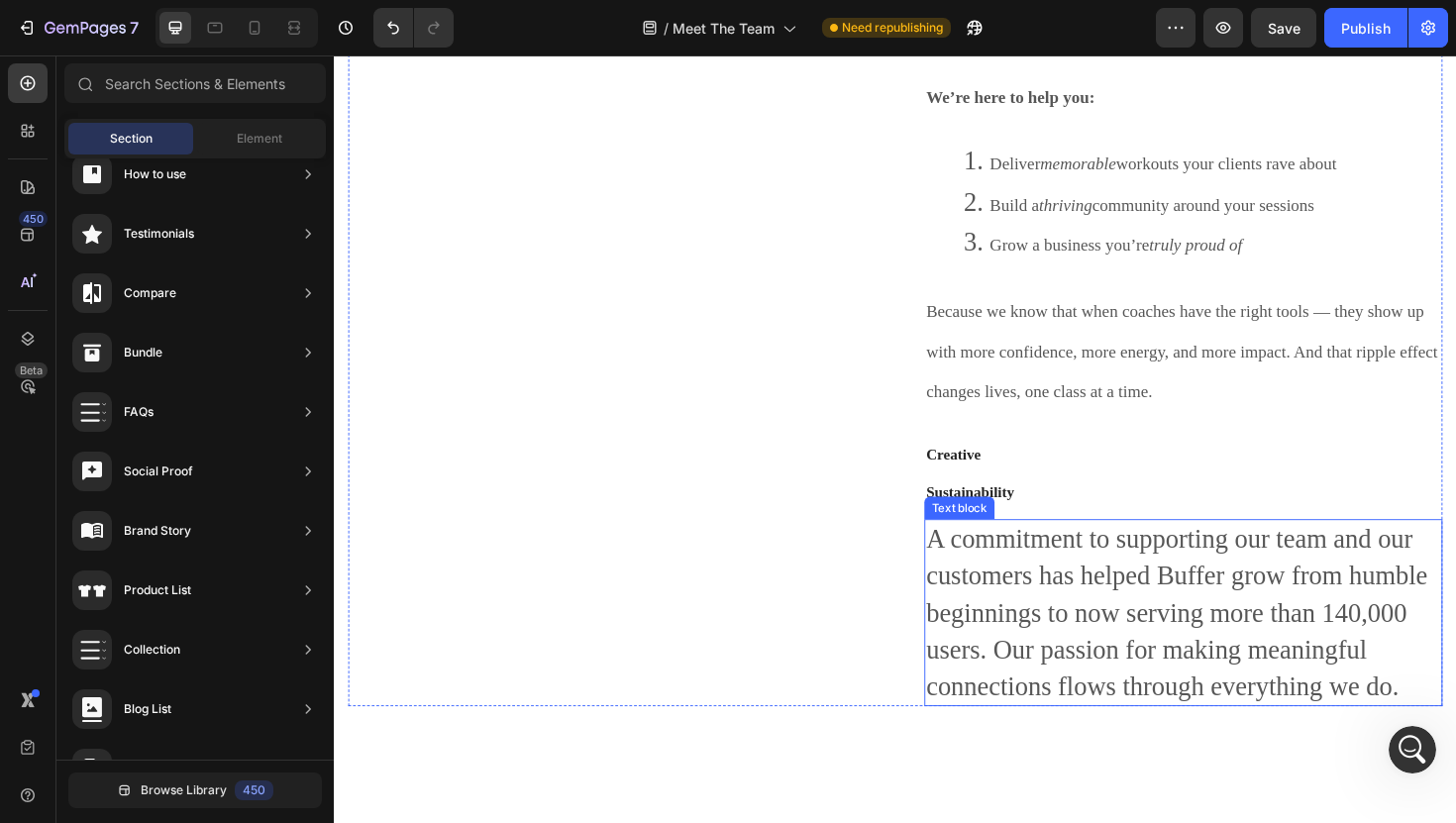 click on "A commitment to supporting our team and our customers has helped Buffer grow from humble beginnings to now serving more than 140,000 users. Our passion for making meaningful connections flows through everything we do." at bounding box center [1233, 646] 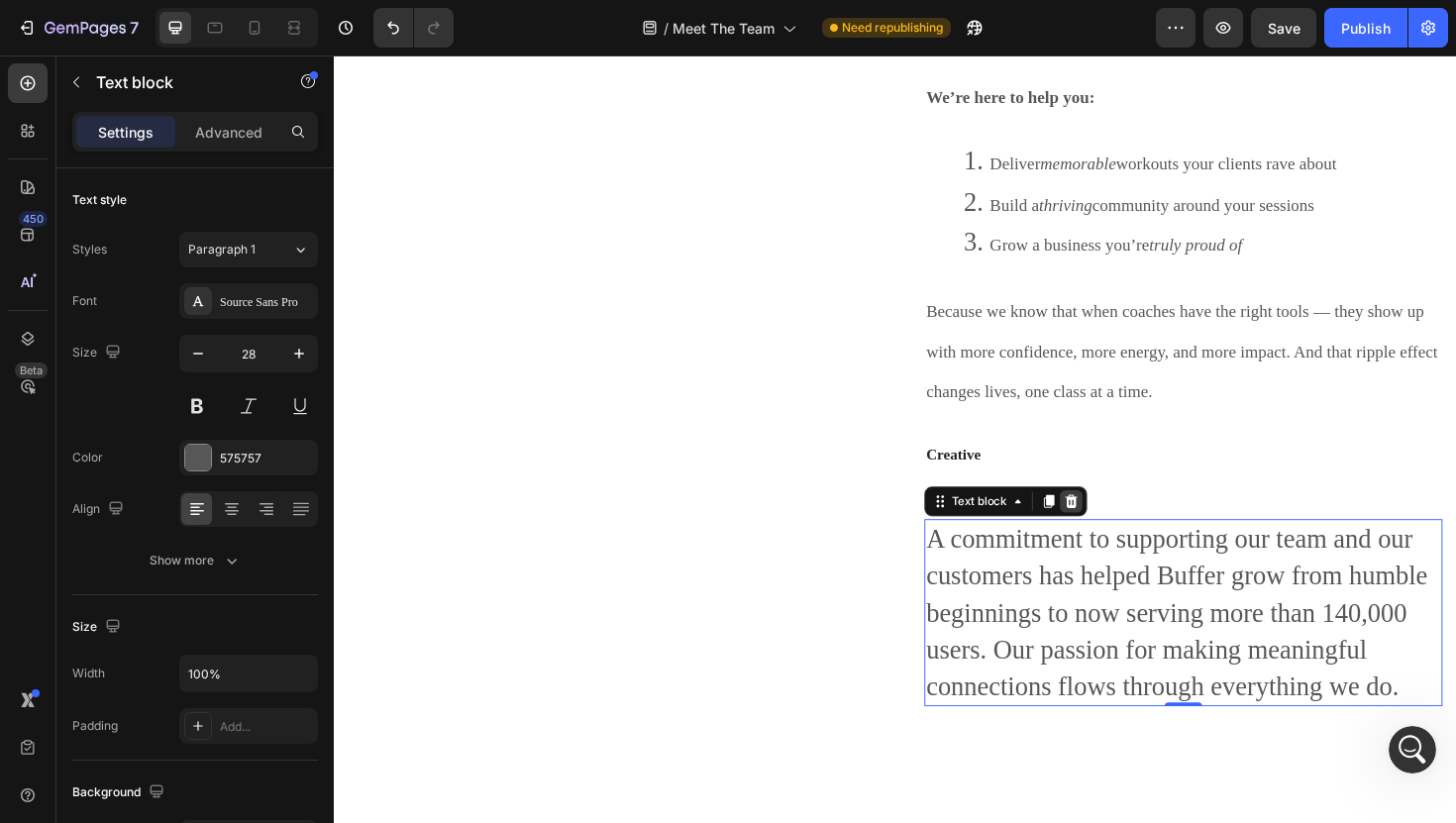 click at bounding box center (1114, 528) 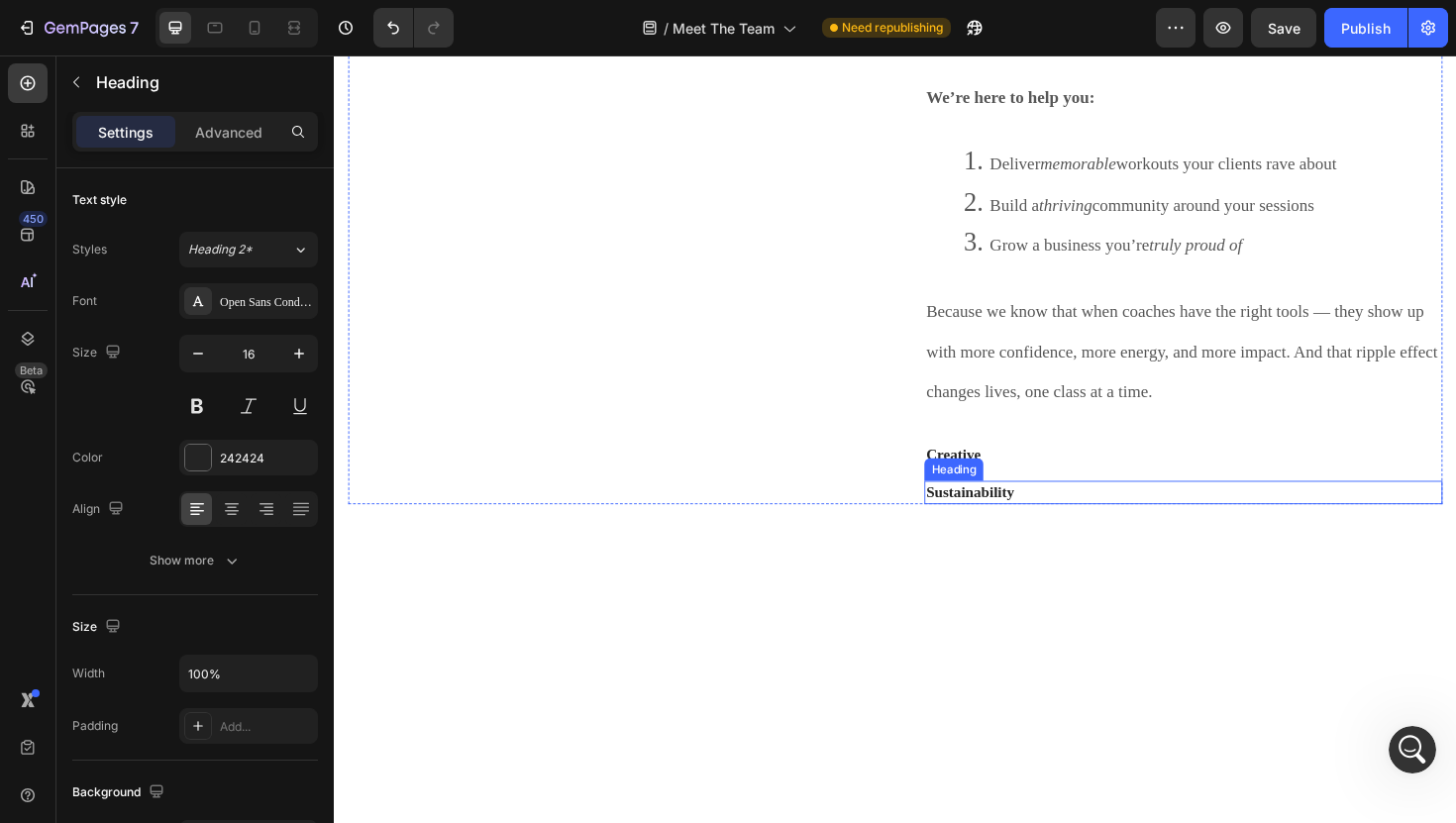 click on "Sustainability" at bounding box center [1233, 518] 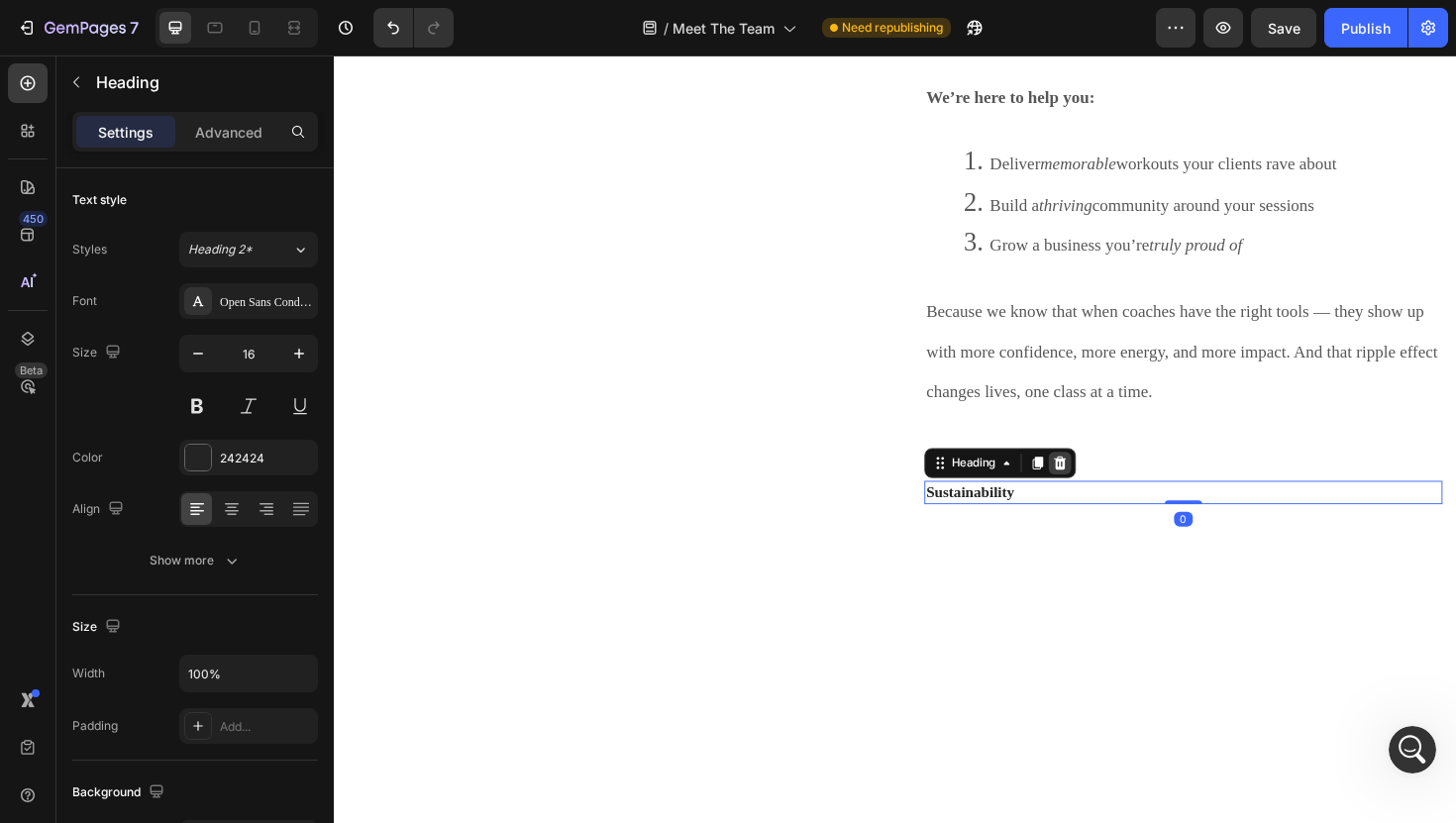 click at bounding box center [1102, 487] 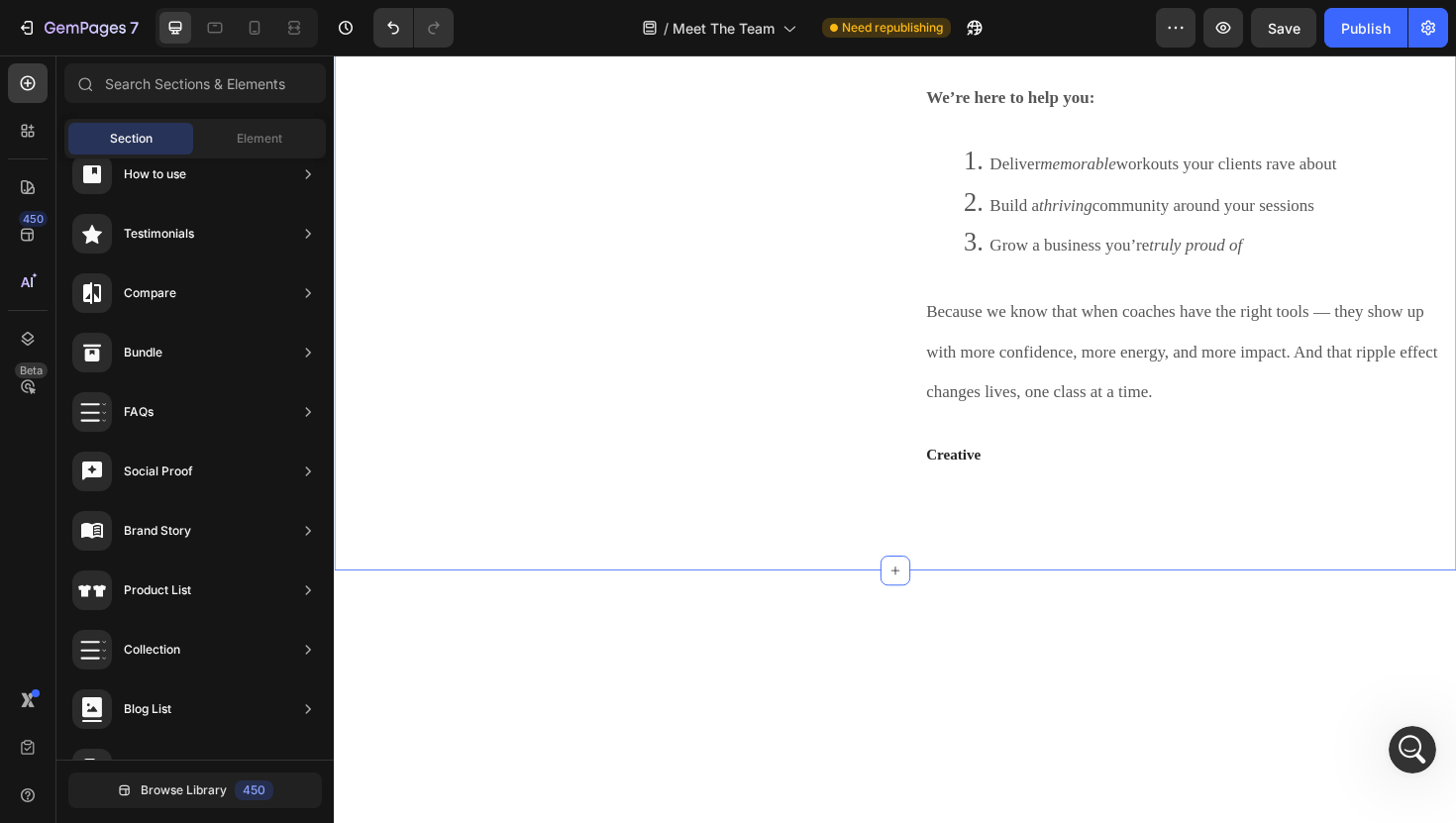 click on "Image Row Our Mission & Vision  Heading Row We believe every group fitness trainer deserves access to high quality, done-for-you tools that not only make coaching easier — but elevate the entire client experience. Whether you're just getting started or you're leading packed sessions every week, our mission is to support you with the same level of professional content, creativity, and coaching systems that big fitness franchises rely on — minus the corporate fluff. We’re here to help you: Deliver  memorable  workouts your clients rave about Build a  thriving  community around your sessions Grow a business you’re  truly proud of Because we know that when coaches have the right tools — they show up with more confidence, more energy, and more impact. And that ripple effect changes lives, one class at a time. Text block Creative Heading Row Section 4" at bounding box center (928, 70) 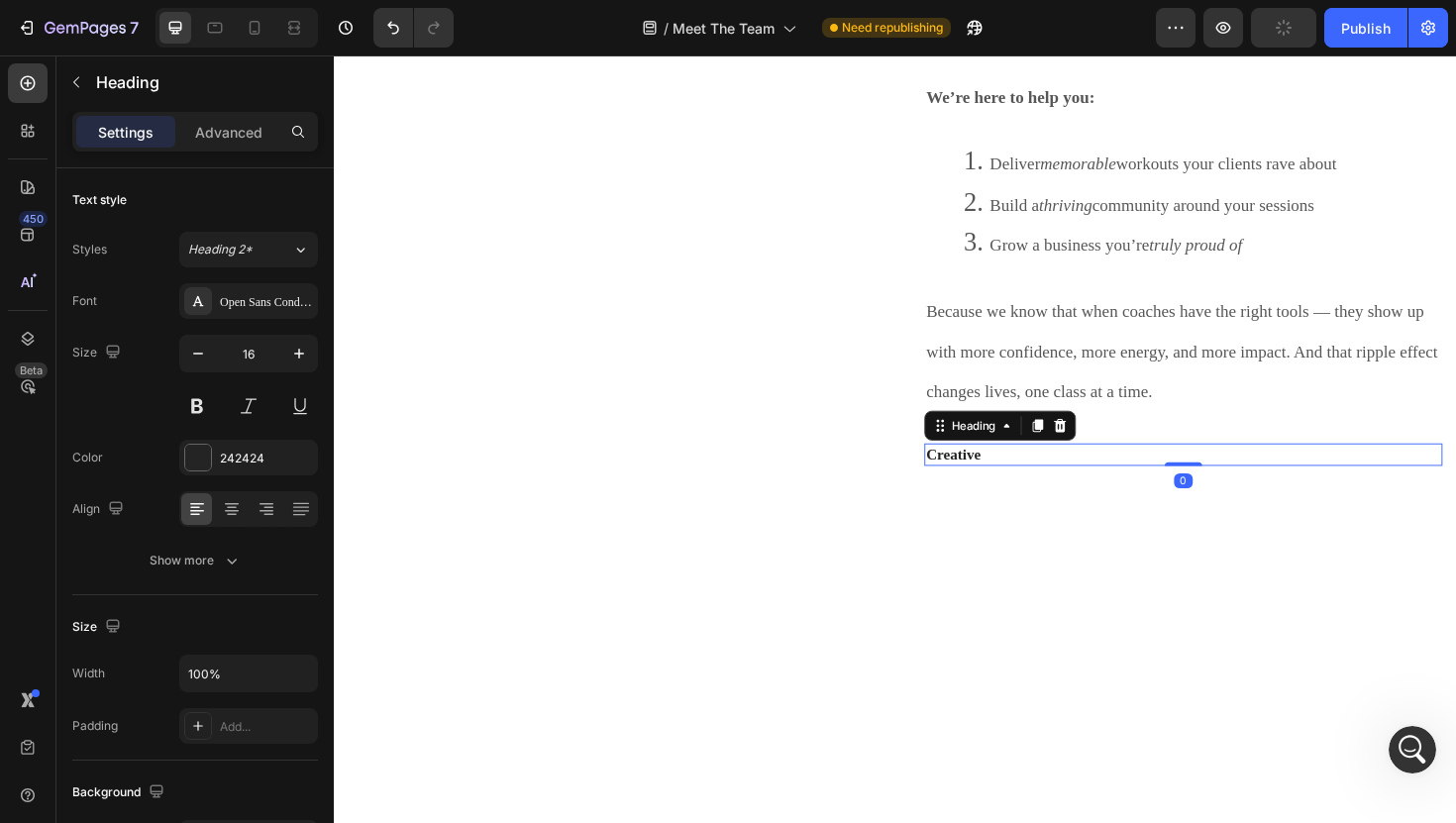 click on "Creative" at bounding box center (1233, 478) 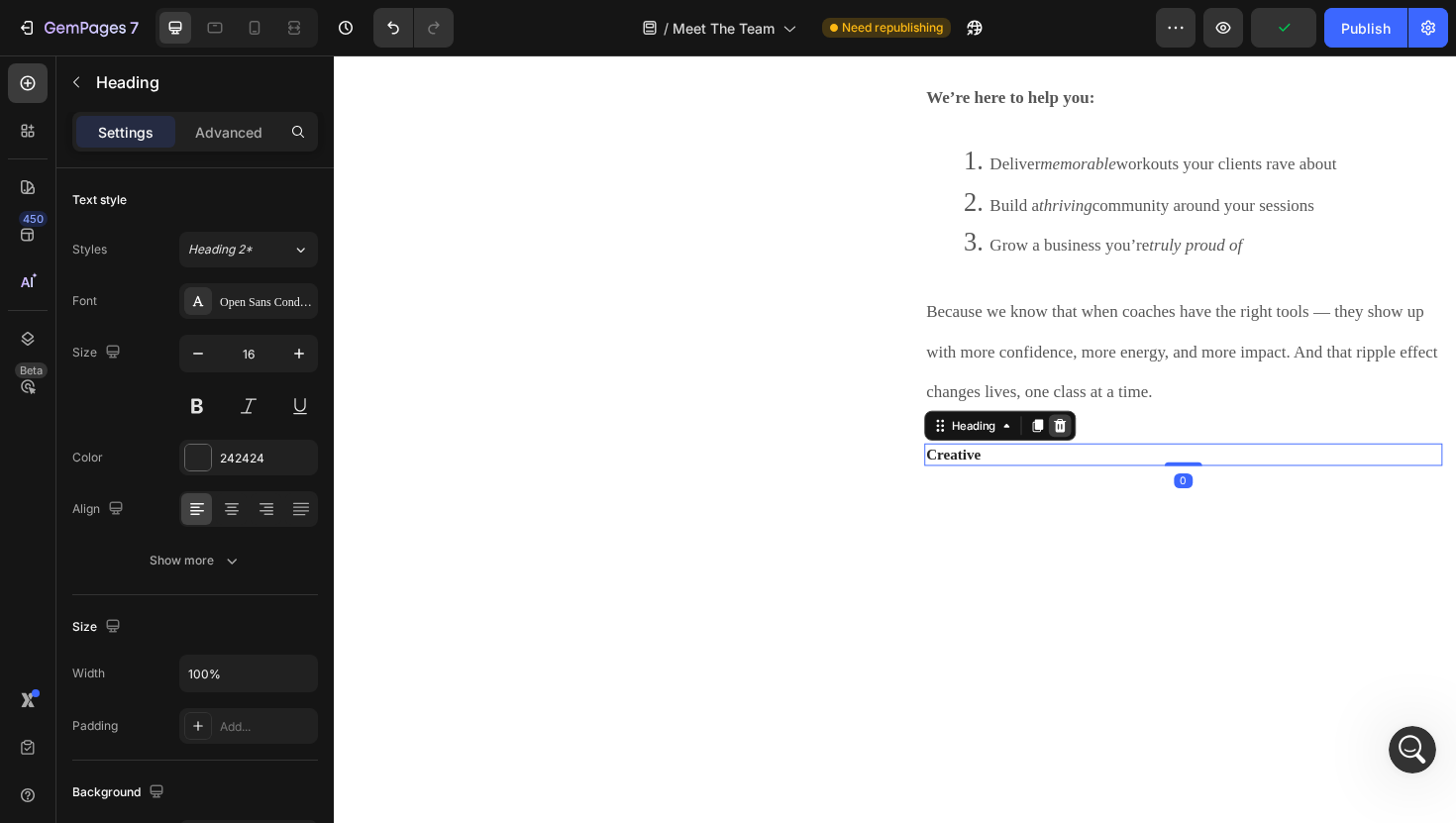click 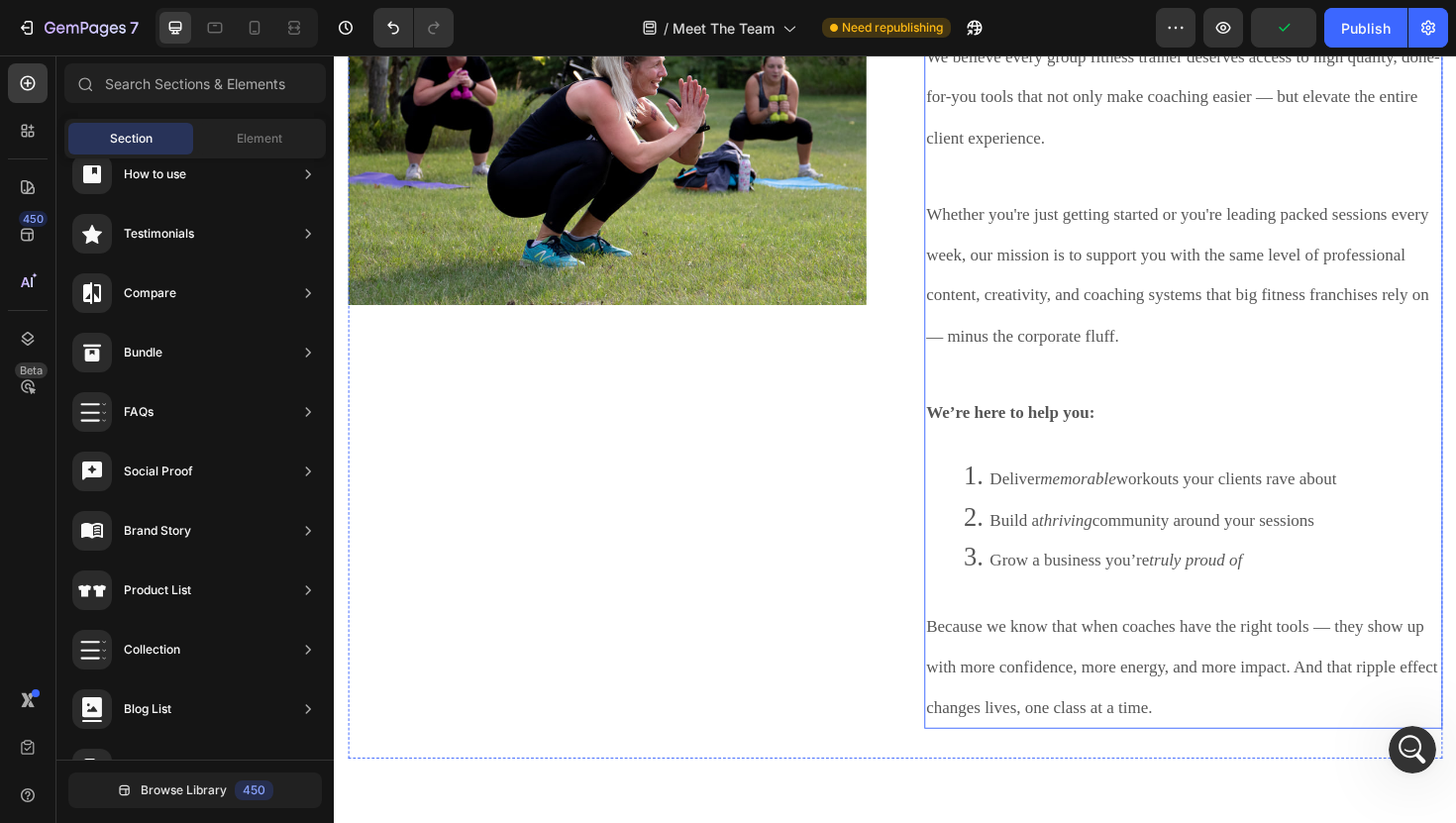 scroll, scrollTop: 3566, scrollLeft: 0, axis: vertical 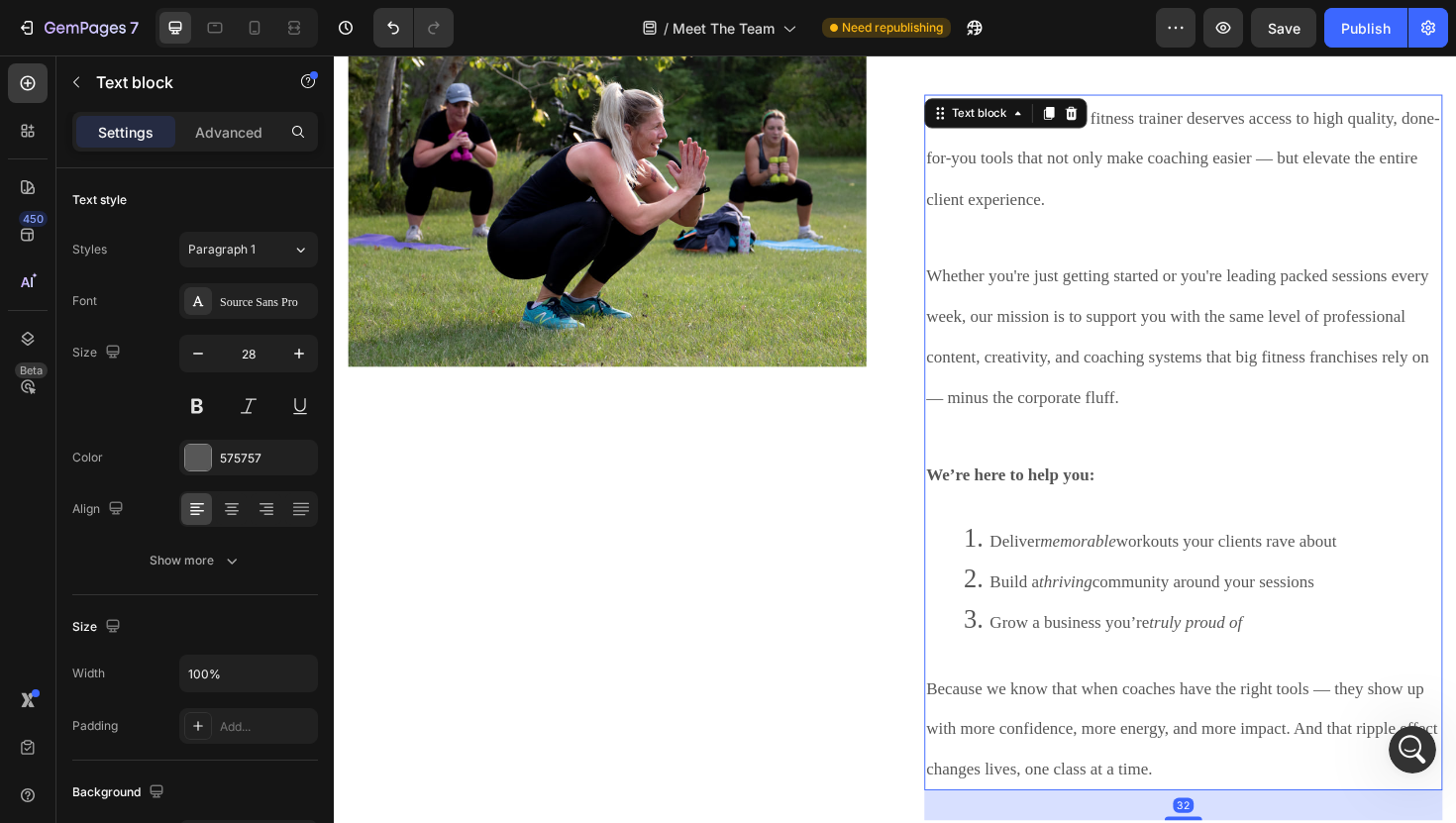click on "Whether you're just getting started or you're leading packed sessions every week, our mission is to support you with the same level of professional content, creativity, and coaching systems that big fitness franchises rely on — minus the corporate fluff." at bounding box center (1233, 352) 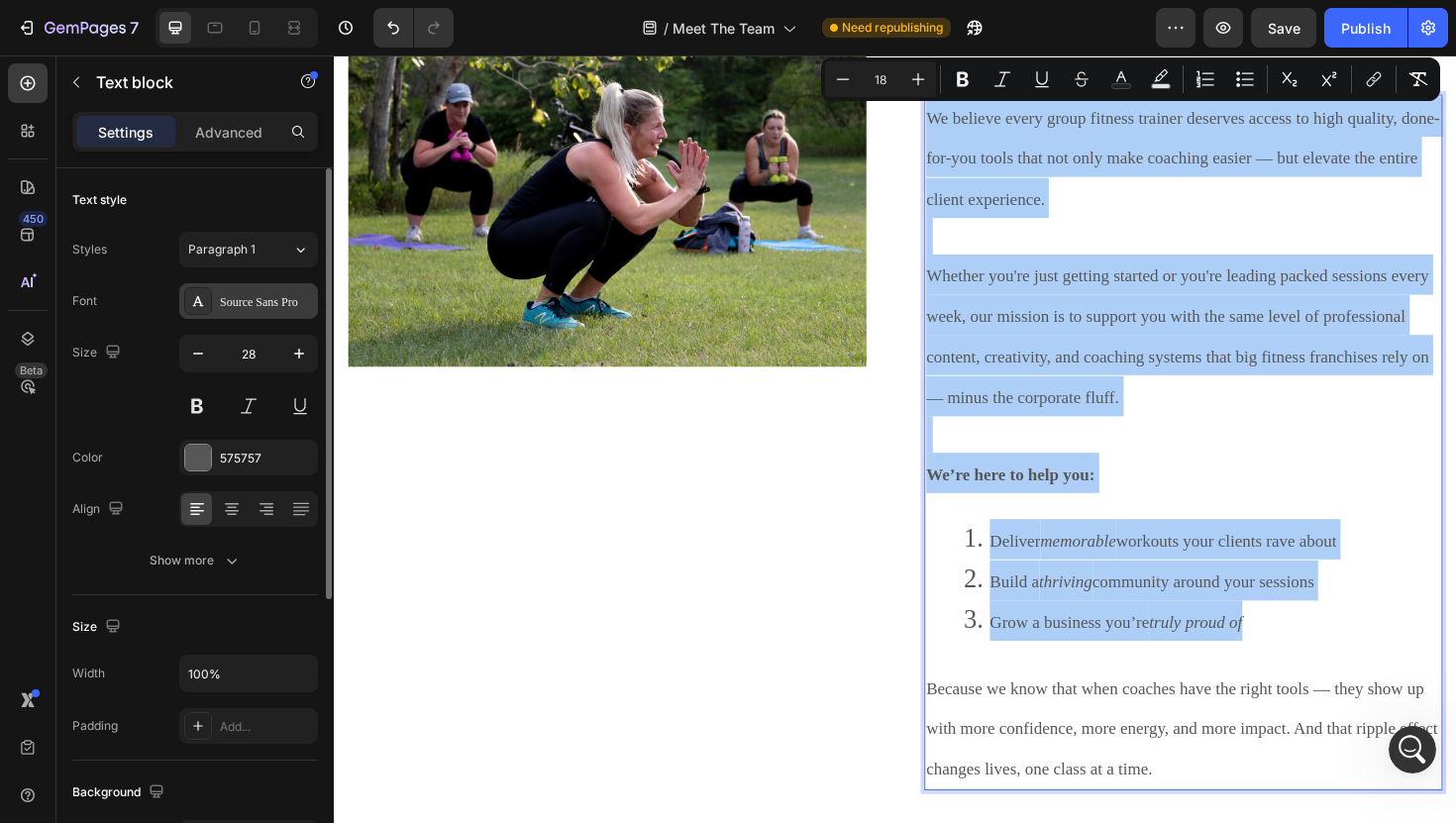 click on "Source Sans Pro" at bounding box center [266, 302] 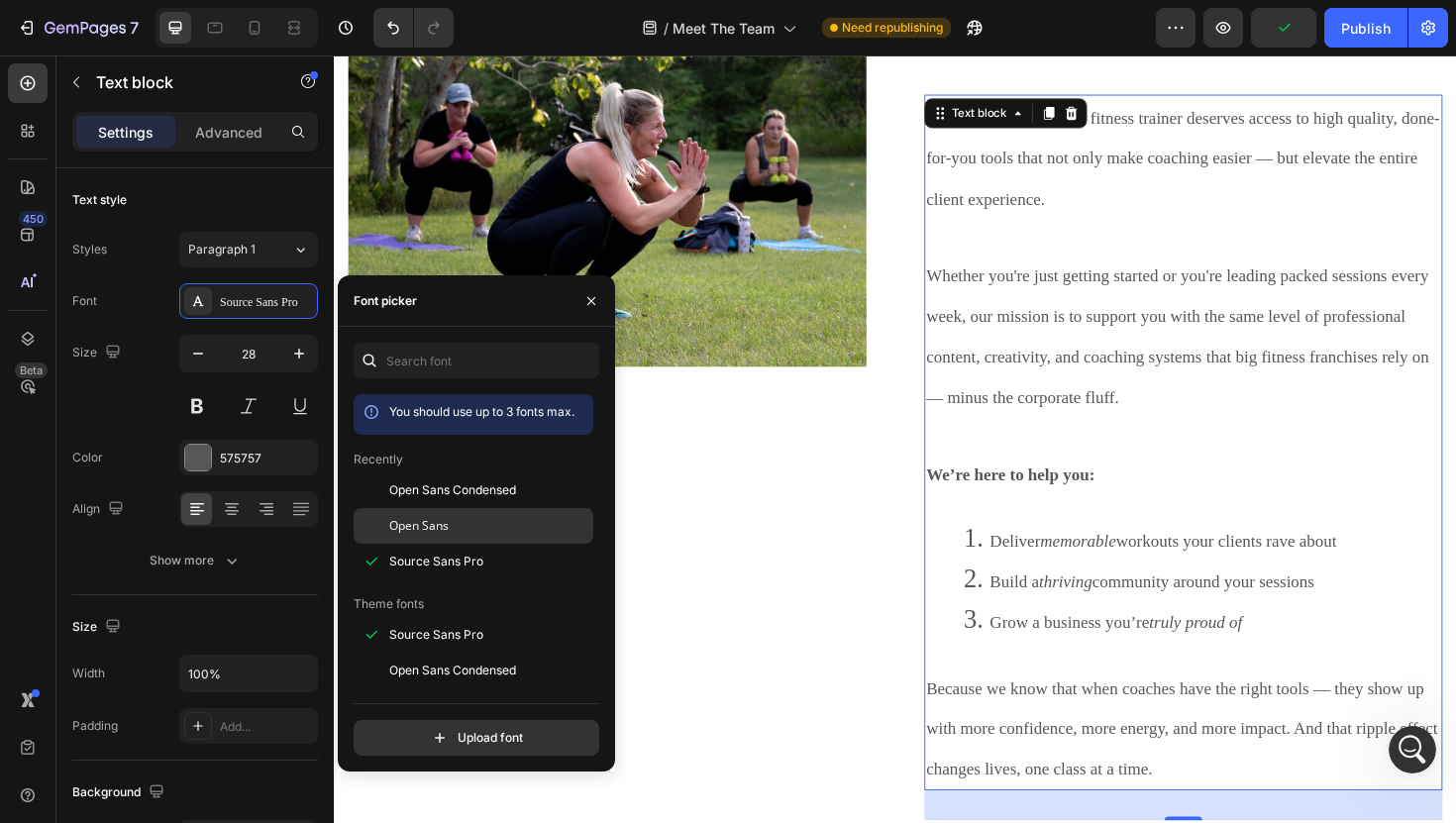 click on "Open Sans" at bounding box center (419, 526) 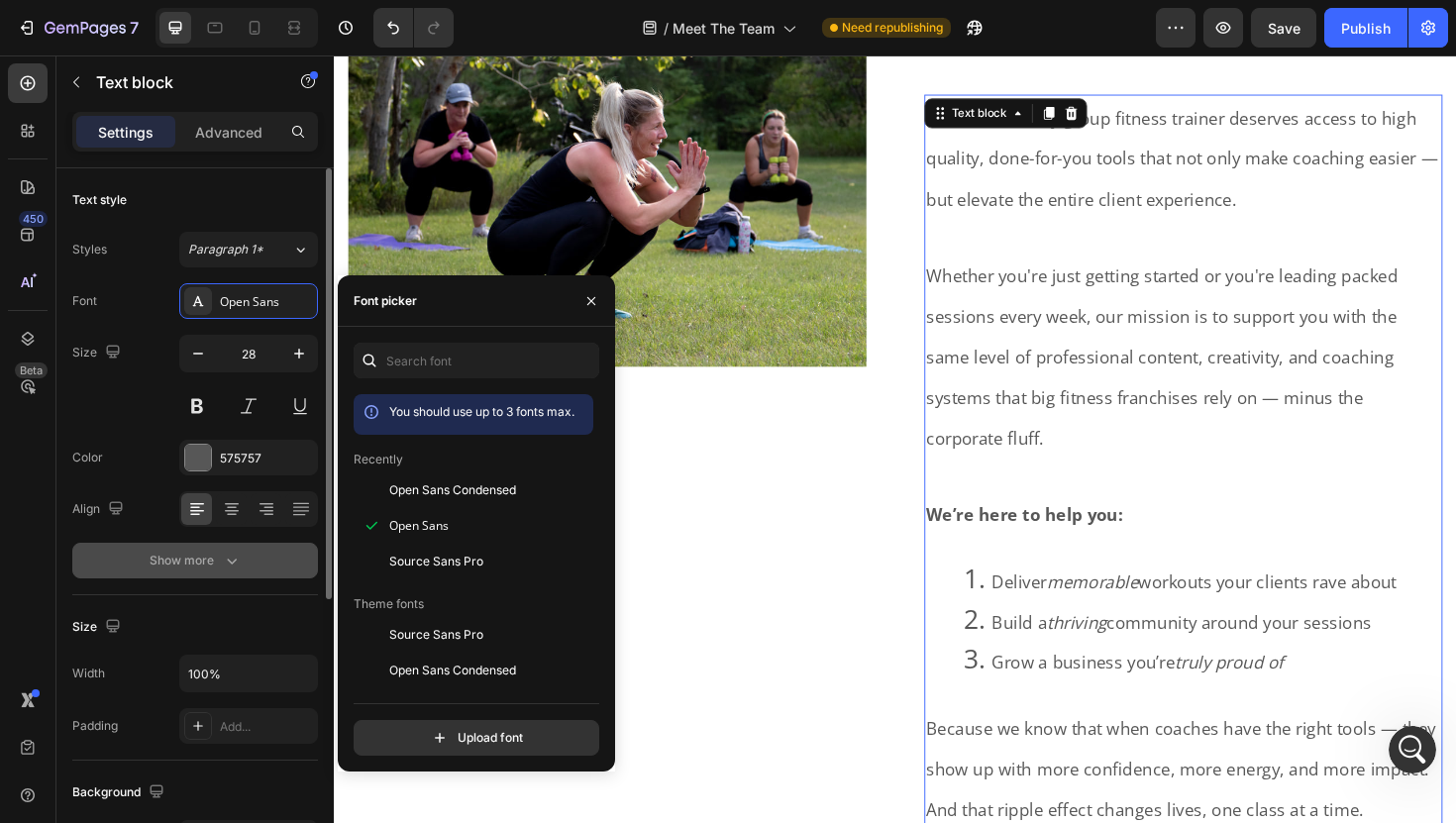 click 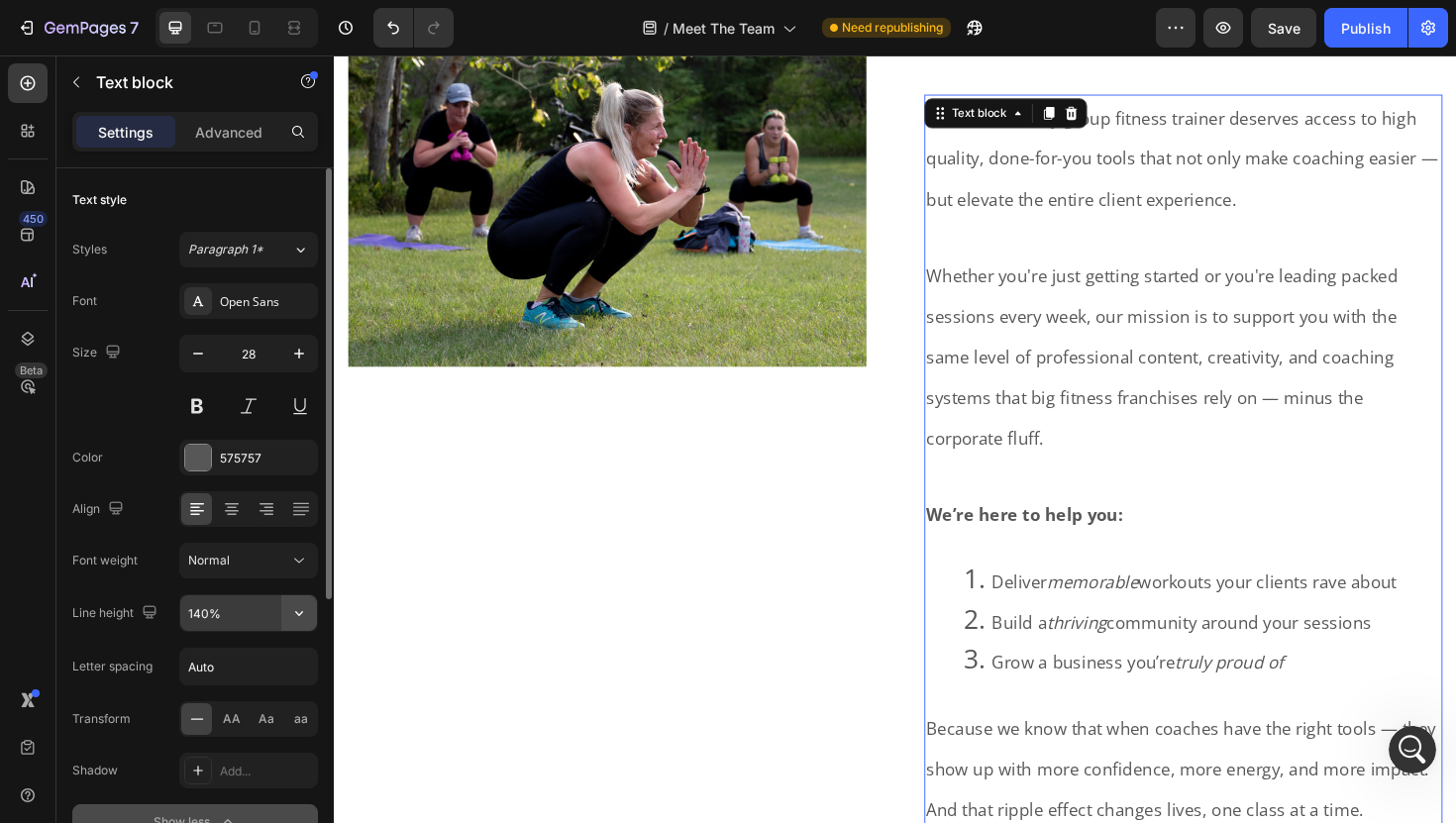 click 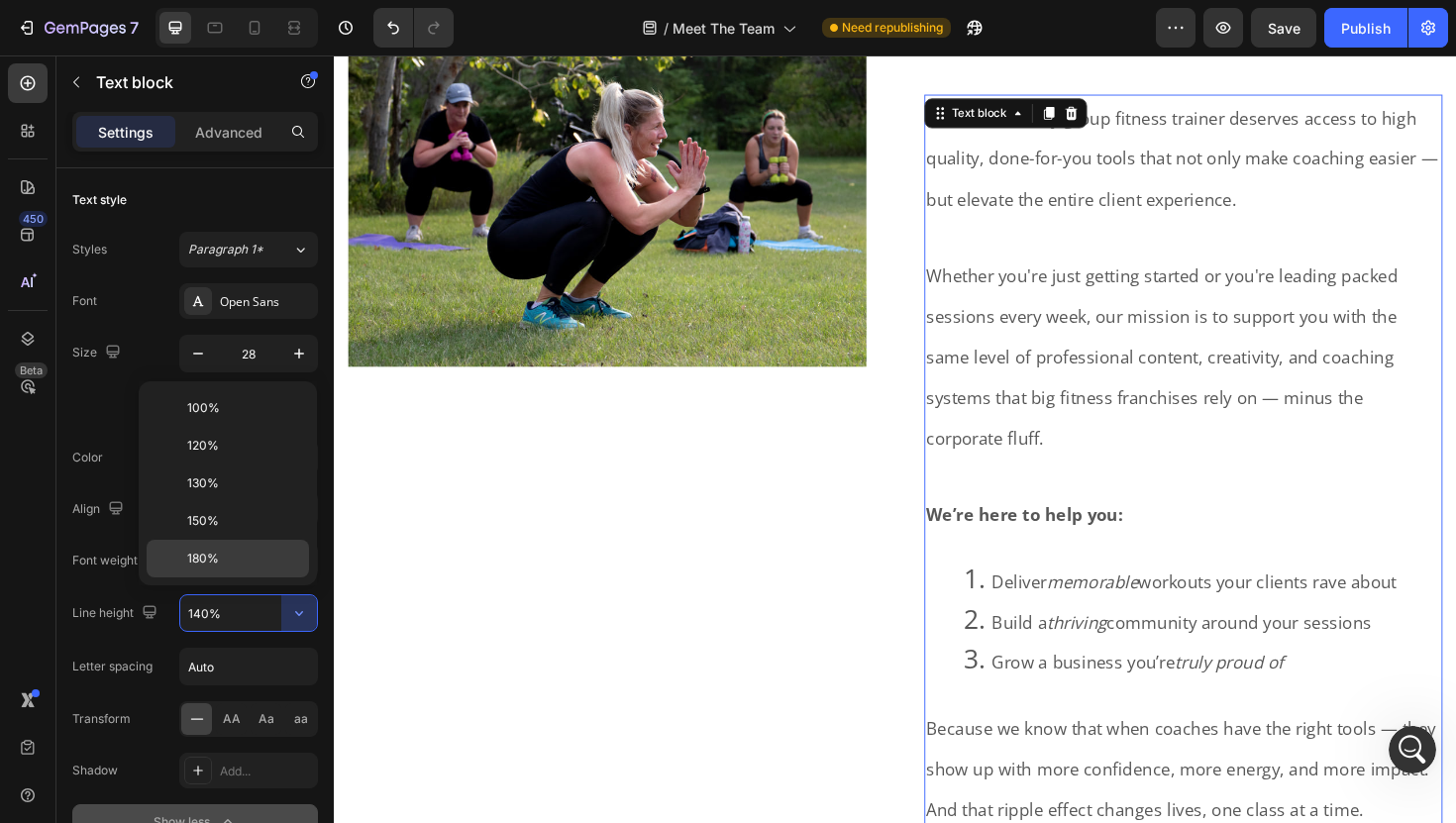 click on "180%" at bounding box center [203, 559] 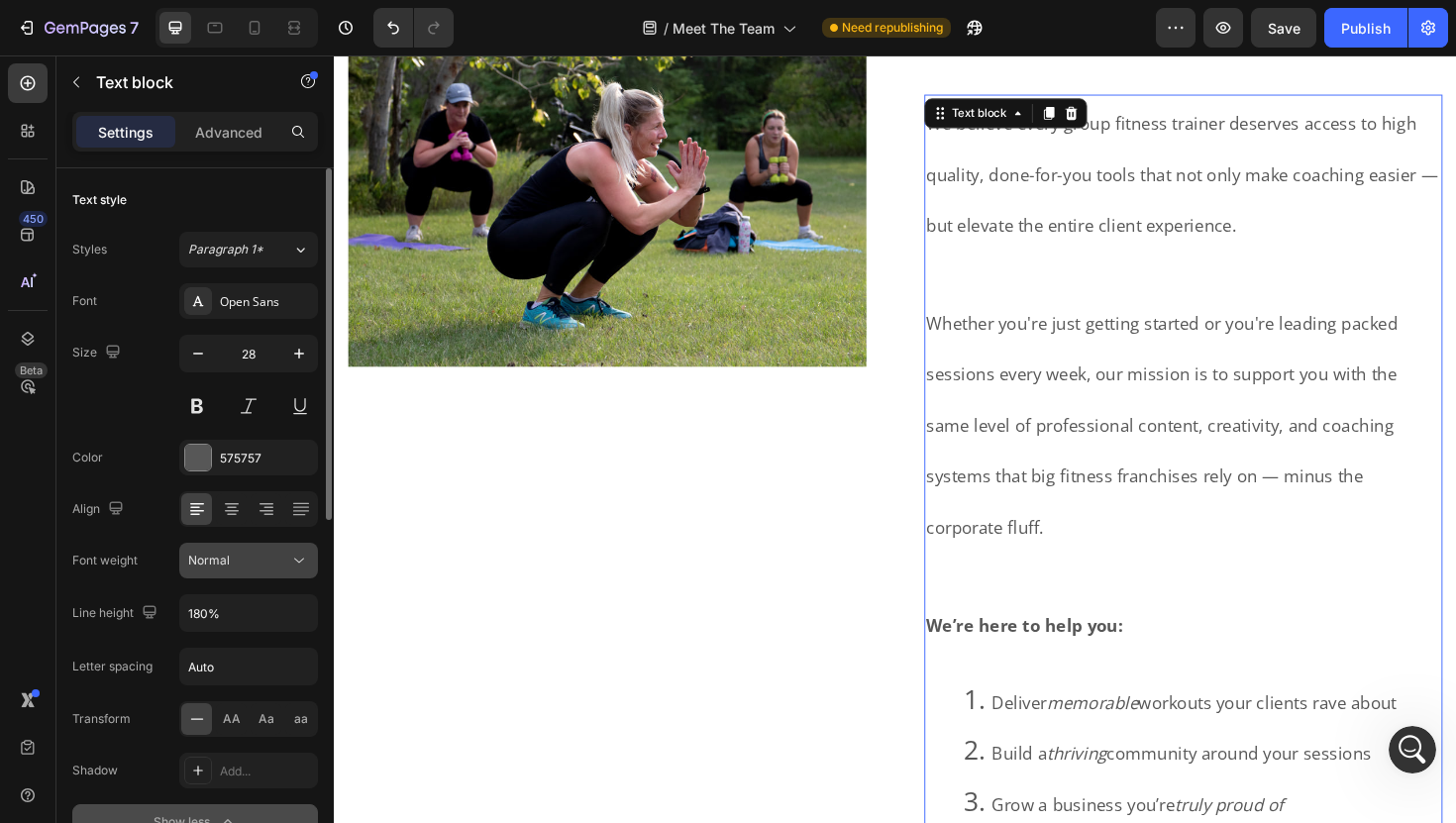 click on "Normal" at bounding box center (239, 561) 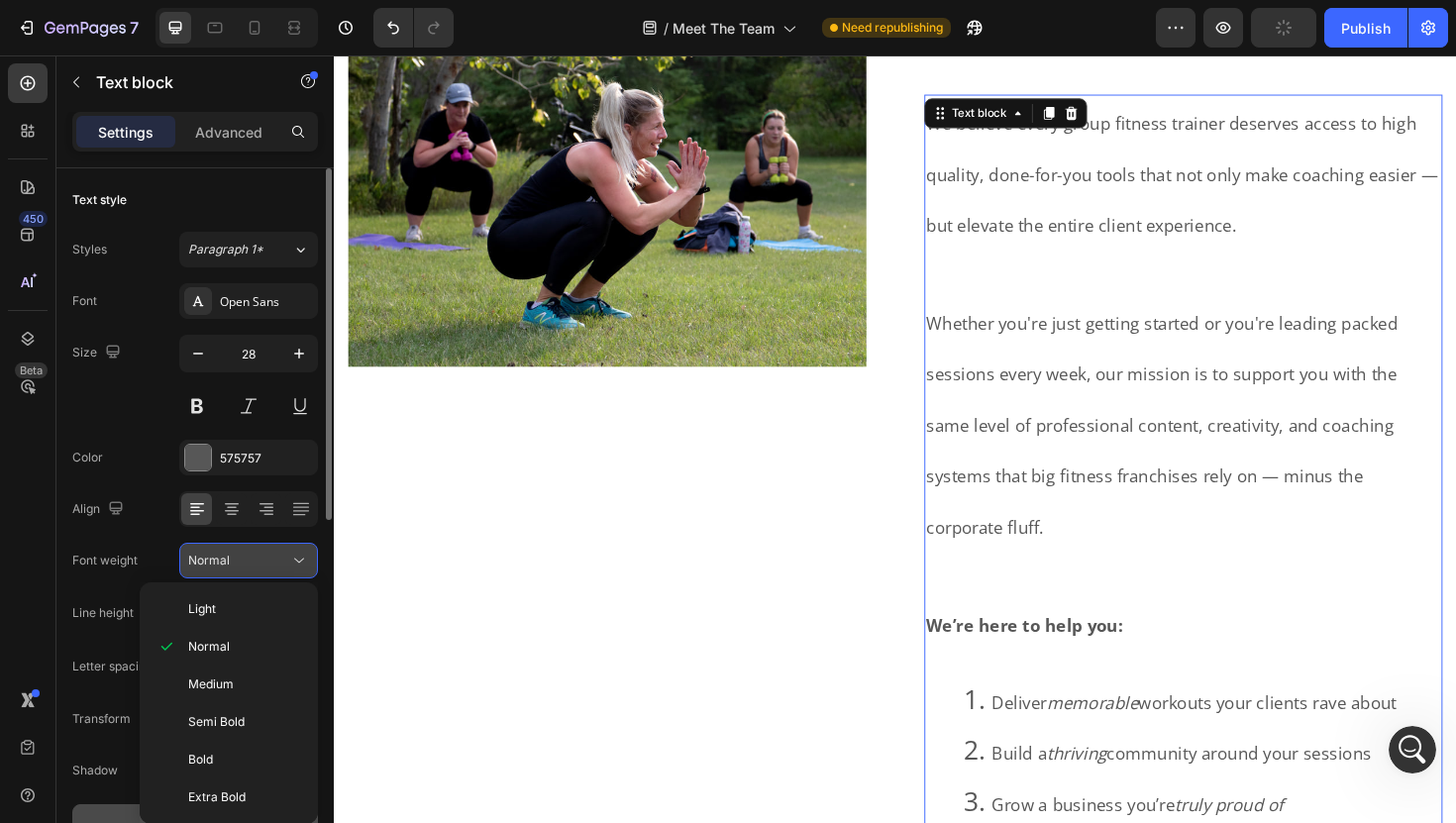 click on "Normal" at bounding box center [239, 561] 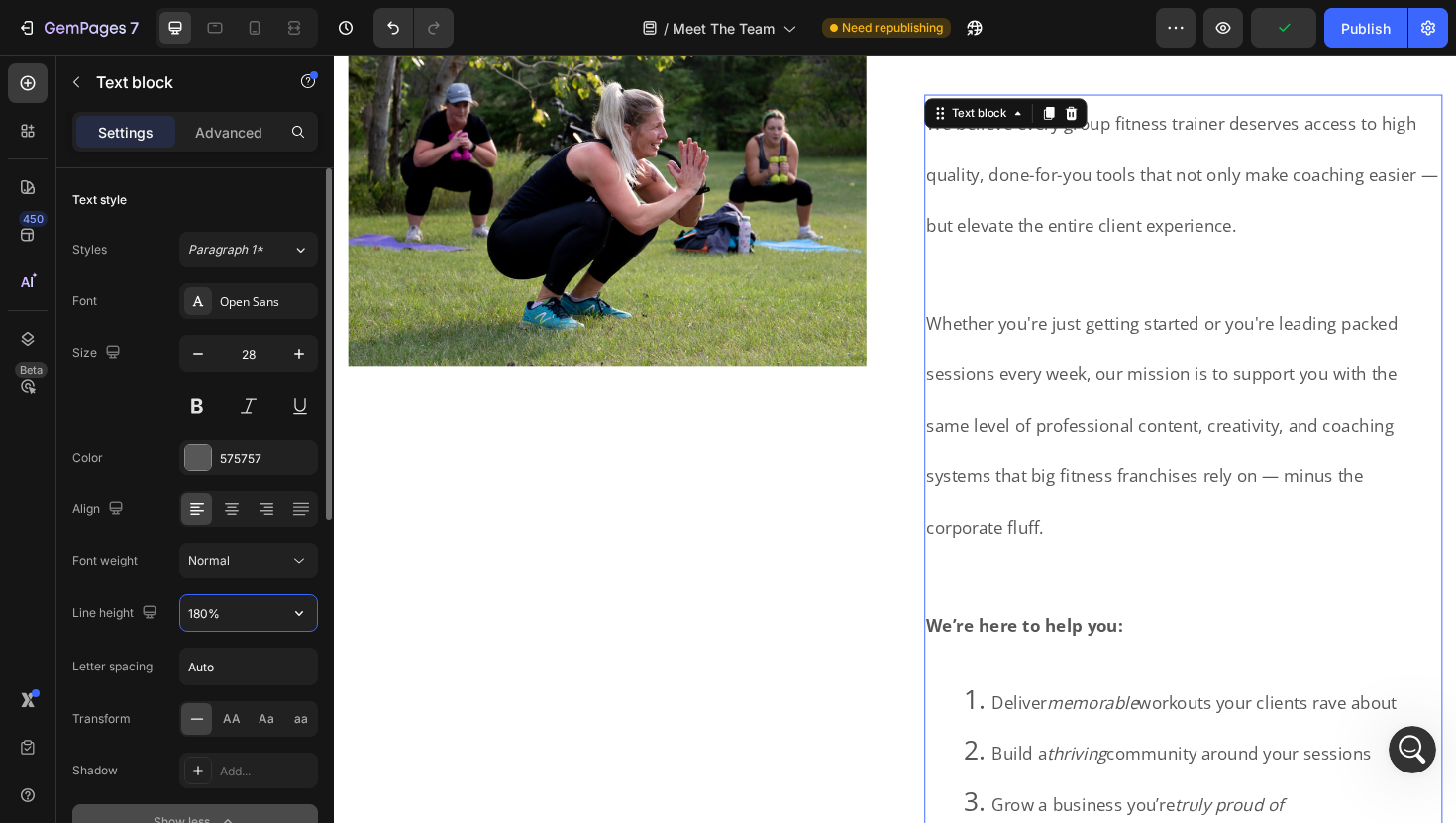 click on "180%" at bounding box center (249, 613) 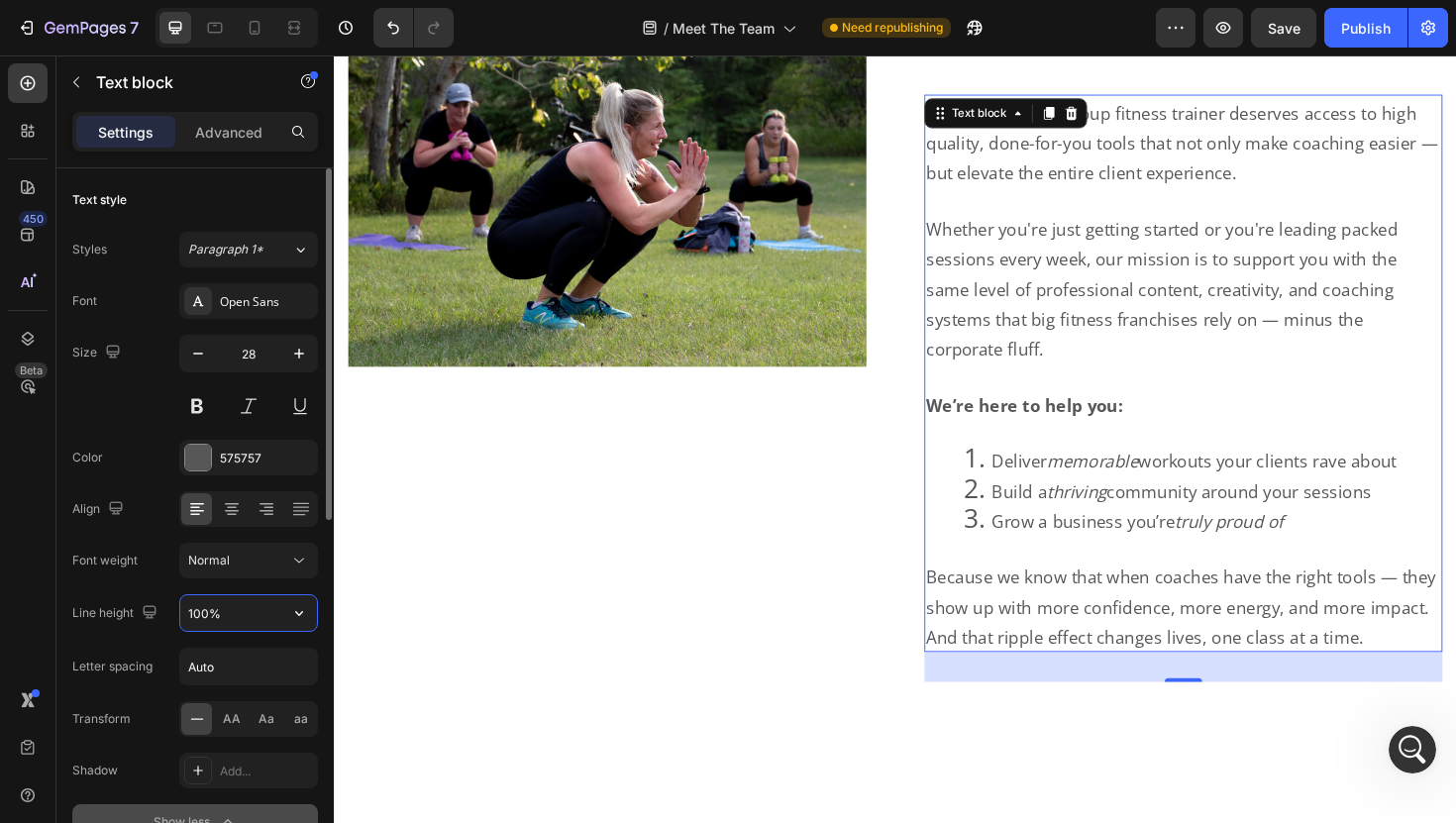 type on "100%" 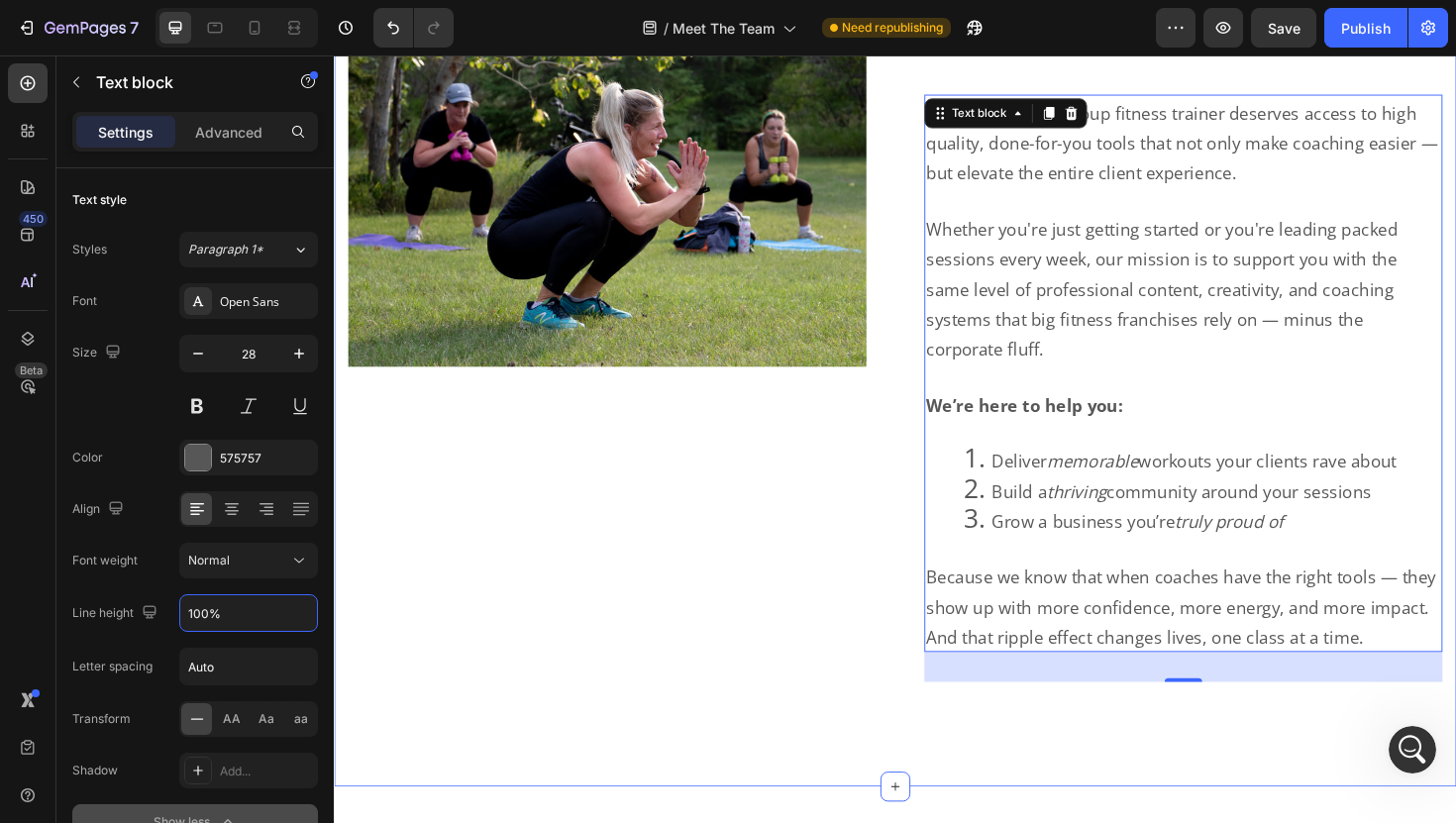 click on "Image Row Our Mission & Vision  Heading Row We believe every group fitness trainer deserves access to high quality, done-for-you tools that not only make coaching easier — but elevate the entire client experience. Whether you're just getting started or you're leading packed sessions every week, our mission is to support you with the same level of professional content, creativity, and coaching systems that big fitness franchises rely on — minus the corporate fluff. We’re here to help you: Deliver  memorable  workouts your clients rave about Build a  thriving  community around your sessions Grow a business you’re  truly proud of Because we know that when coaches have the right tools — they show up with more confidence, more energy, and more impact. And that ripple effect changes lives, one class at a time. Text block   32 Row Section 4" at bounding box center (928, 384) 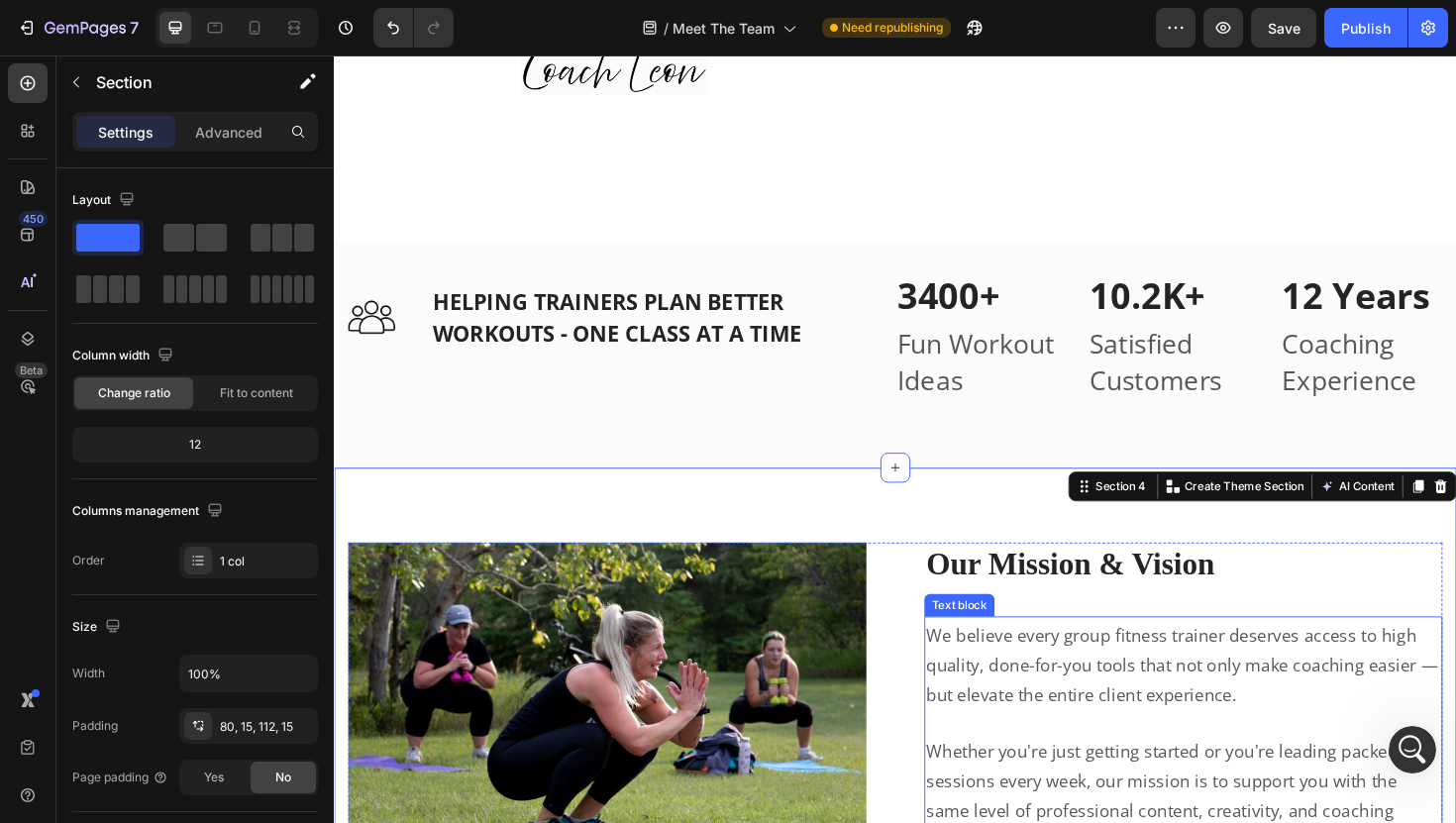 scroll, scrollTop: 3044, scrollLeft: 0, axis: vertical 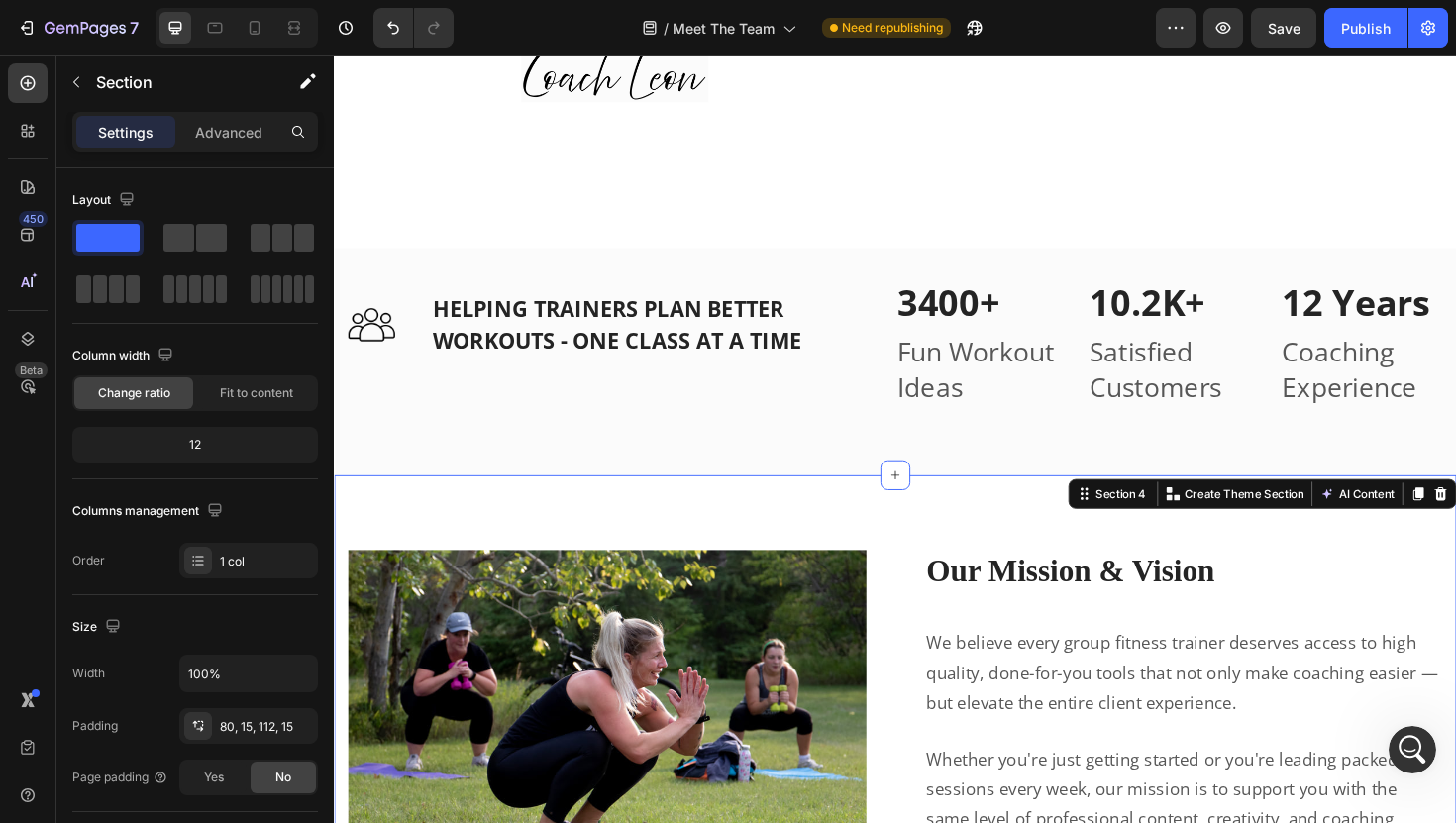 click 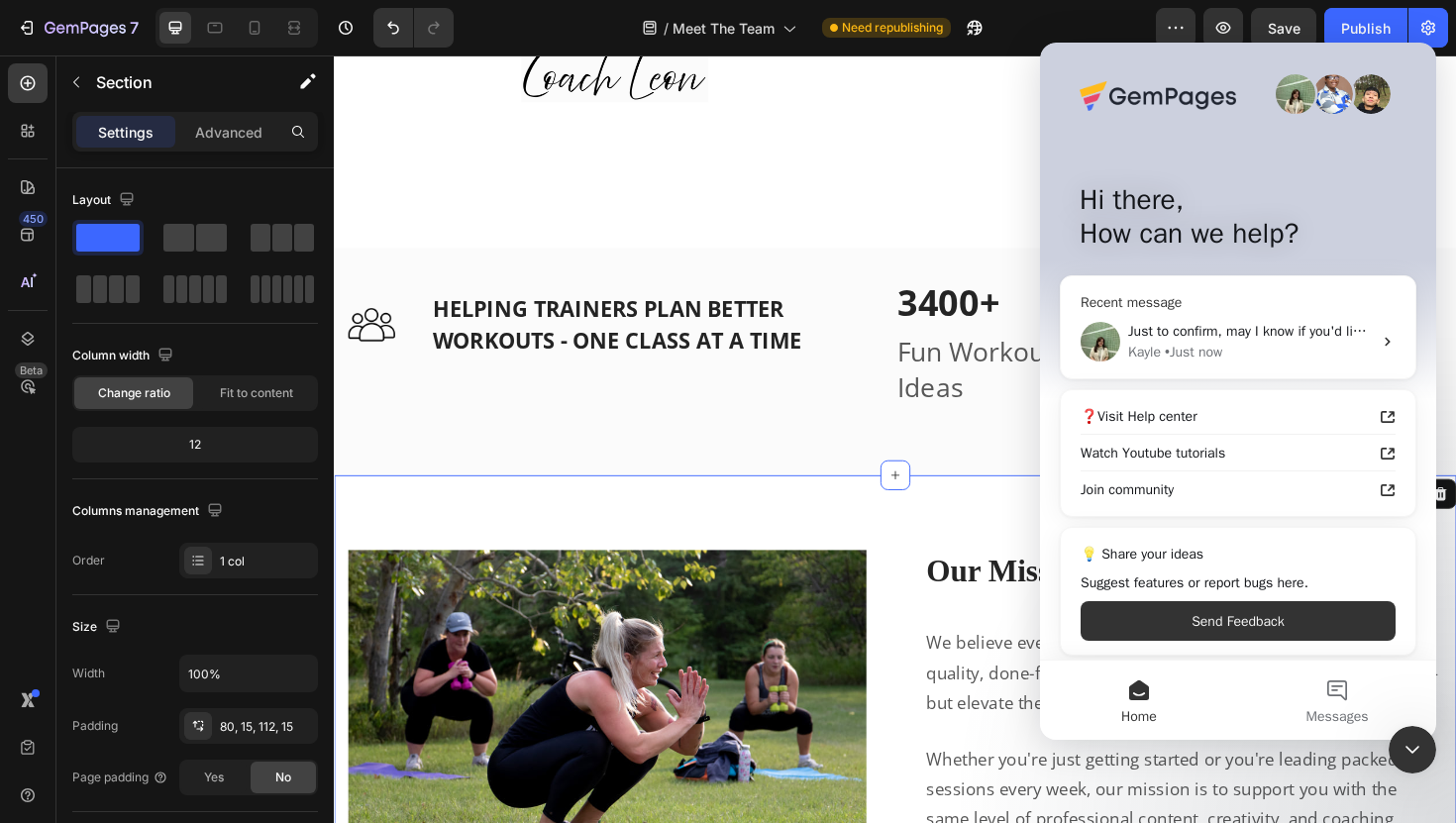 click on "Just to confirm, may I know if you'd like to have separate columns like this?" at bounding box center (1250, 331) 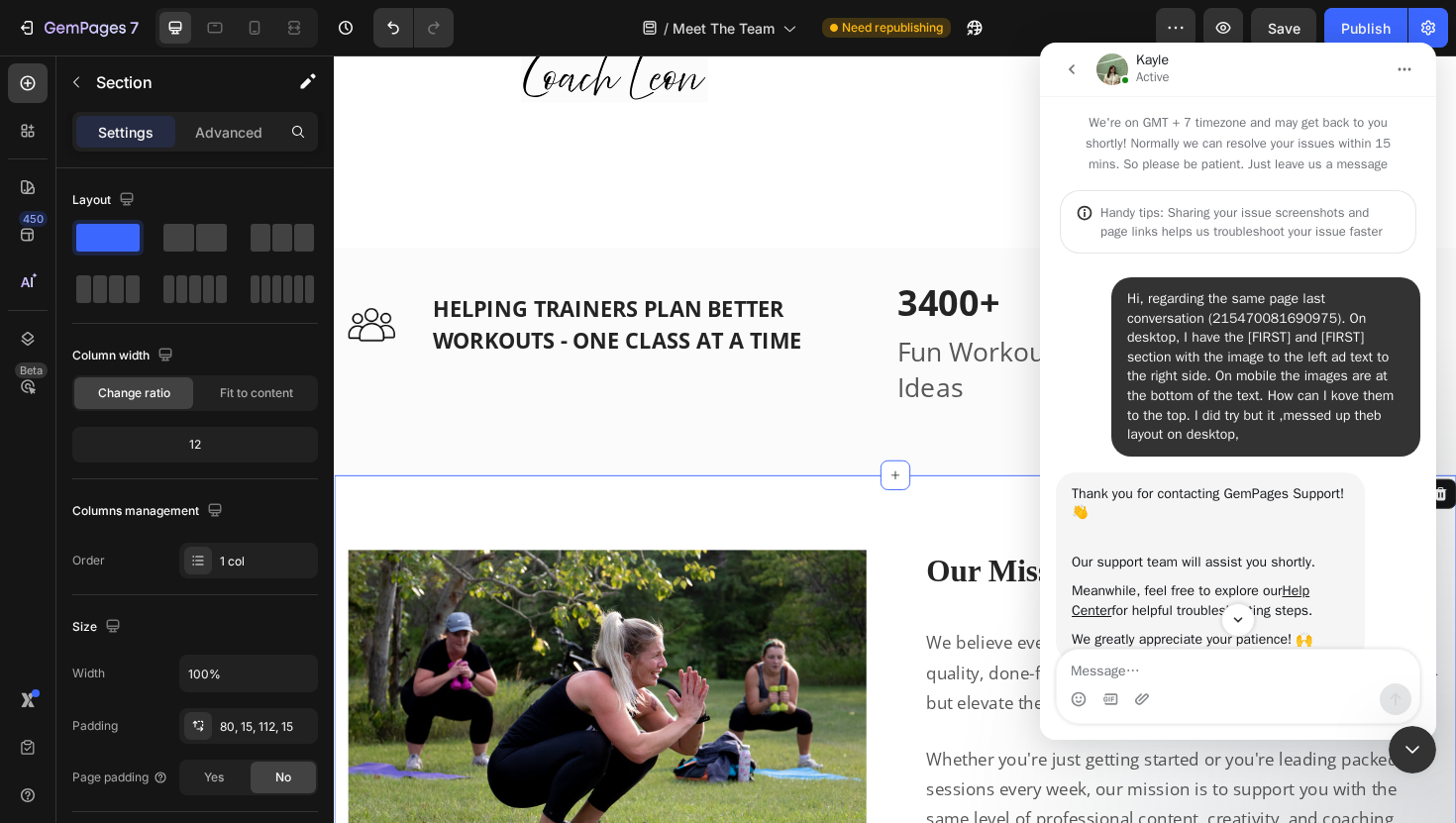 scroll, scrollTop: 3, scrollLeft: 0, axis: vertical 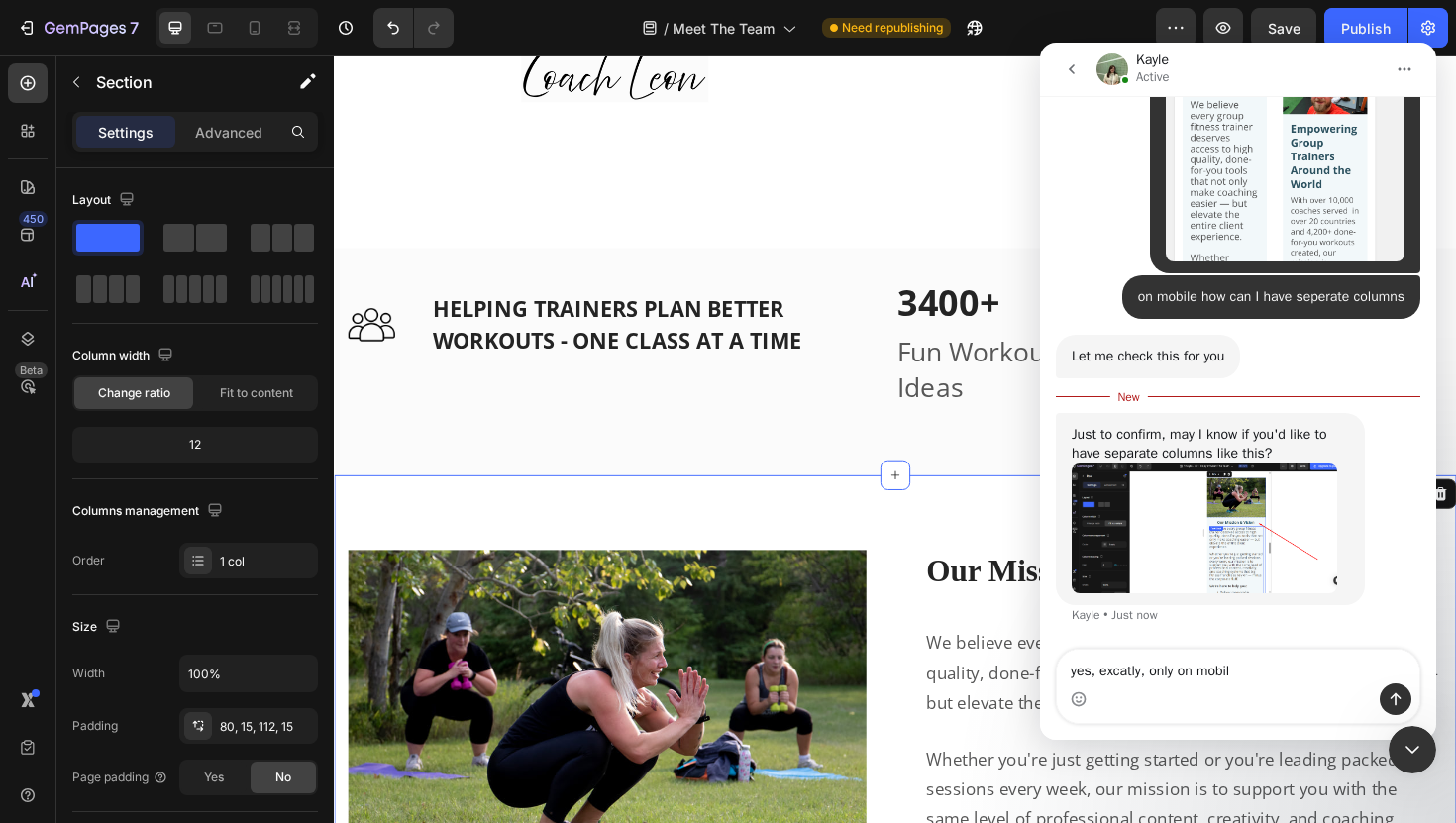 type on "yes, excatly, only on mobile" 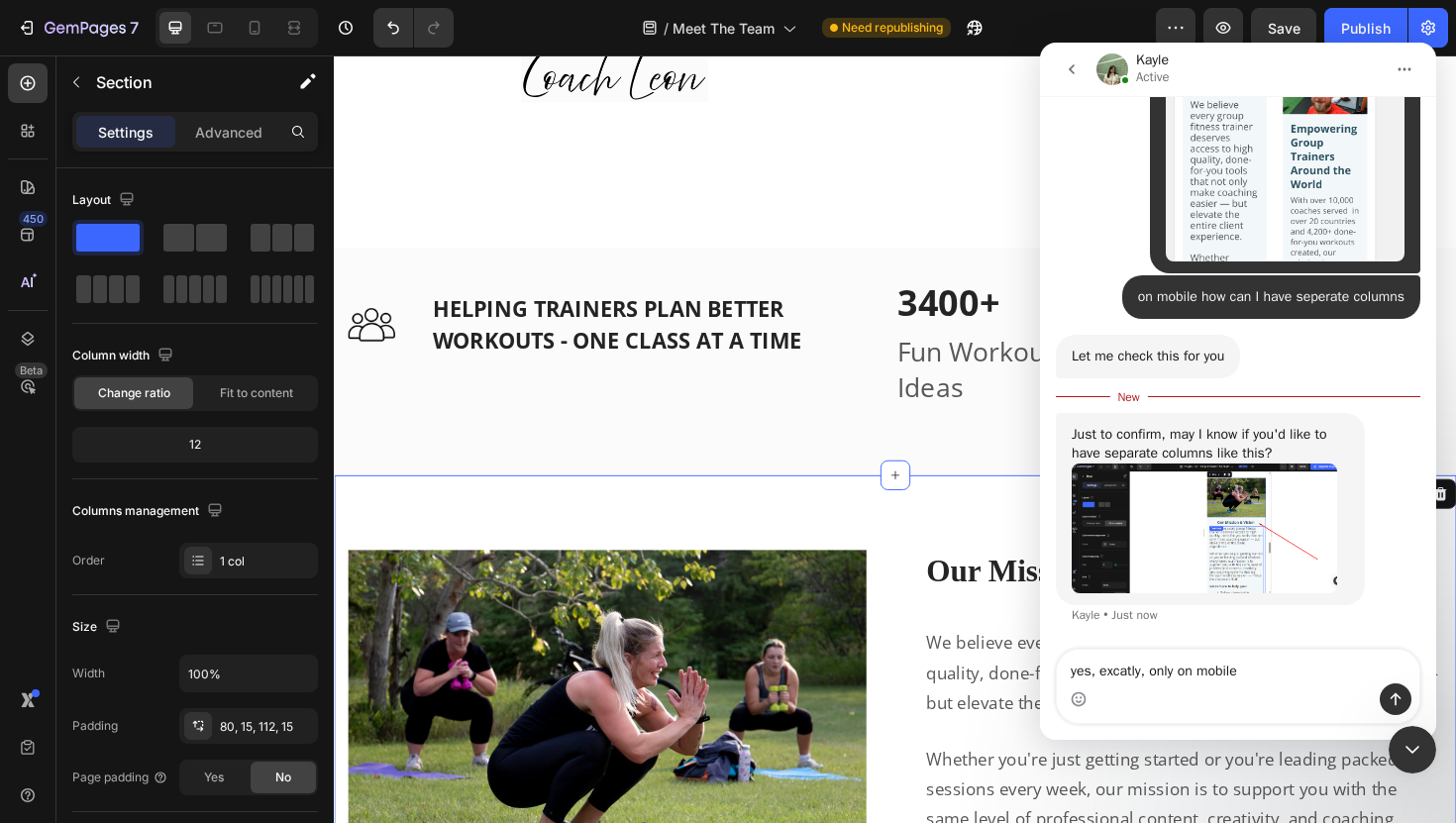 type 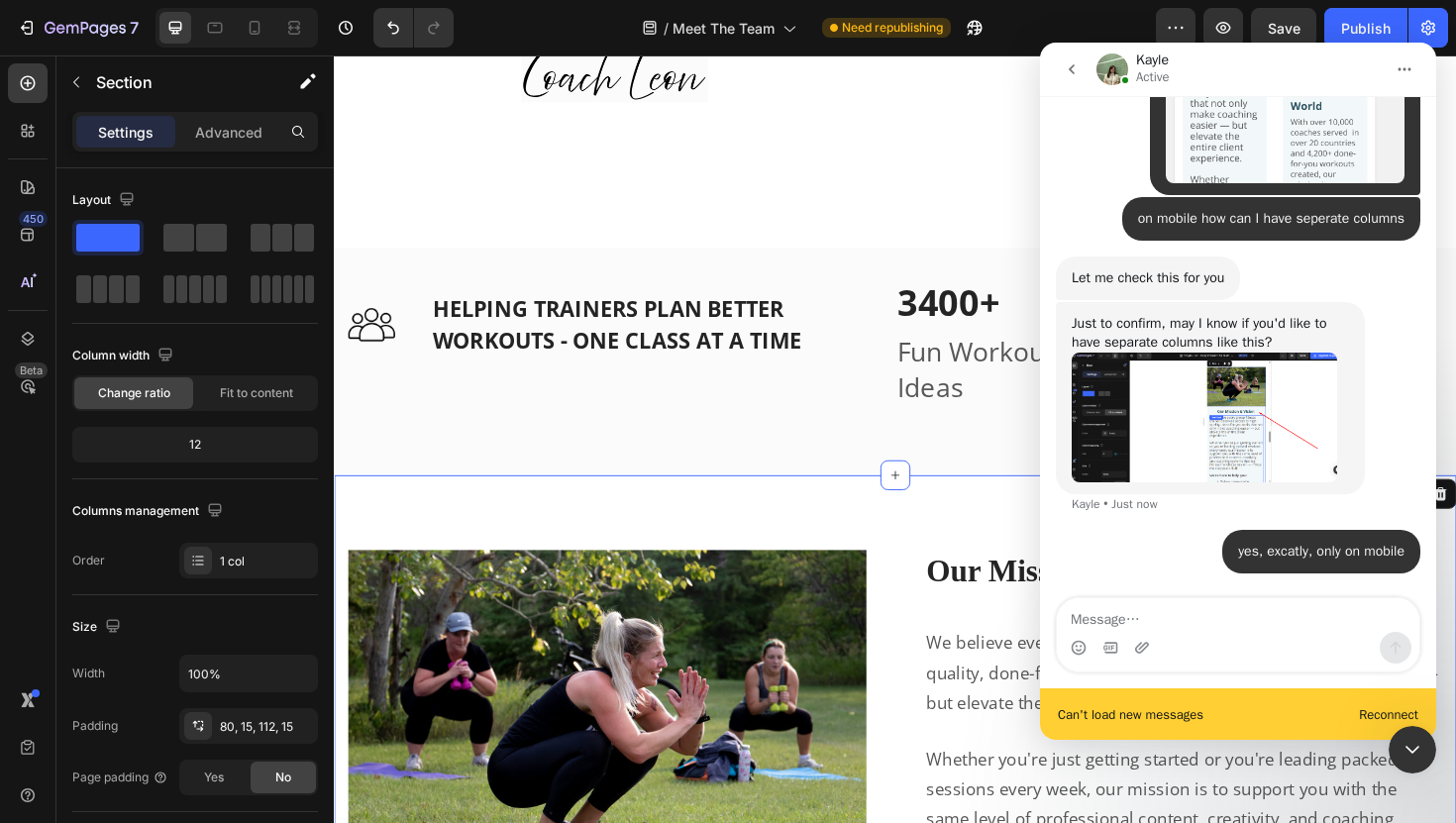 scroll, scrollTop: 3212, scrollLeft: 0, axis: vertical 